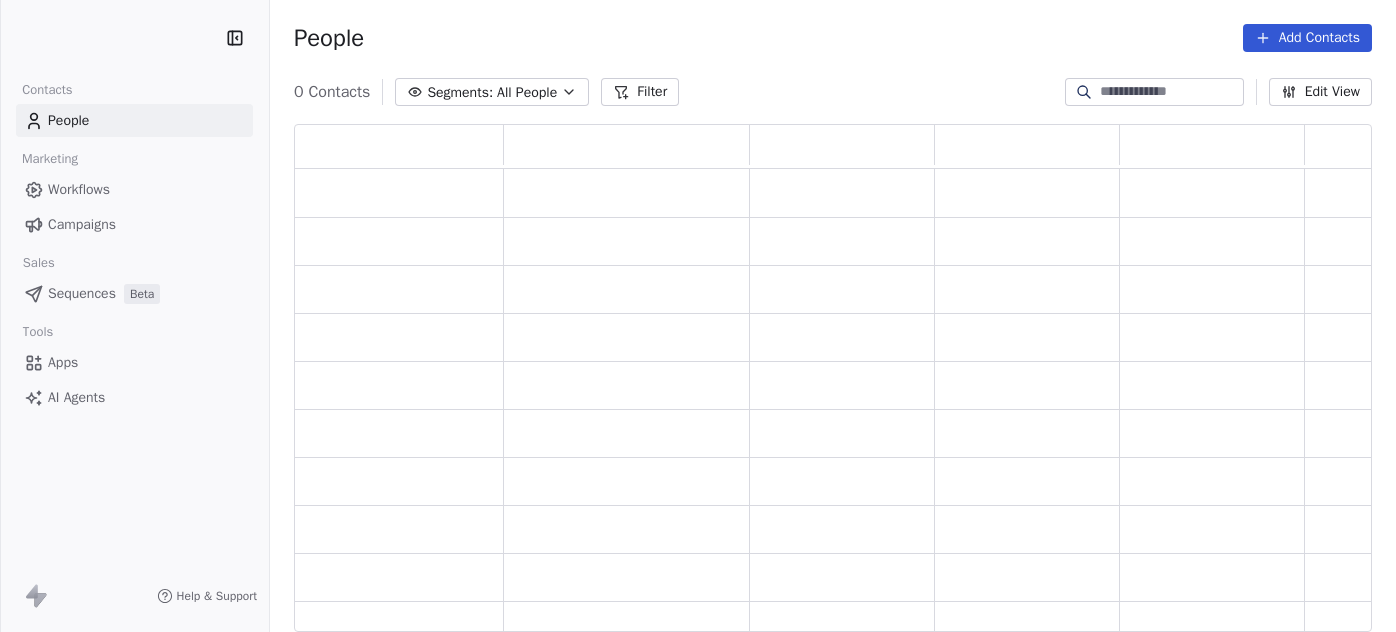 scroll, scrollTop: 0, scrollLeft: 0, axis: both 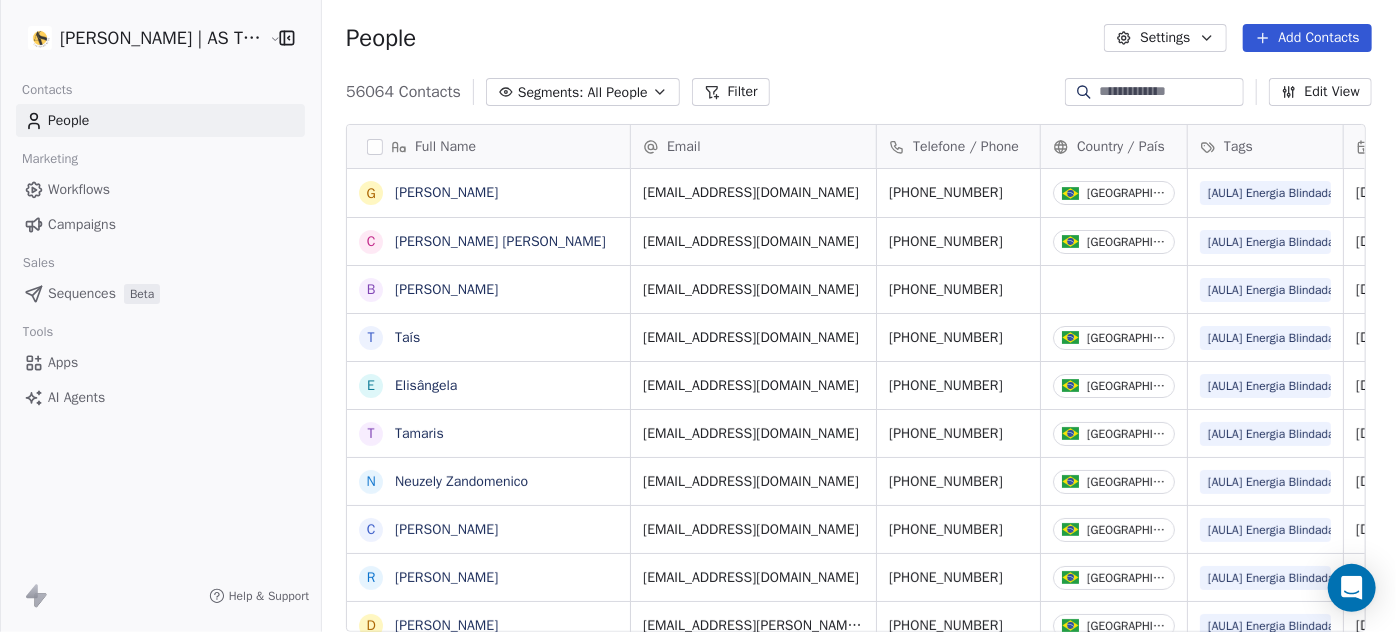 click on "Campaigns" at bounding box center (160, 224) 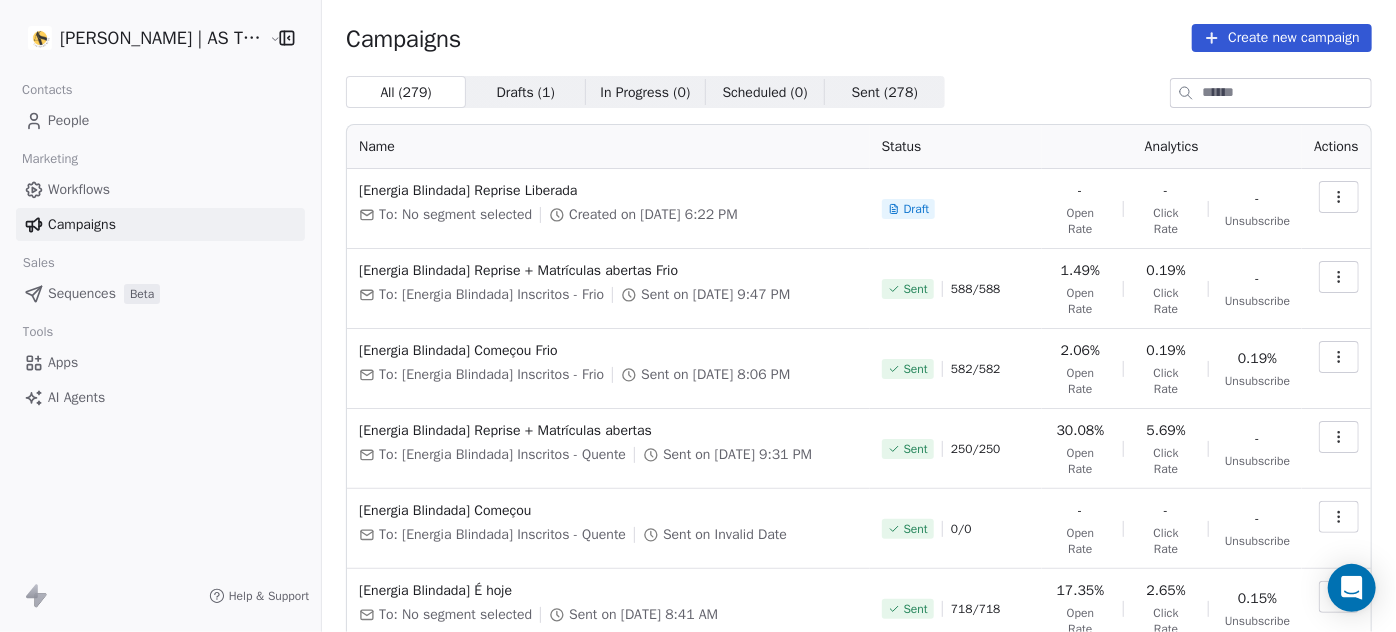 scroll, scrollTop: 90, scrollLeft: 0, axis: vertical 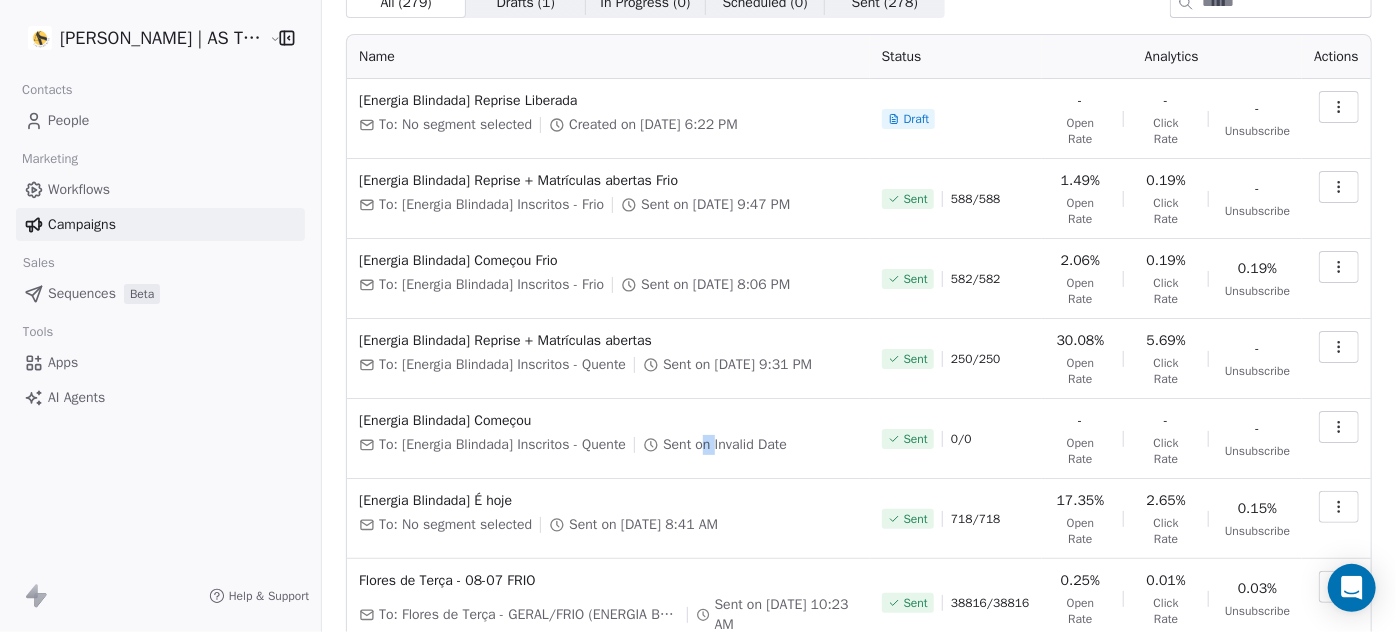 drag, startPoint x: 718, startPoint y: 455, endPoint x: 730, endPoint y: 455, distance: 12 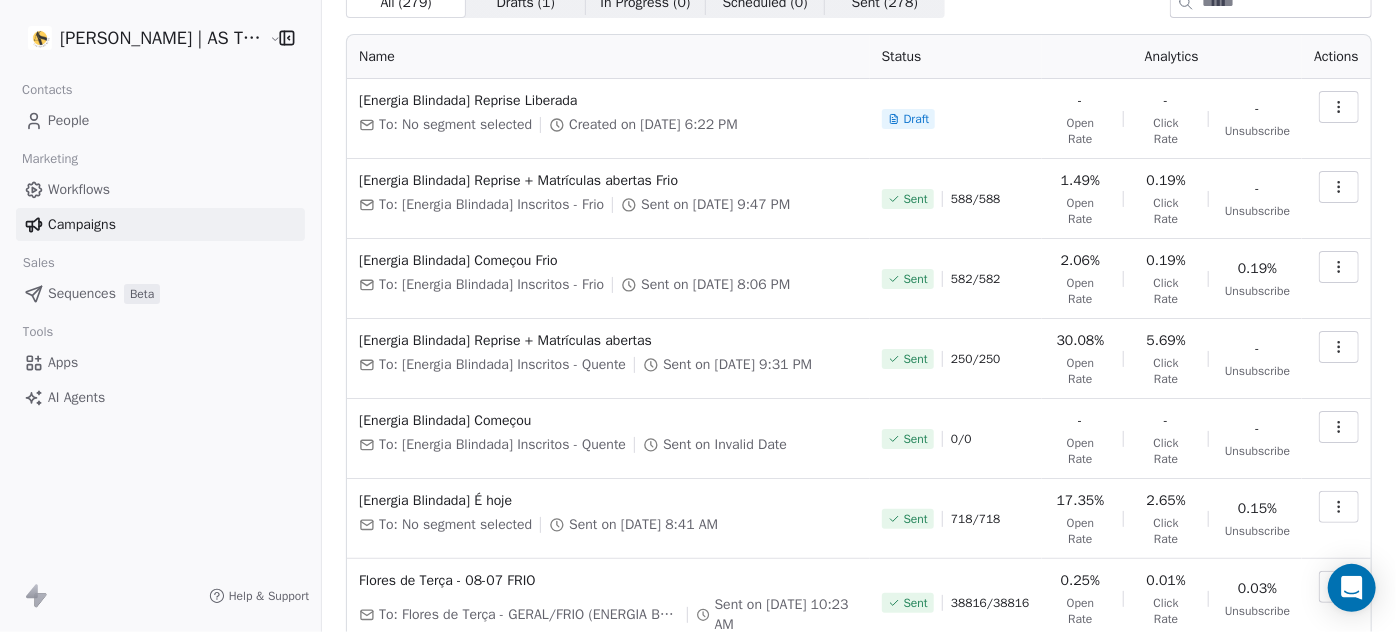 click on "[PERSON_NAME] | AS Treinamentos Contacts People Marketing Workflows Campaigns Sales Sequences Beta Tools Apps AI Agents Help & Support Campaigns  Create new campaign All ( 279 ) All ( 279 ) Drafts ( 1 ) Drafts ( 1 ) In Progress ( 0 ) In Progress ( 0 ) Scheduled ( 0 ) Scheduled ( 0 ) Sent ( 278 ) Sent ( 278 ) Name Status Analytics Actions [Energia Blindada] Reprise Liberada To: No segment selected Created on [DATE] 6:22 PM Draft - Open Rate - Click Rate - Unsubscribe [Energia Blindada] Reprise + Matrículas abertas Frio To: [Energia Blindada] Inscritos - Frio  Sent on [DATE] 9:47 PM Sent 588 / 588 1.49% Open Rate 0.19% Click Rate - Unsubscribe [Energia Blindada] Começou Frio To: [Energia Blindada] Inscritos - Frio  Sent on [DATE] 8:06 PM Sent 582 / 582 2.06% Open Rate 0.19% Click Rate 0.19% Unsubscribe [Energia Blindada] Reprise + Matrículas abertas To: [Energia Blindada] Inscritos - Quente  Sent on [DATE] 9:31 PM Sent 250 / 250 30.08% Open Rate 5.69% Click Rate - Unsubscribe Sent" at bounding box center (698, 316) 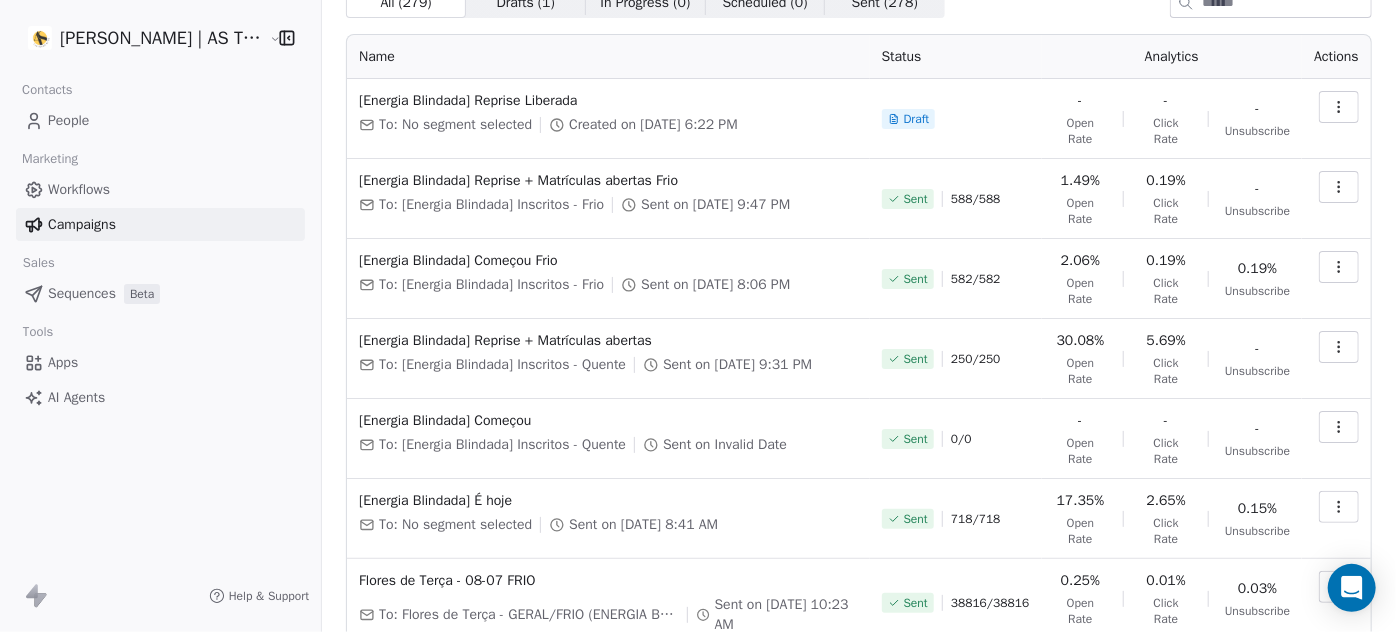 click 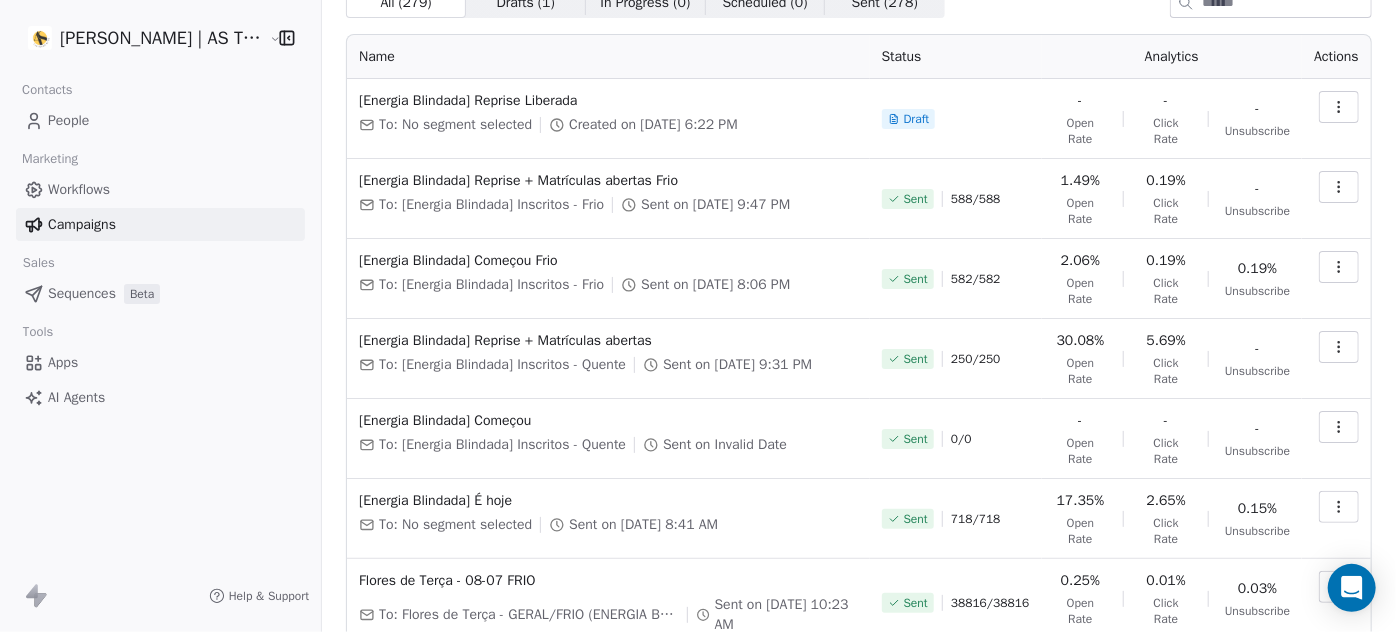 click on "[PERSON_NAME] | AS Treinamentos Contacts People Marketing Workflows Campaigns Sales Sequences Beta Tools Apps AI Agents Help & Support Campaigns  Create new campaign All ( 279 ) All ( 279 ) Drafts ( 1 ) Drafts ( 1 ) In Progress ( 0 ) In Progress ( 0 ) Scheduled ( 0 ) Scheduled ( 0 ) Sent ( 278 ) Sent ( 278 ) Name Status Analytics Actions [Energia Blindada] Reprise Liberada To: No segment selected Created on [DATE] 6:22 PM Draft - Open Rate - Click Rate - Unsubscribe [Energia Blindada] Reprise + Matrículas abertas Frio To: [Energia Blindada] Inscritos - Frio  Sent on [DATE] 9:47 PM Sent 588 / 588 1.49% Open Rate 0.19% Click Rate - Unsubscribe [Energia Blindada] Começou Frio To: [Energia Blindada] Inscritos - Frio  Sent on [DATE] 8:06 PM Sent 582 / 582 2.06% Open Rate 0.19% Click Rate 0.19% Unsubscribe [Energia Blindada] Reprise + Matrículas abertas To: [Energia Blindada] Inscritos - Quente  Sent on [DATE] 9:31 PM Sent 250 / 250 30.08% Open Rate 5.69% Click Rate - Unsubscribe Sent" at bounding box center [698, 316] 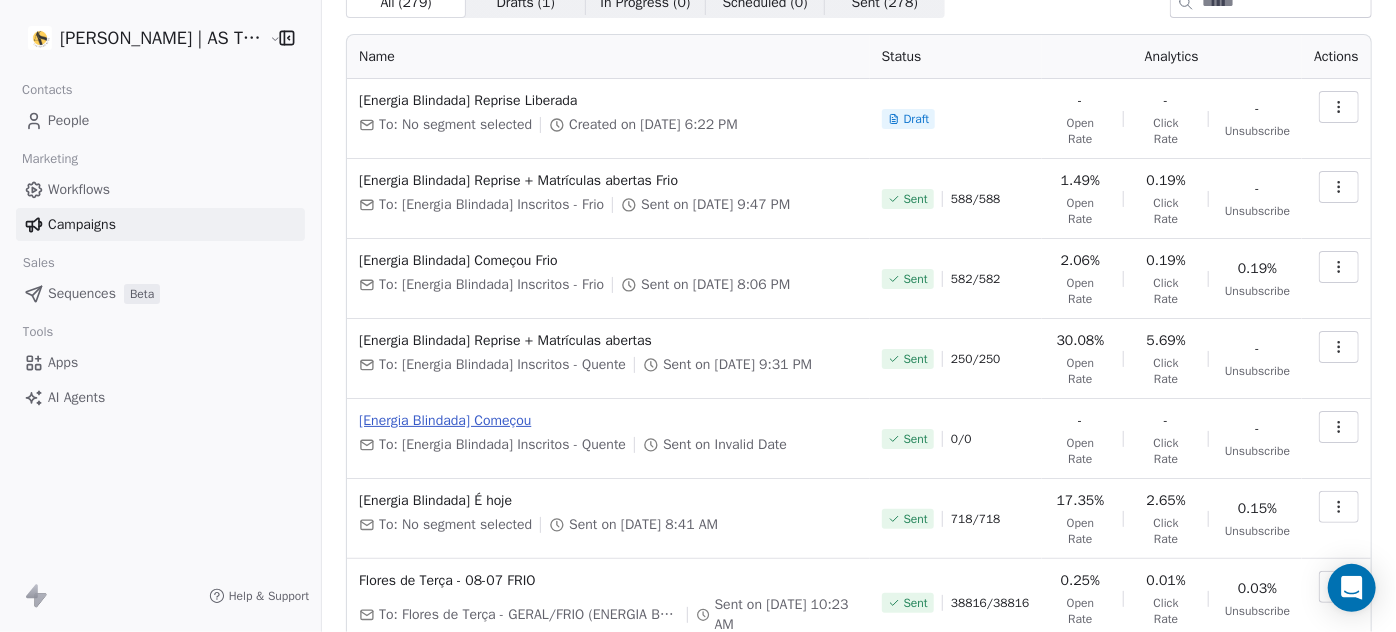 click on "[Energia Blindada] Começou" at bounding box center [608, 421] 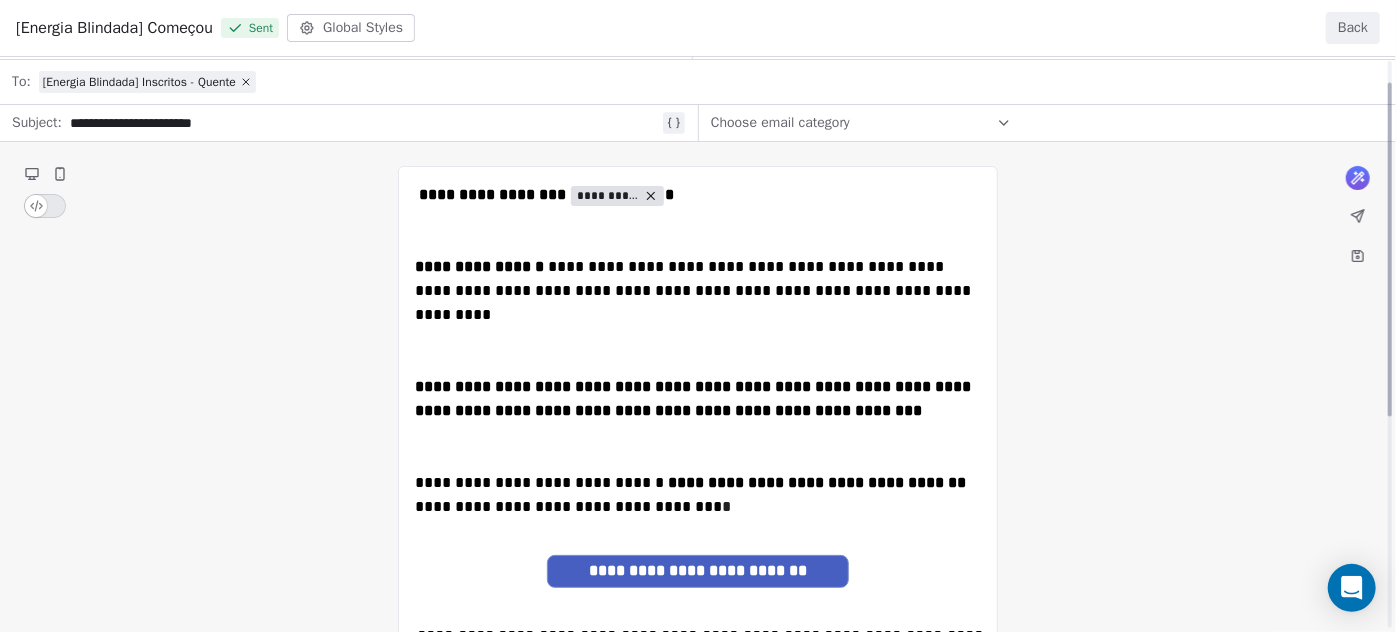 scroll, scrollTop: 0, scrollLeft: 0, axis: both 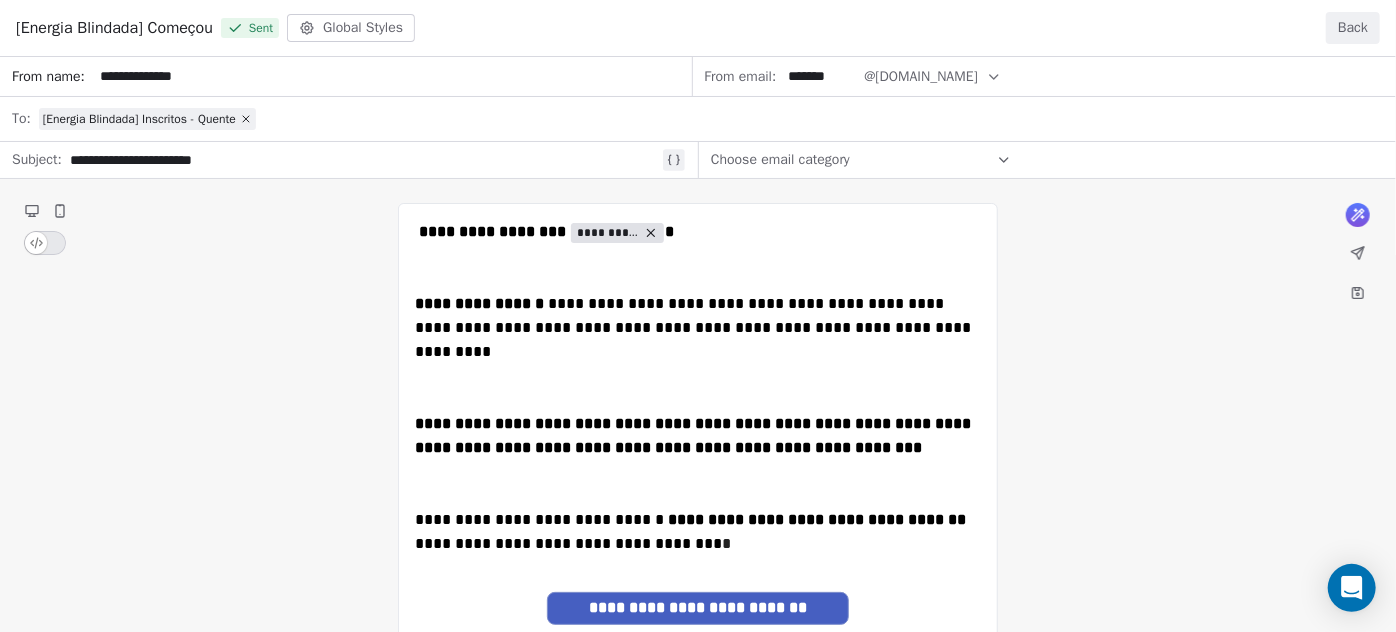 click on "Back" at bounding box center (1353, 28) 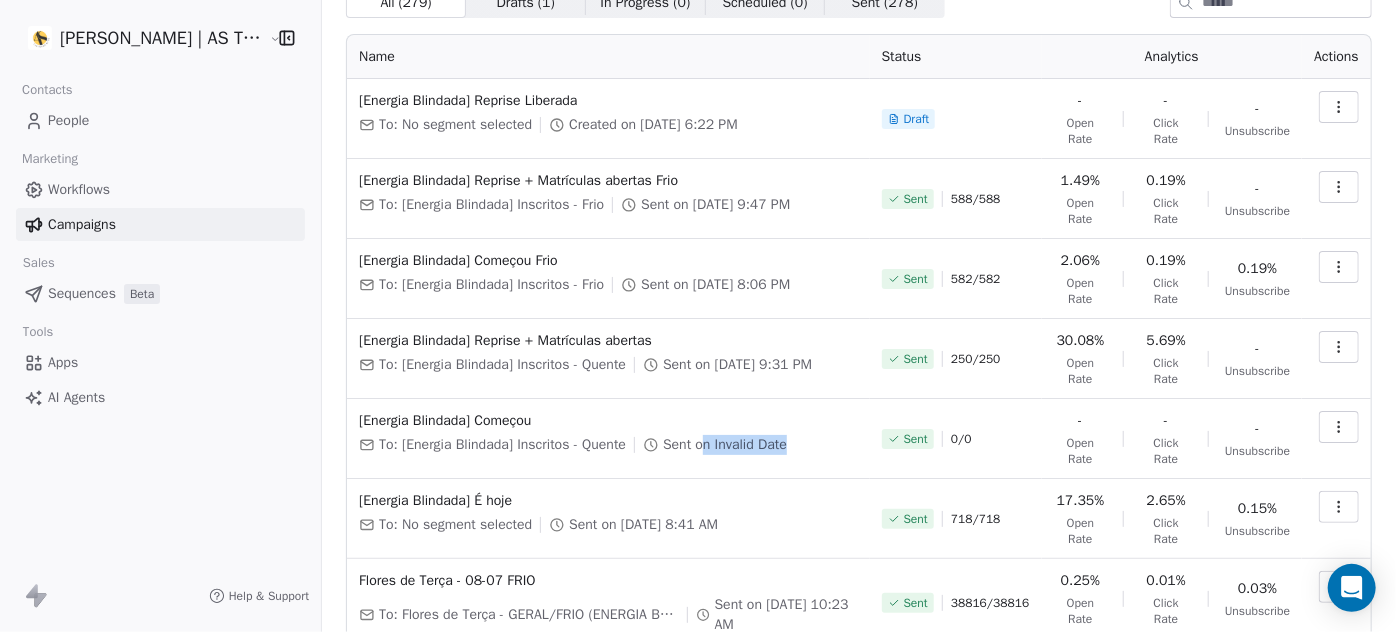 drag, startPoint x: 717, startPoint y: 446, endPoint x: 818, endPoint y: 460, distance: 101.96568 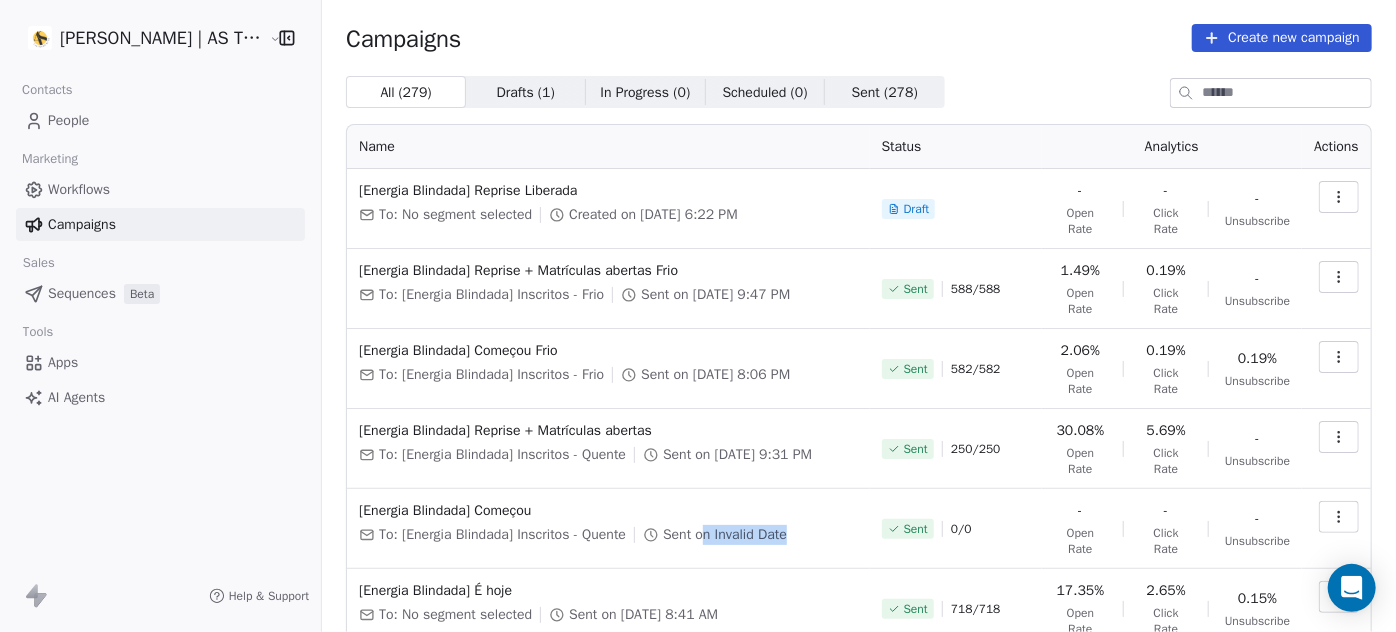 click 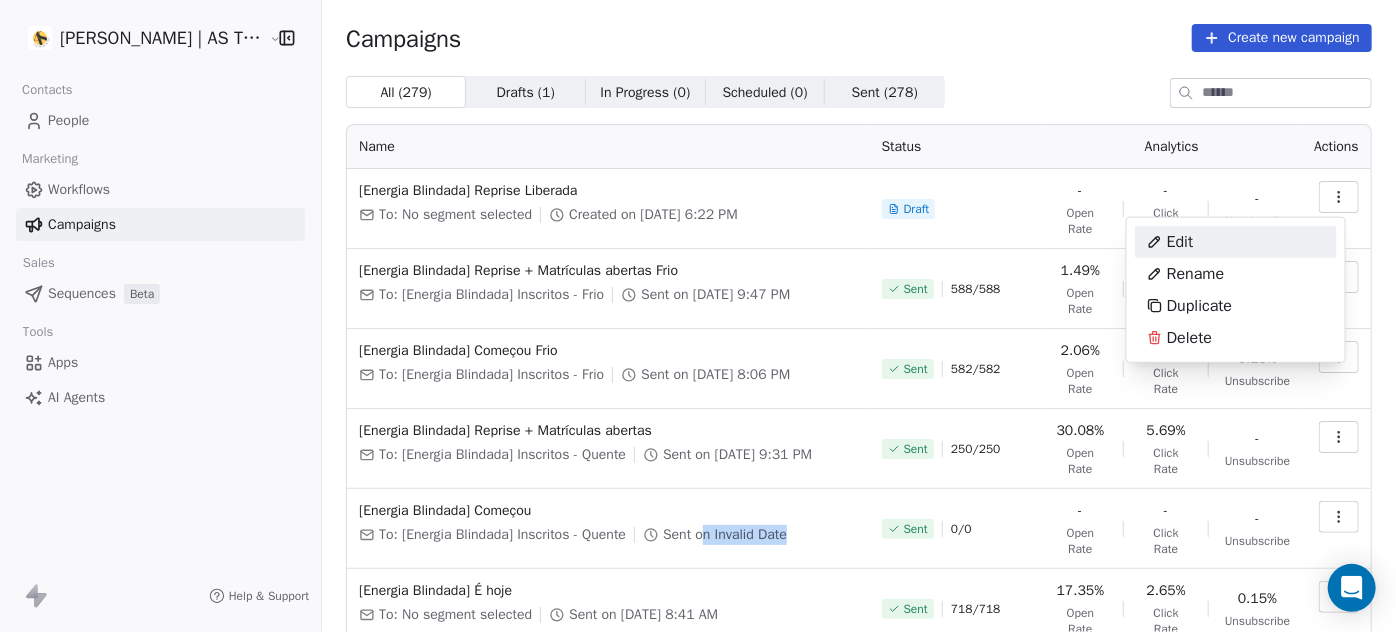 click on "Edit" at bounding box center (1236, 242) 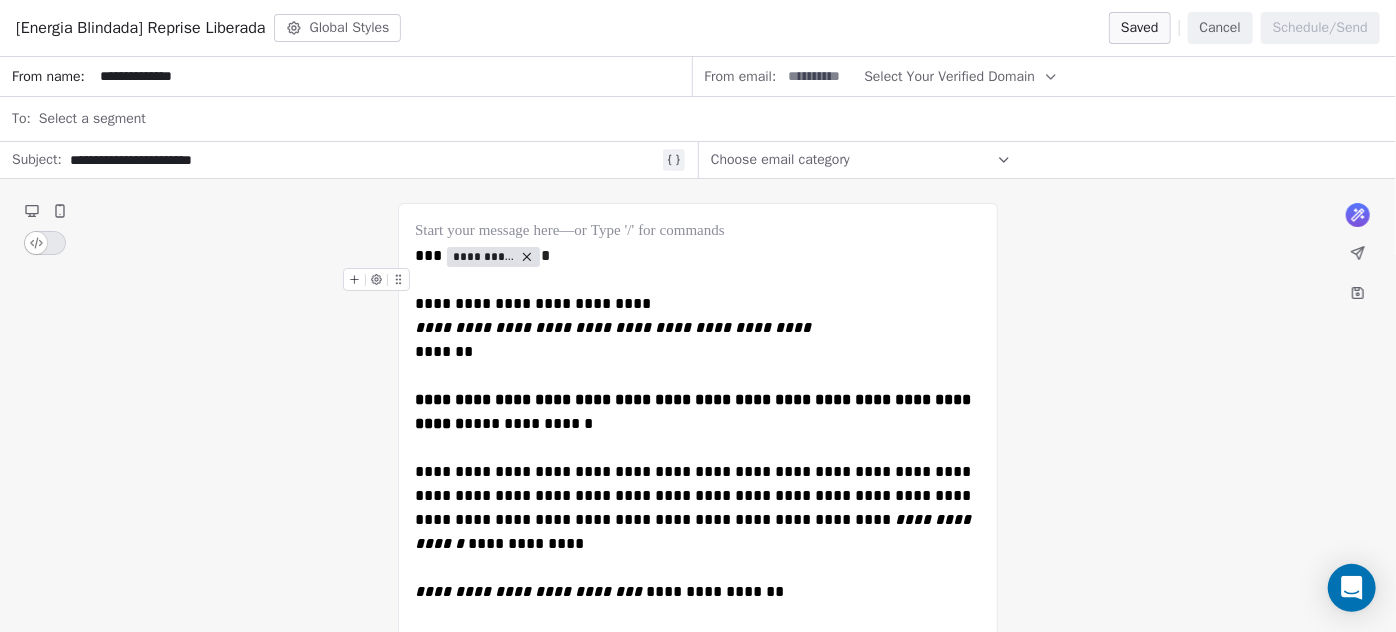 click on "Select a segment" at bounding box center [92, 119] 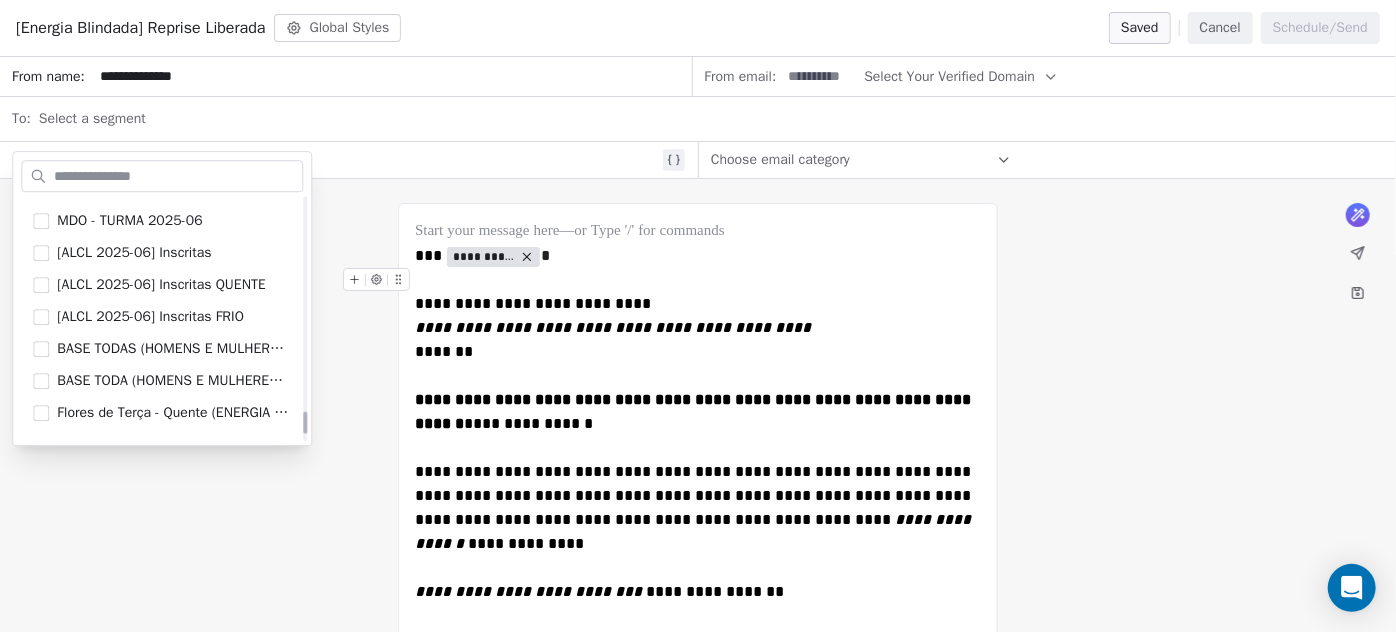 scroll, scrollTop: 2450, scrollLeft: 0, axis: vertical 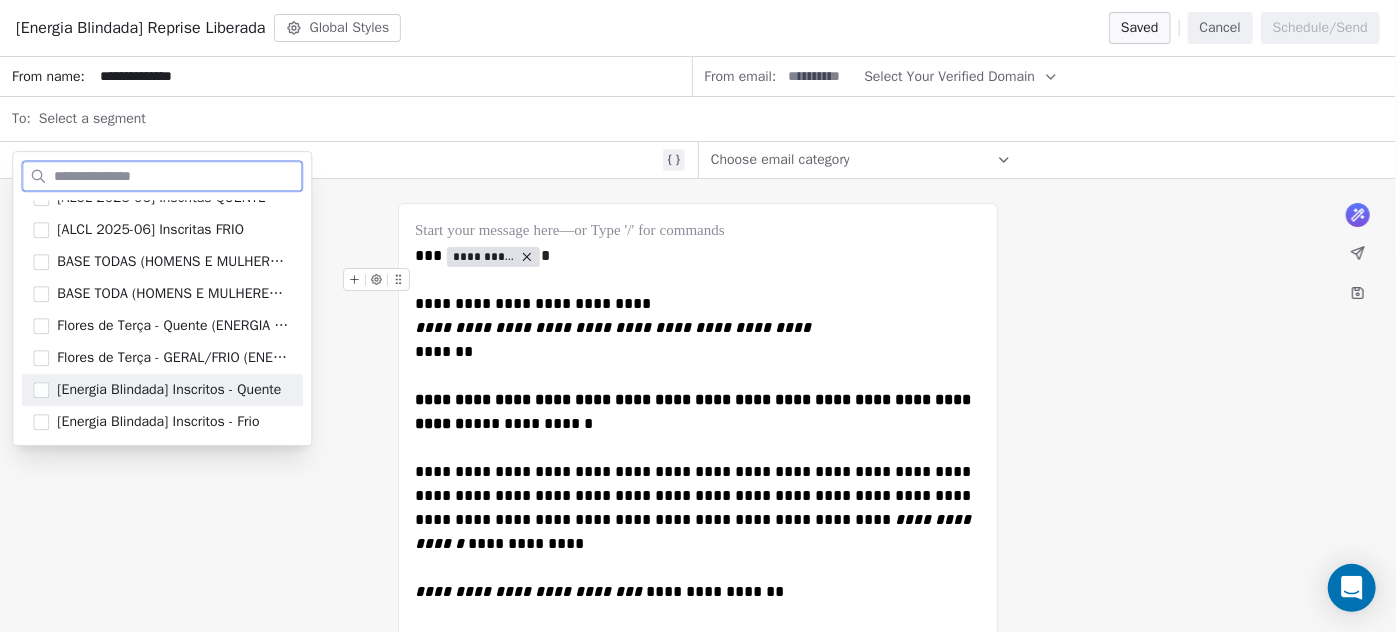 click on "[Energia Blindada] Inscritos - Quente" at bounding box center (169, 390) 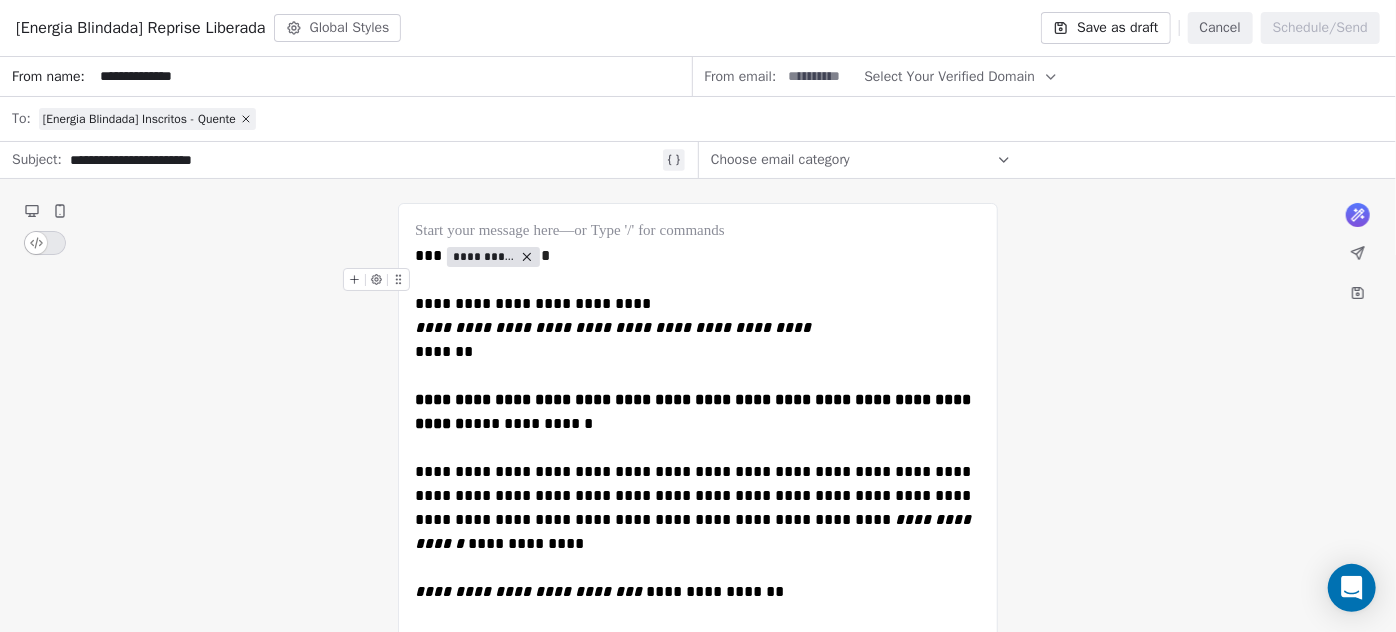 click on "**********" at bounding box center (698, 751) 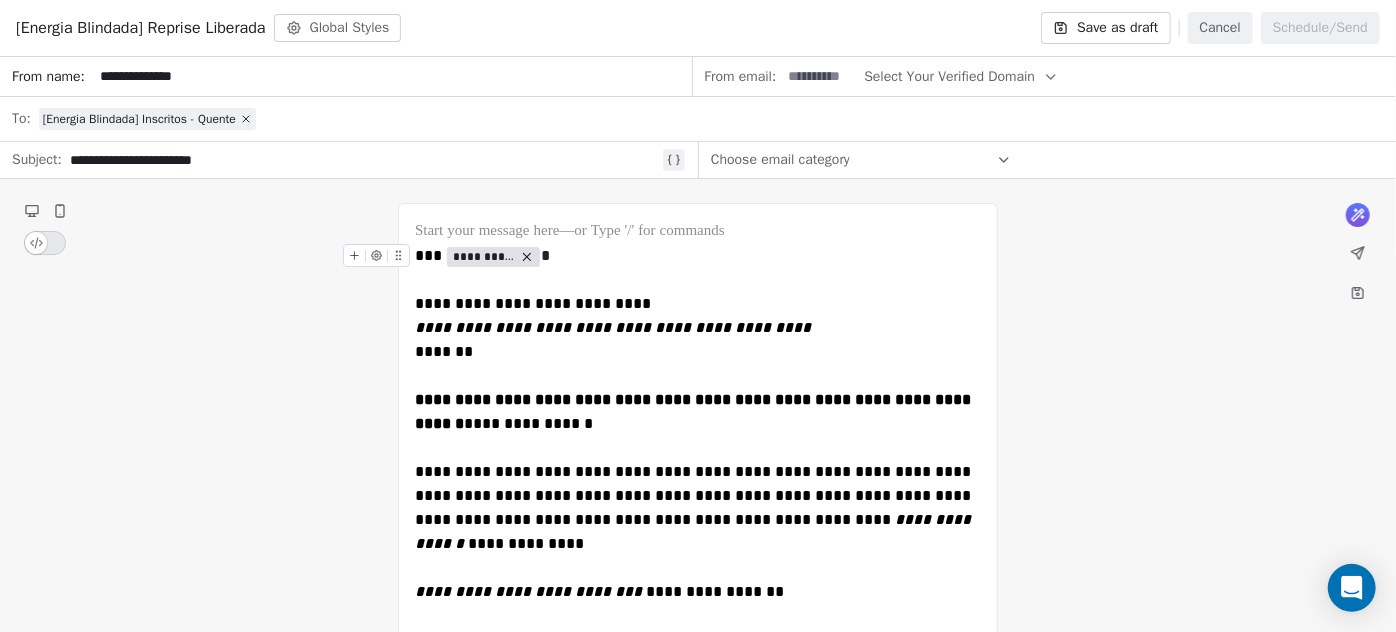 click on "Select Your Verified Domain" at bounding box center (961, 76) 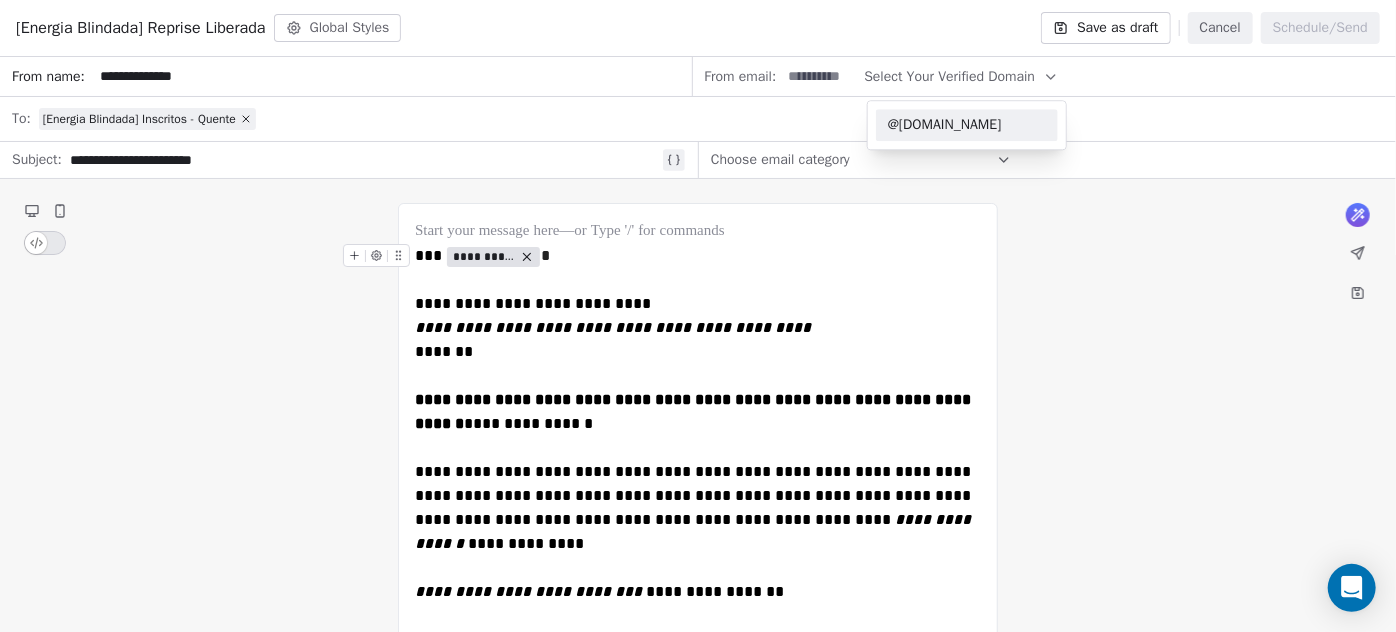 click on "@[DOMAIN_NAME]" at bounding box center (967, 125) 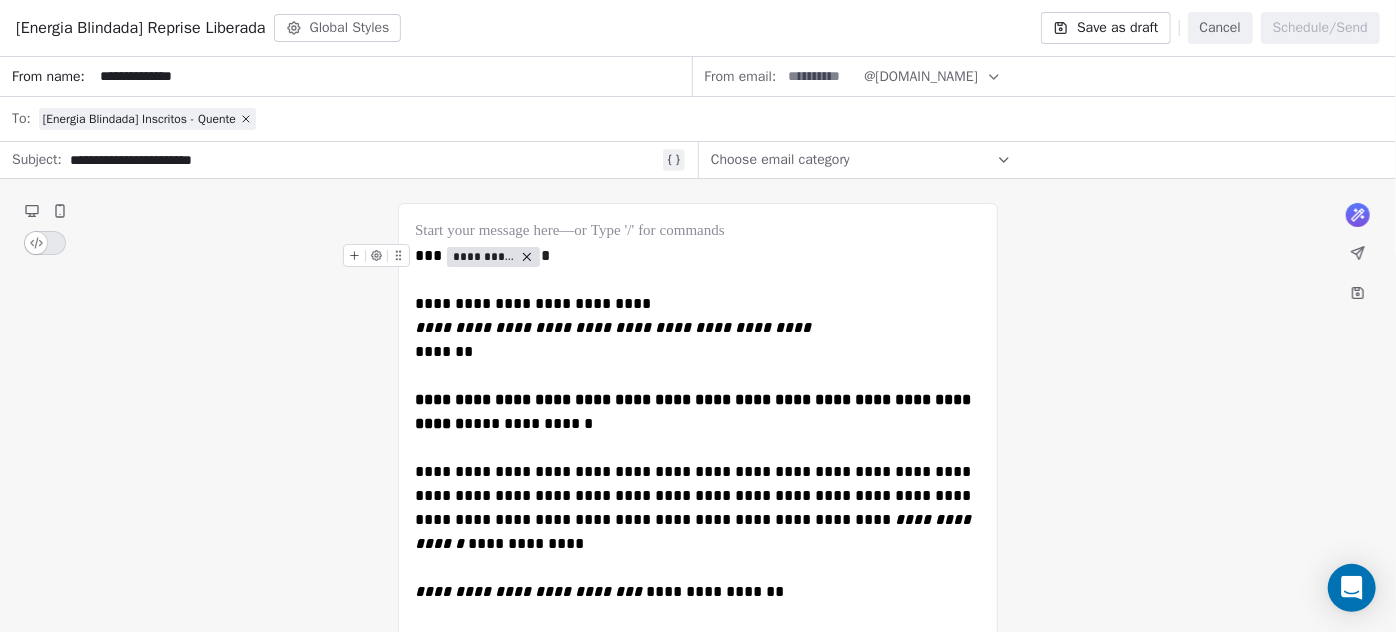 click on "@[DOMAIN_NAME]" at bounding box center [921, 76] 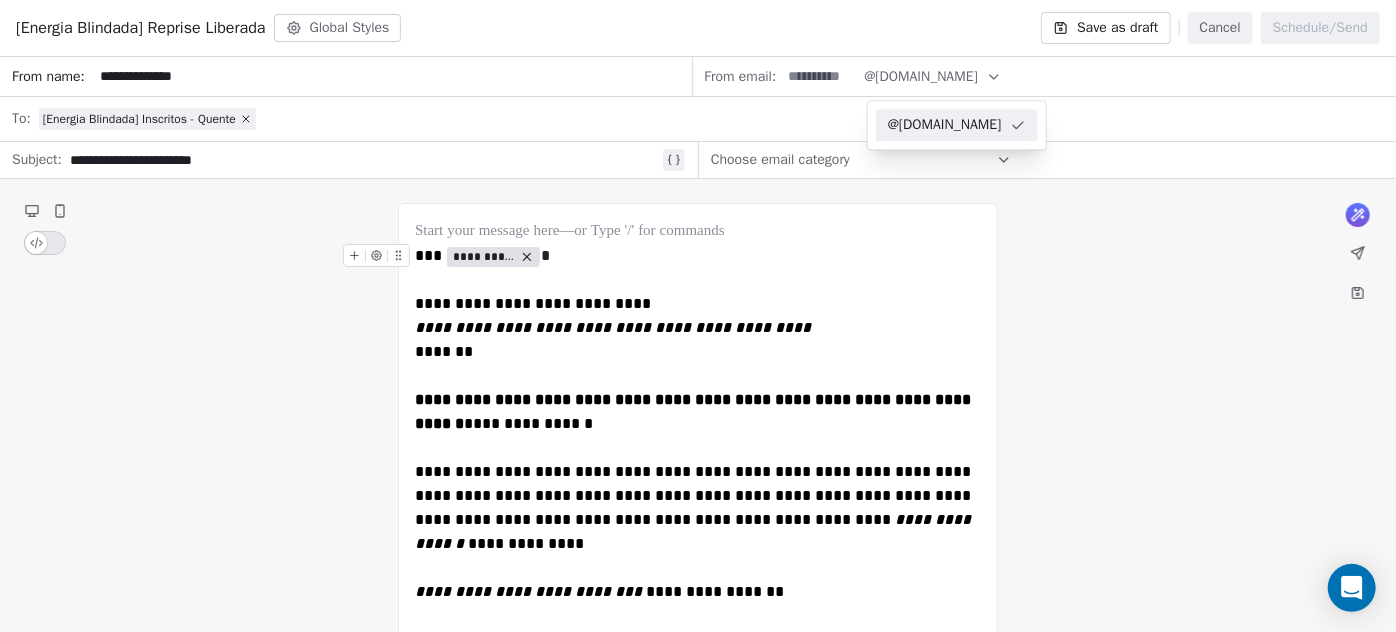 click at bounding box center [820, 76] 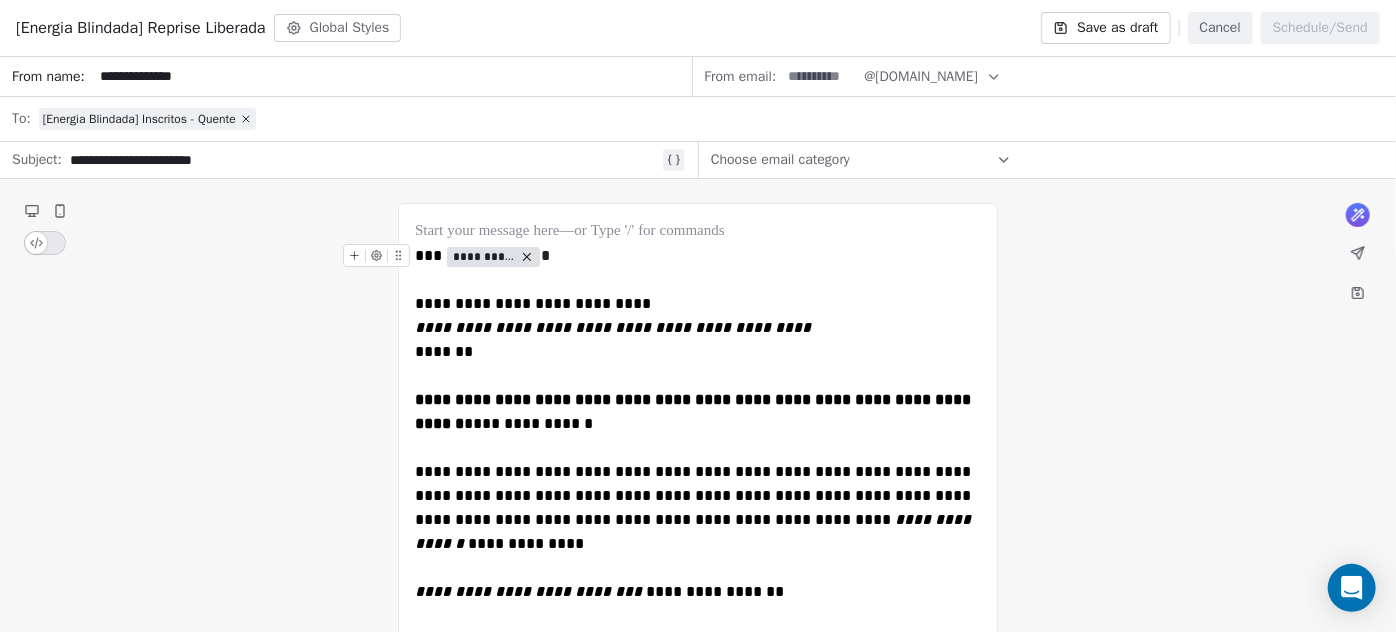 type 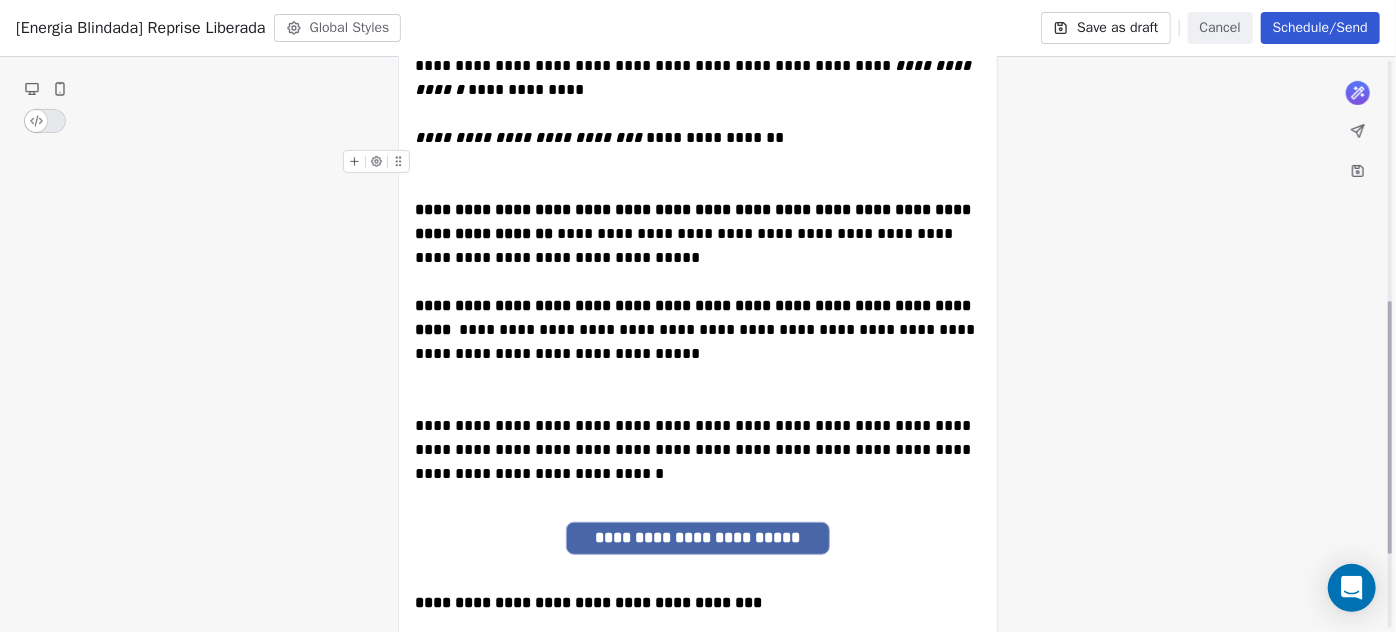 scroll, scrollTop: 636, scrollLeft: 0, axis: vertical 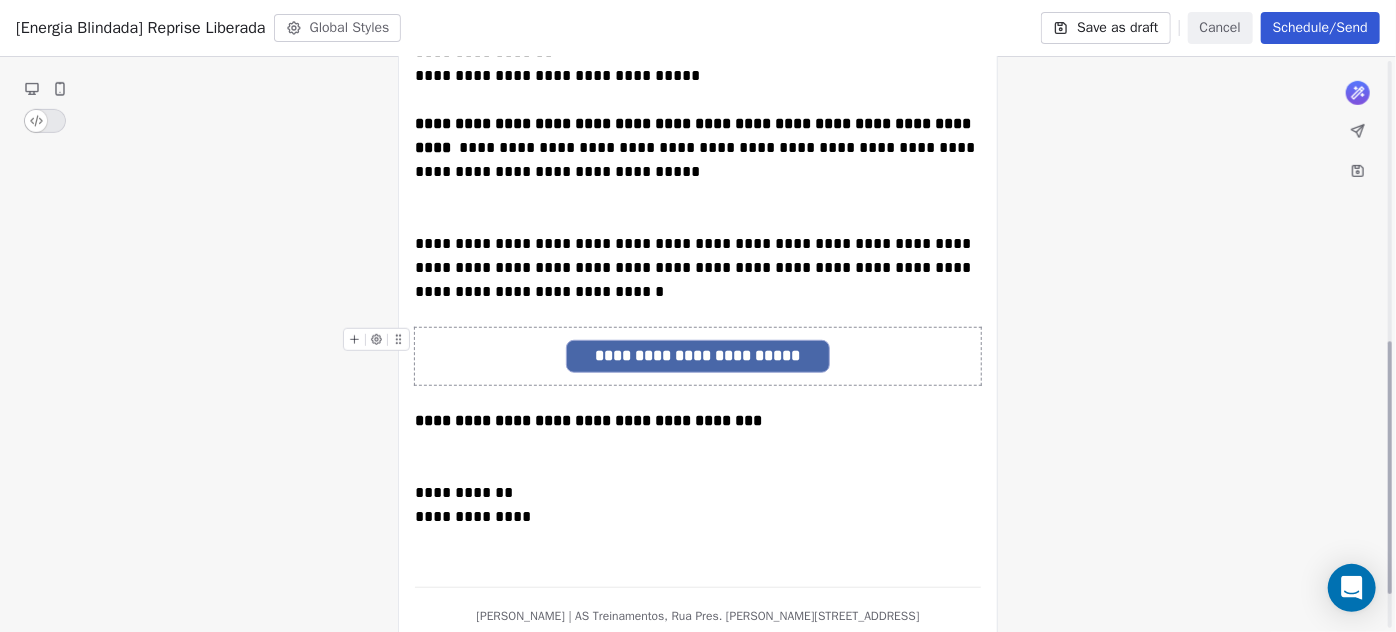 type on "*******" 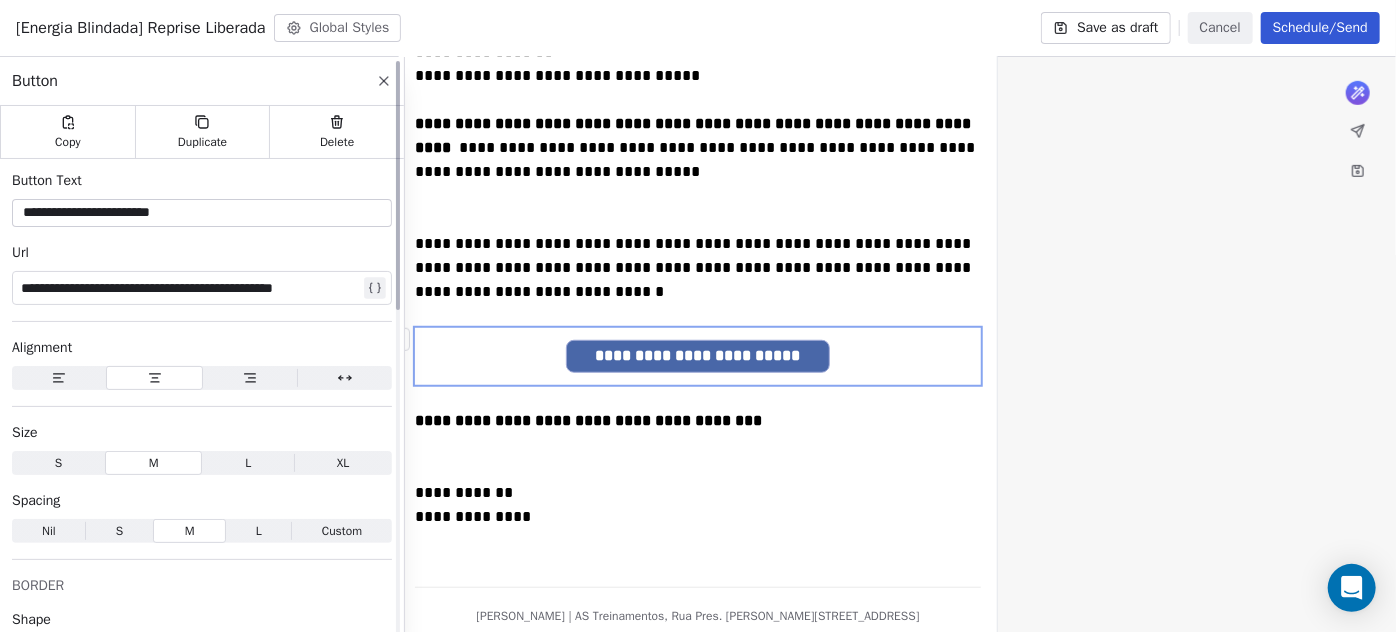click 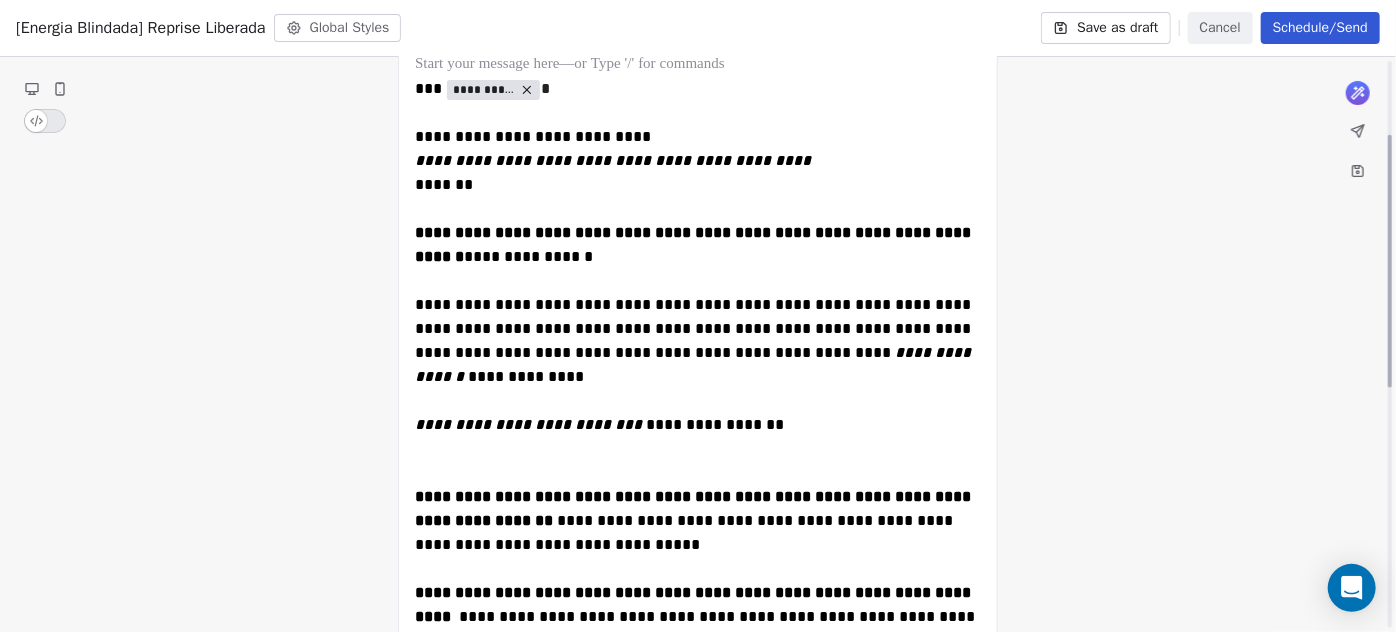 scroll, scrollTop: 0, scrollLeft: 0, axis: both 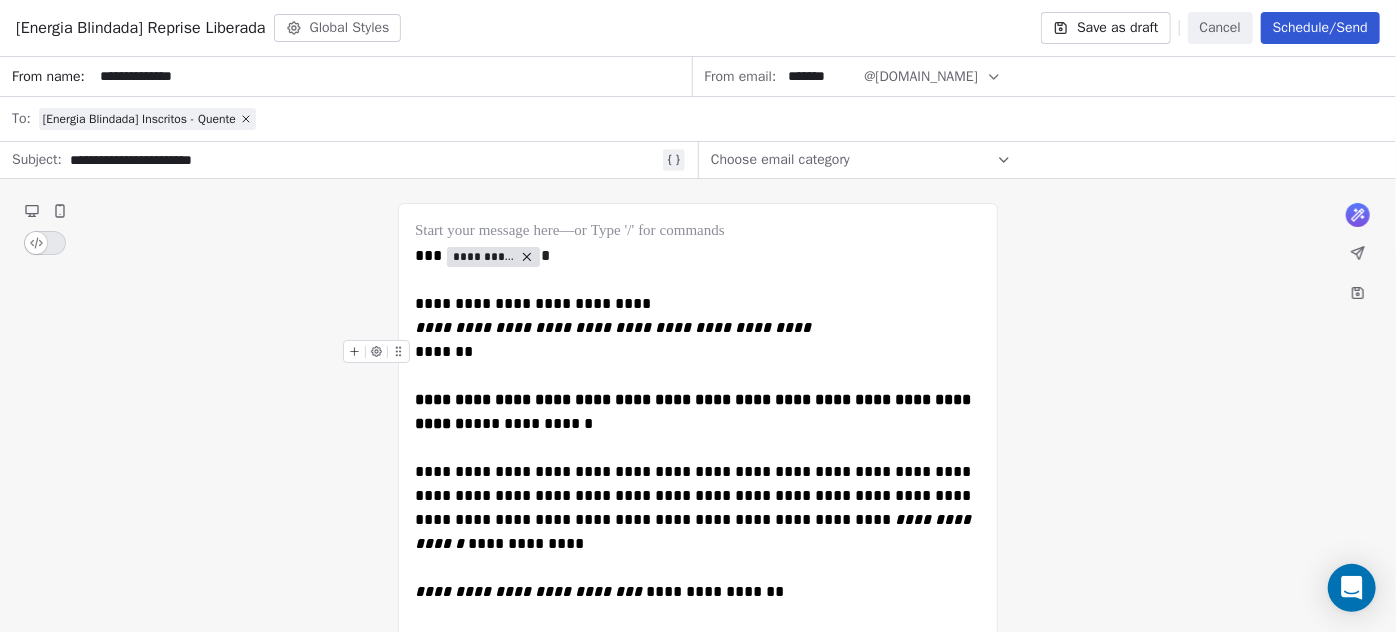 click on "Schedule/Send" at bounding box center [1320, 28] 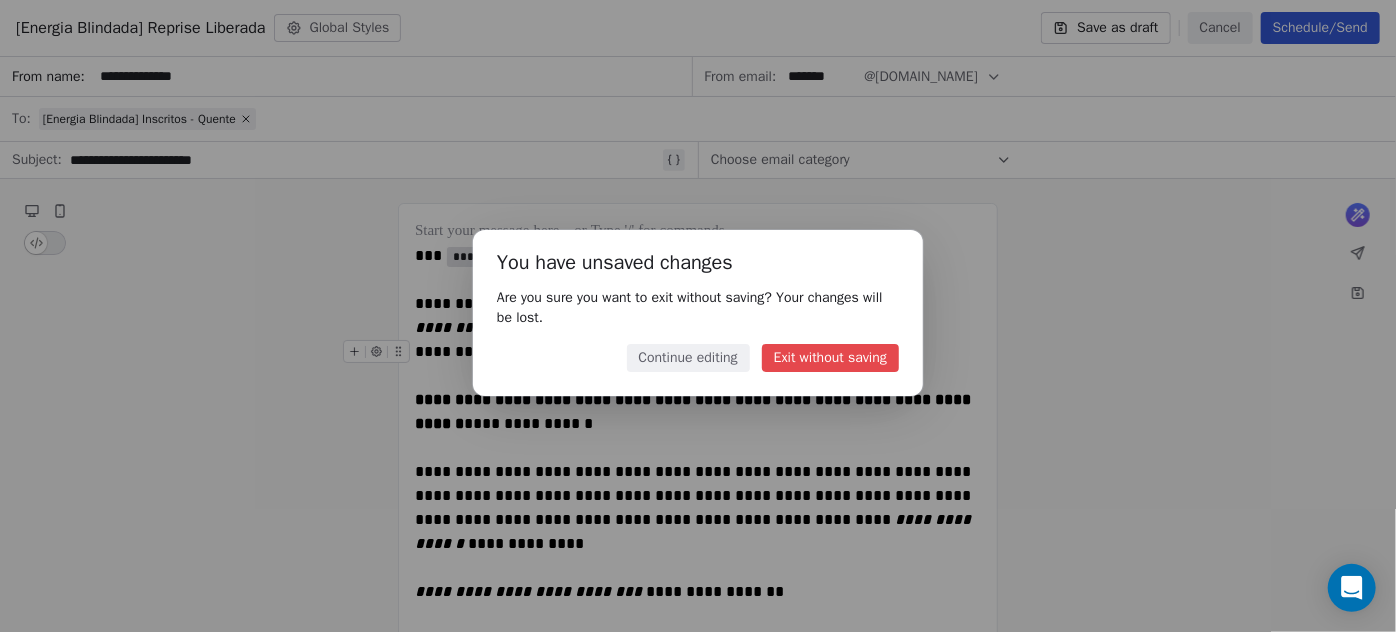 click on "Continue editing" at bounding box center (688, 358) 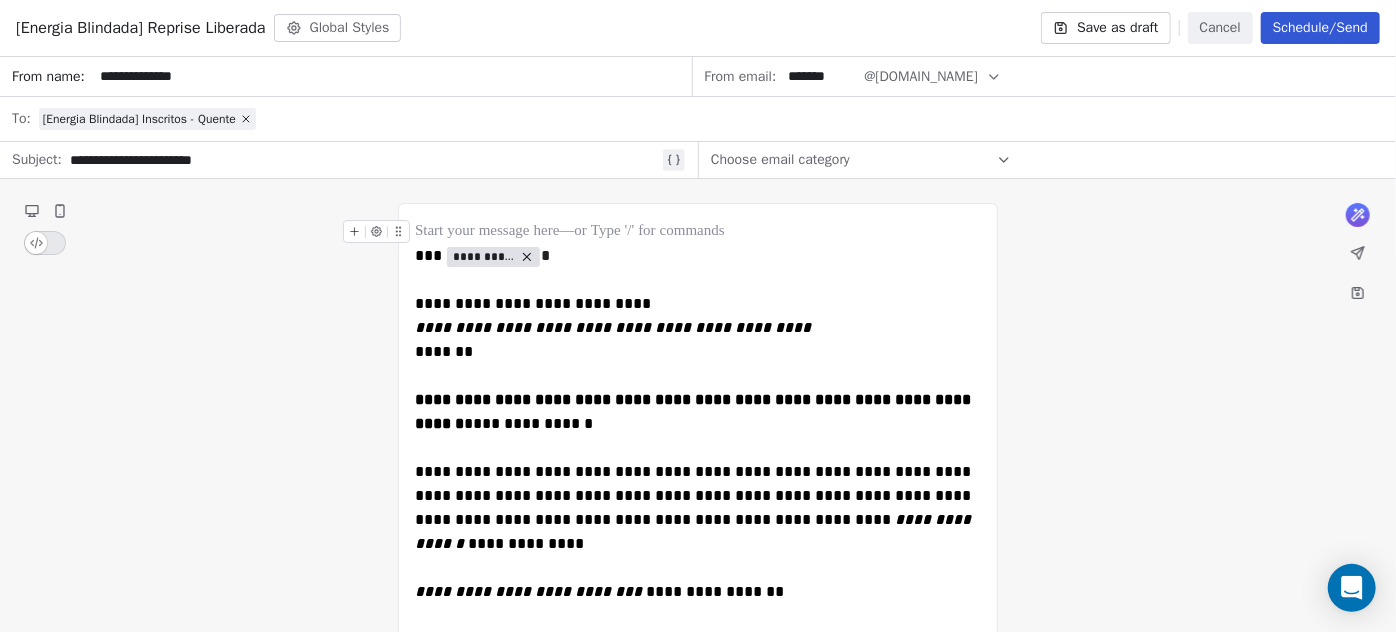 click on "Save as draft" at bounding box center (1105, 28) 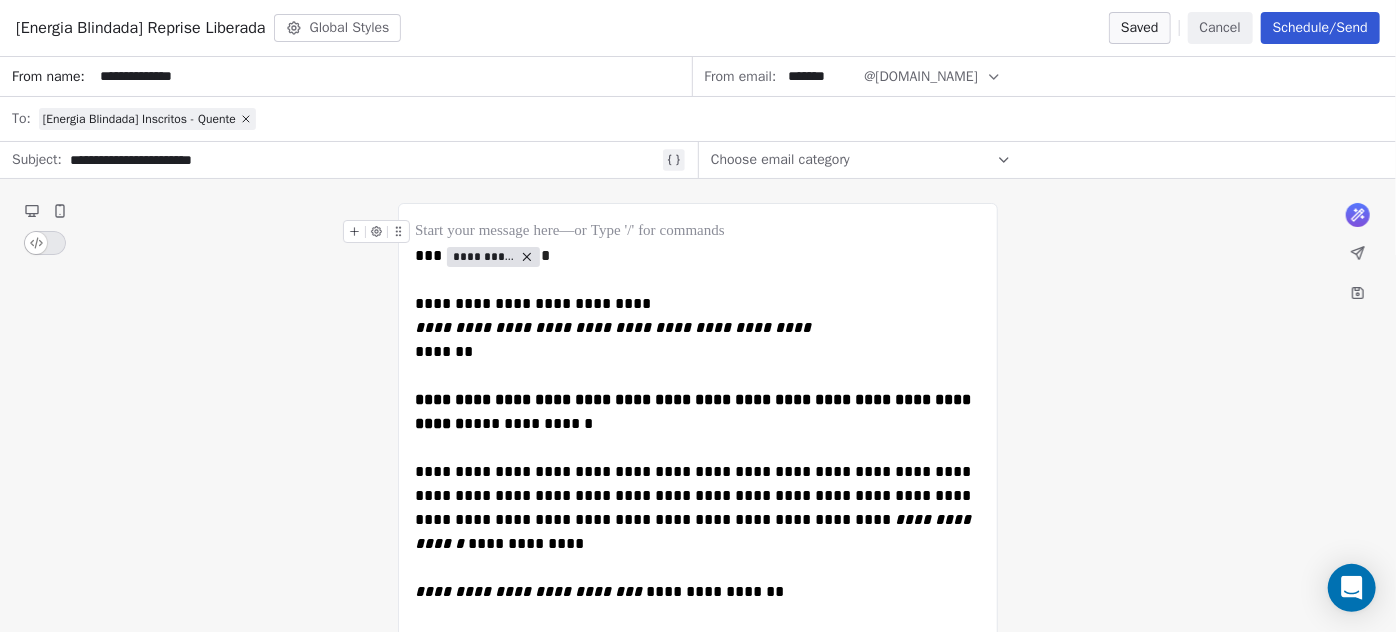 click on "Cancel" at bounding box center (1220, 28) 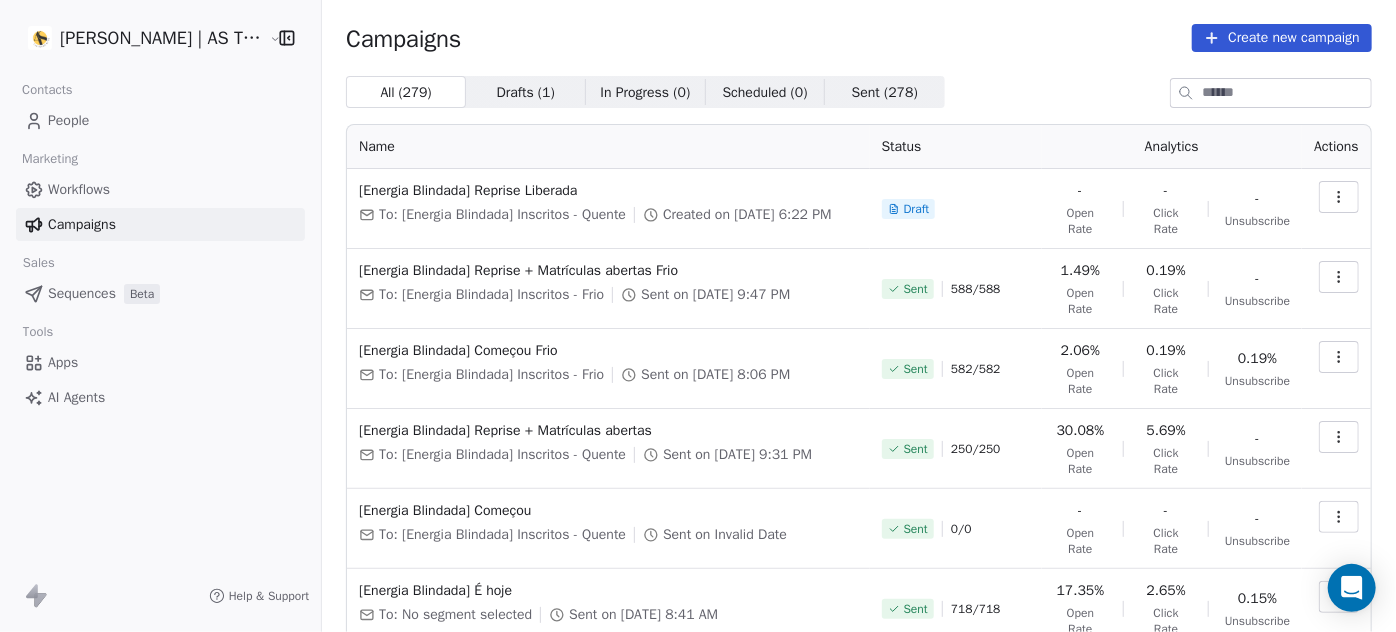 click on "People" at bounding box center (160, 120) 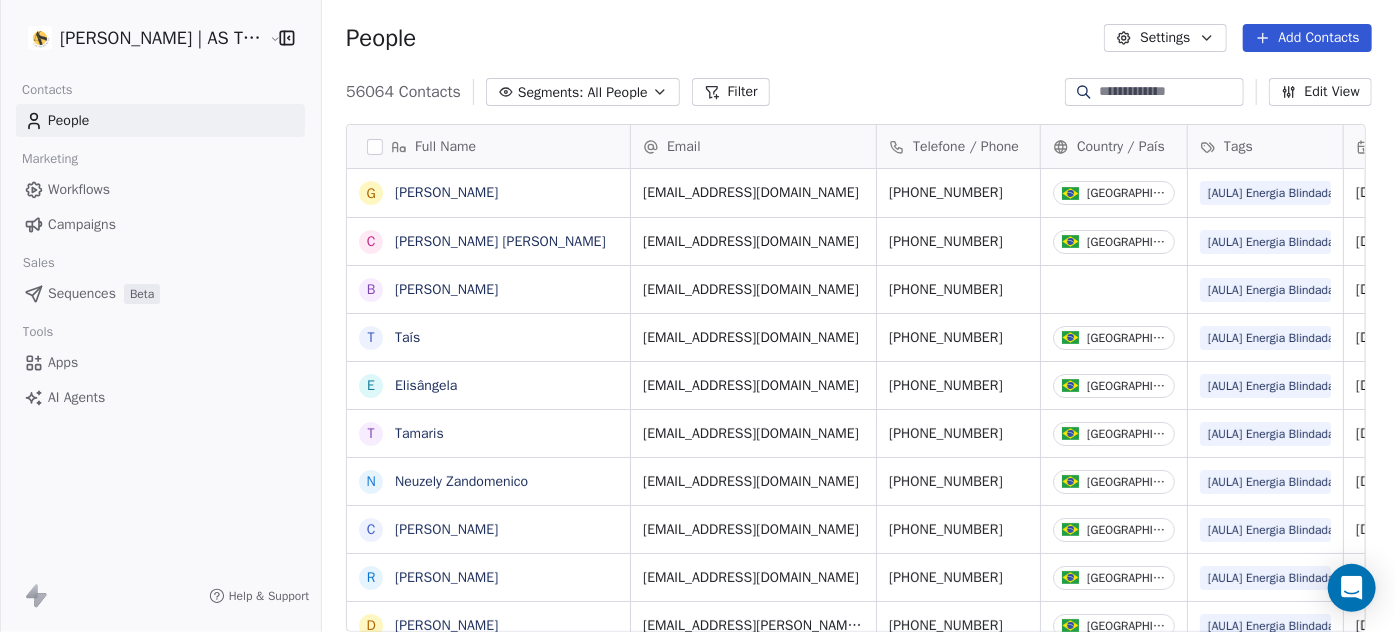 scroll, scrollTop: 14, scrollLeft: 14, axis: both 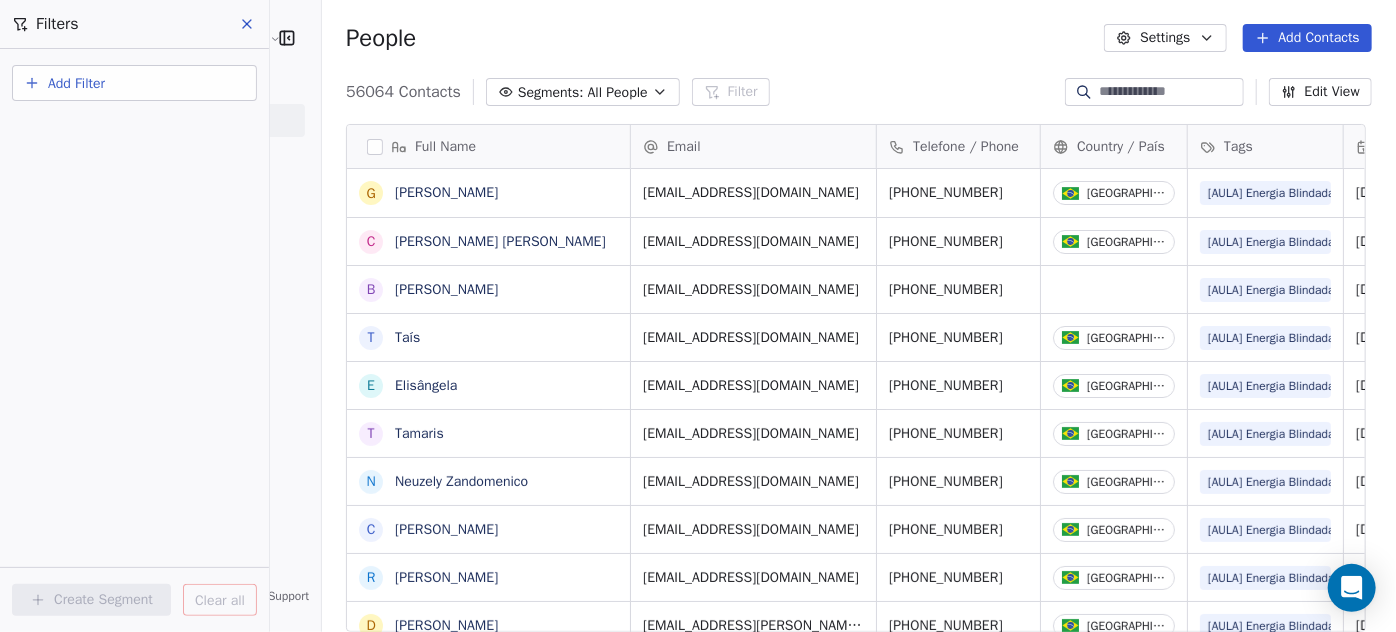 click on "All People" at bounding box center (618, 92) 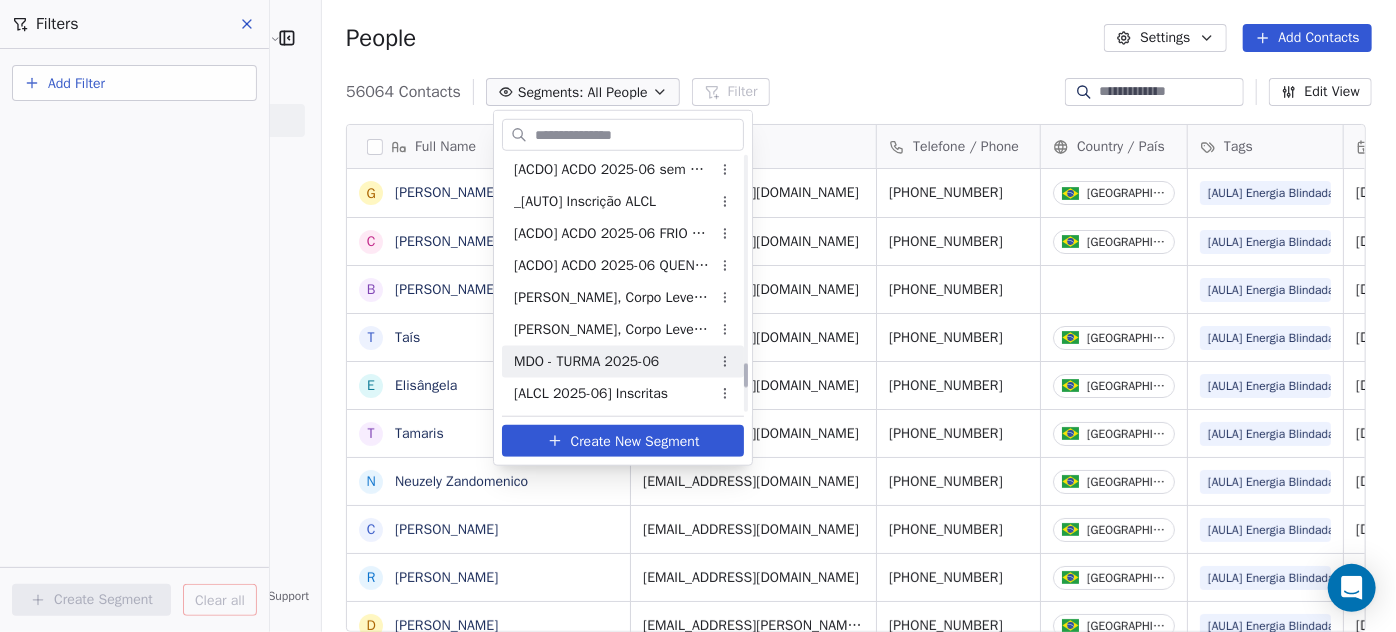 scroll, scrollTop: 2438, scrollLeft: 0, axis: vertical 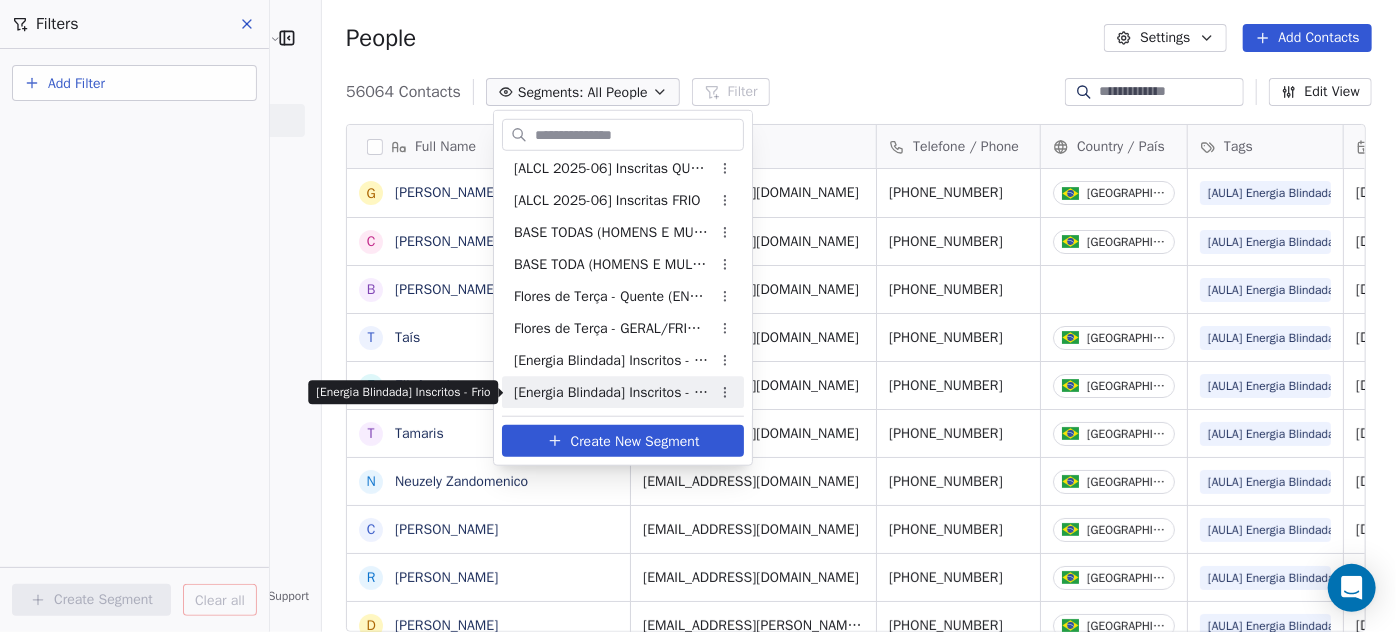 click on "[Energia Blindada] Inscritos - Frio" at bounding box center [612, 392] 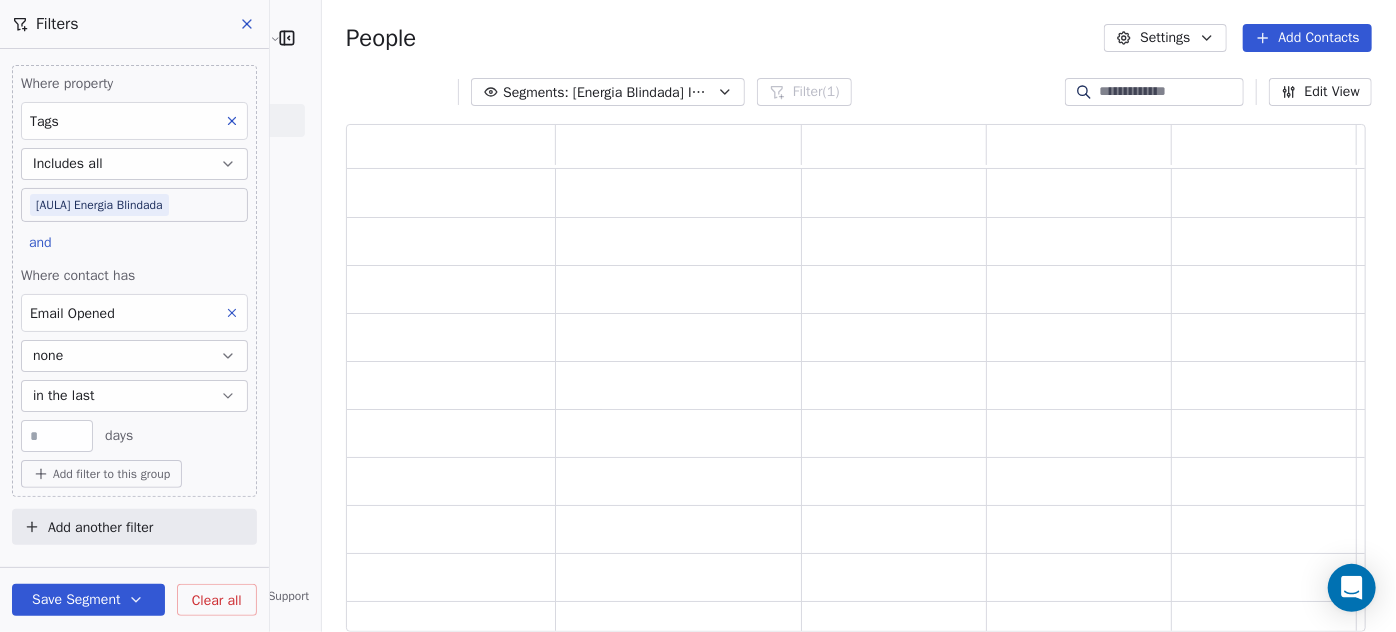 scroll, scrollTop: 14, scrollLeft: 14, axis: both 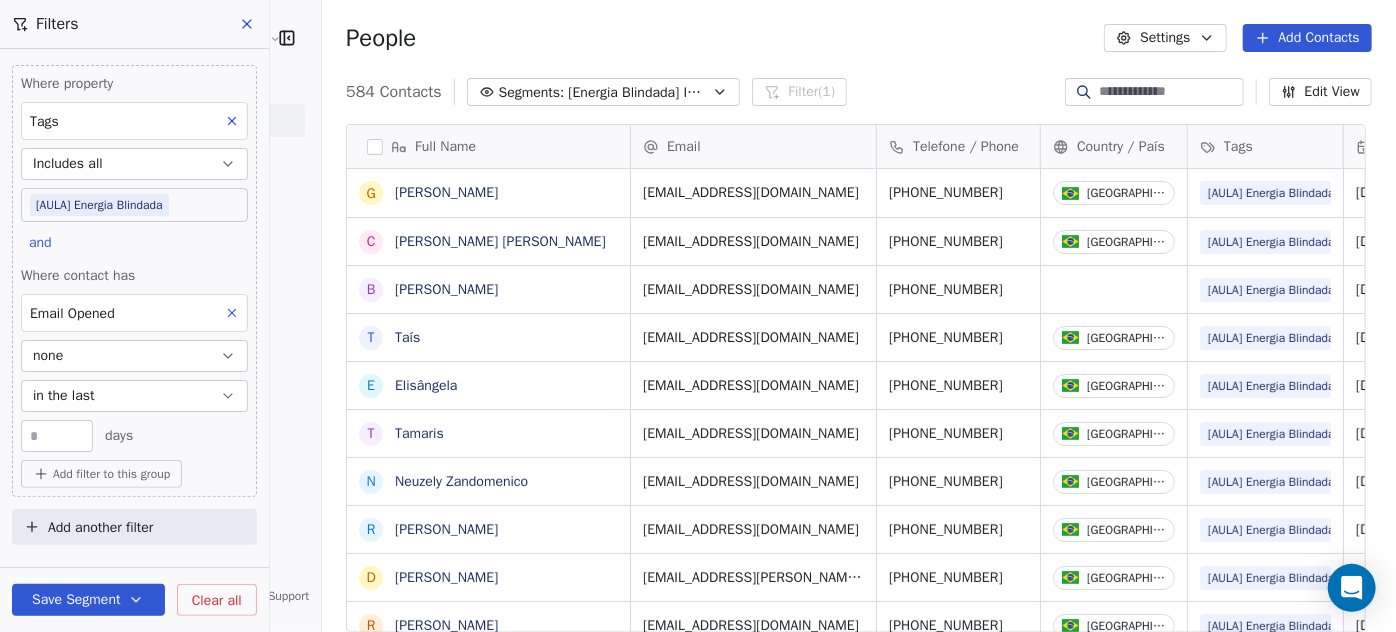 click on "Add filter to this group" at bounding box center (111, 474) 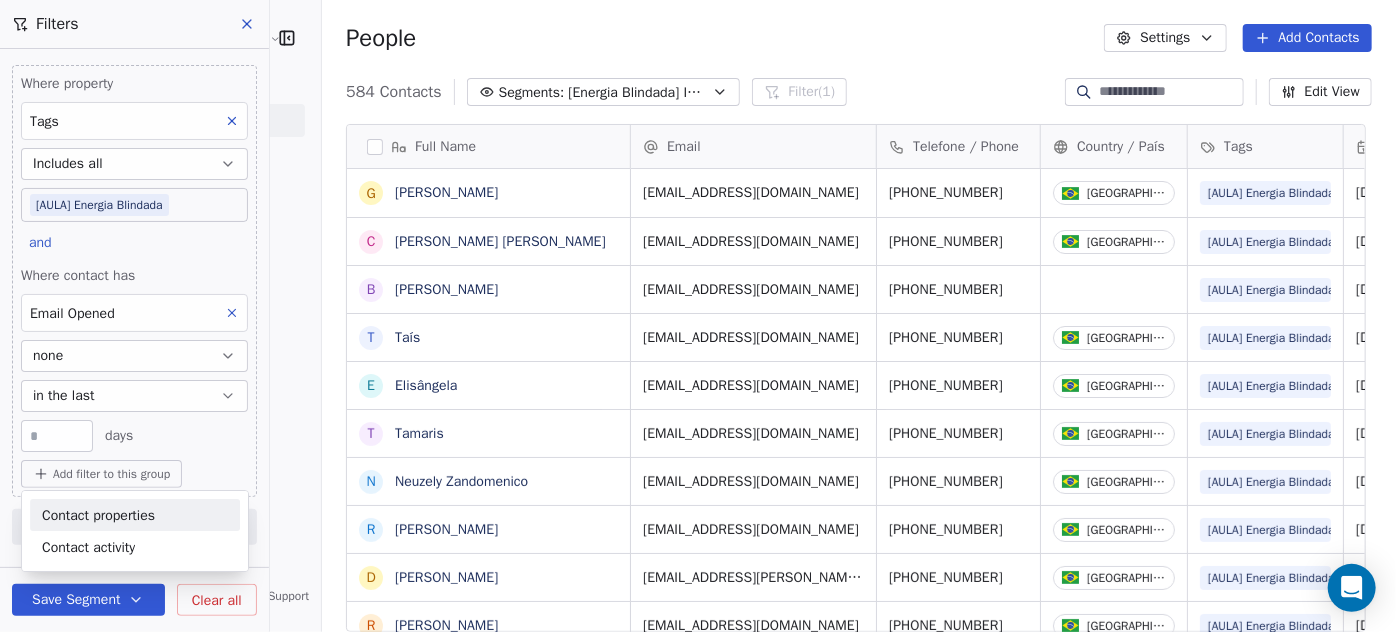 click on "Contact properties" at bounding box center (98, 515) 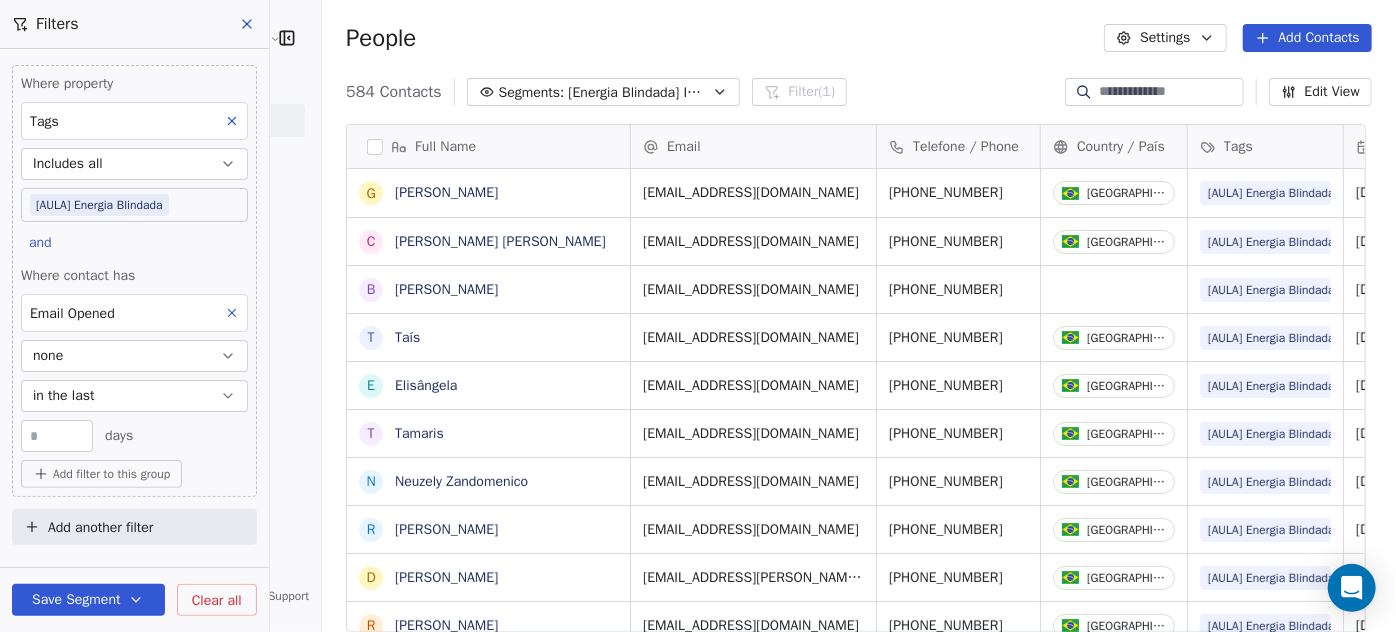 click on "[PERSON_NAME] | AS Treinamentos Contacts People Marketing Workflows Campaigns Sales Sequences Beta Tools Apps AI Agents Help & Support Filters Where property   Tags   Includes all [AULA] Energia Blindada and Where contact has   Email Opened   none   in the last ** days Add filter to this group Add another filter Save Segment Clear all People Settings  Add Contacts 584 Contacts Segments: [Energia Blindada] Inscritos - Frio Filter  (1) Edit View Tag Add to Sequence Full Name G [PERSON_NAME] C [PERSON_NAME] [PERSON_NAME] B [PERSON_NAME] E [PERSON_NAME] R [PERSON_NAME] D [PERSON_NAME] R [PERSON_NAME][DATE] [PERSON_NAME] M [PERSON_NAME] [PERSON_NAME] [PERSON_NAME] V [PERSON_NAME] J [PERSON_NAME] S [PERSON_NAME] M [PERSON_NAME] [PERSON_NAME] C [PERSON_NAME] [PERSON_NAME] T [PERSON_NAME] M [PERSON_NAME] [PERSON_NAME] M [PERSON_NAME] A [PERSON_NAME] M [PERSON_NAME] [PERSON_NAME] [PERSON_NAME] N Natanea A [PERSON_NAME] J [PERSON_NAME] Teixeiraa Email Telefone / Phone Country / País Tags Created Date ART ART Lead" at bounding box center [698, 316] 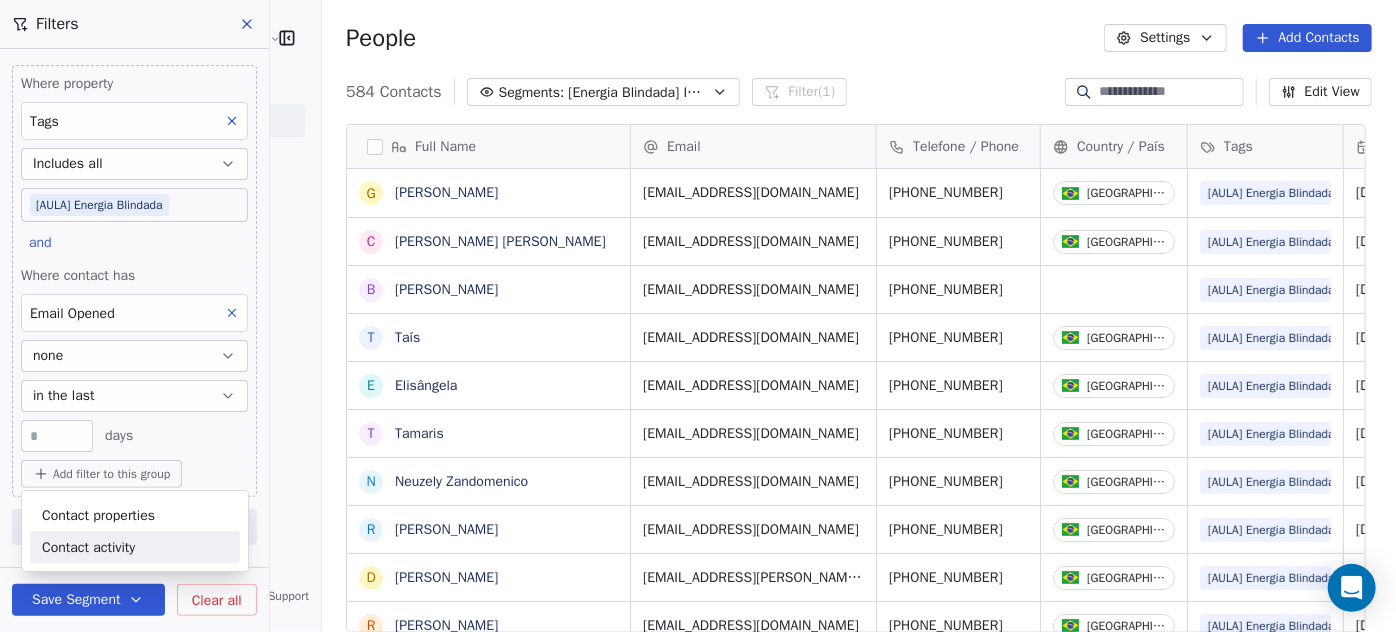 drag, startPoint x: 89, startPoint y: 552, endPoint x: 106, endPoint y: 506, distance: 49.0408 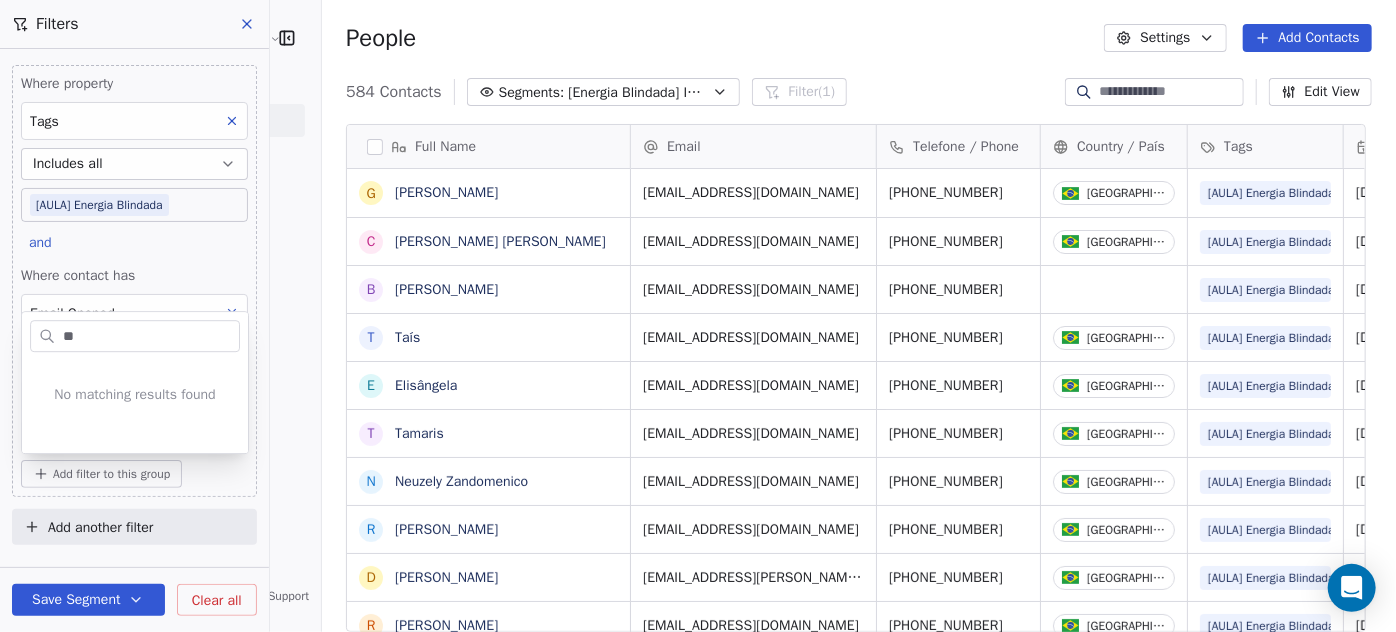 type on "*" 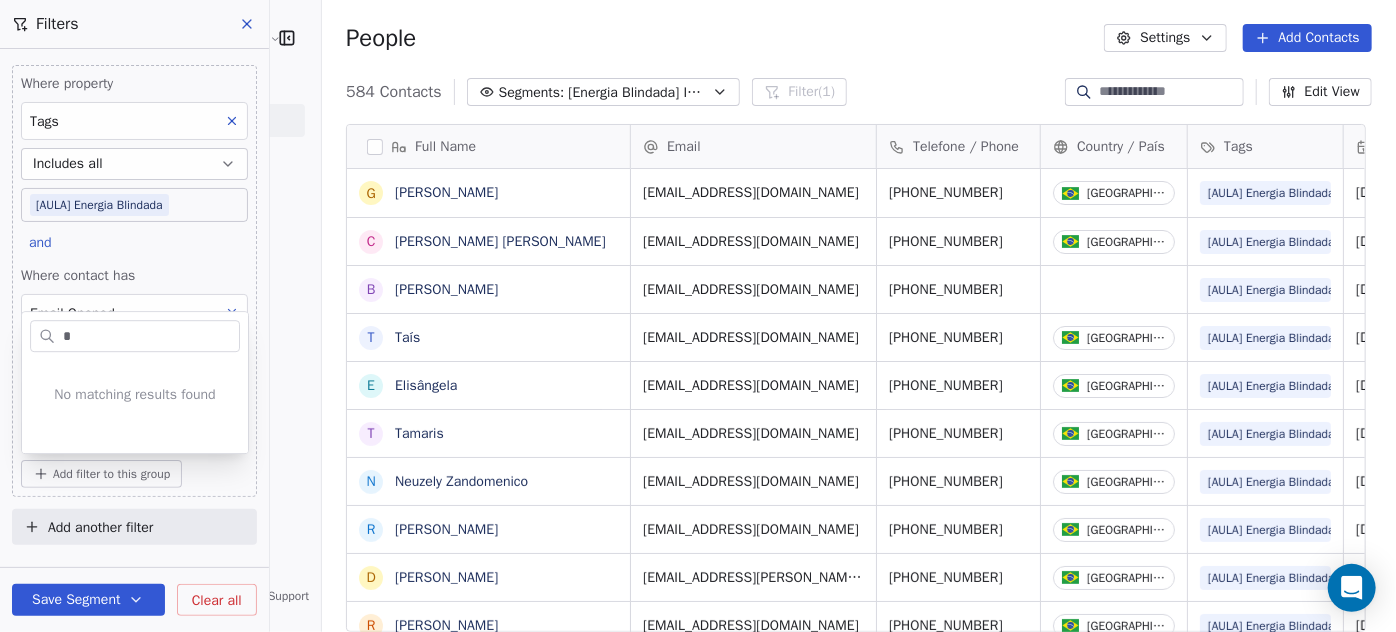 type 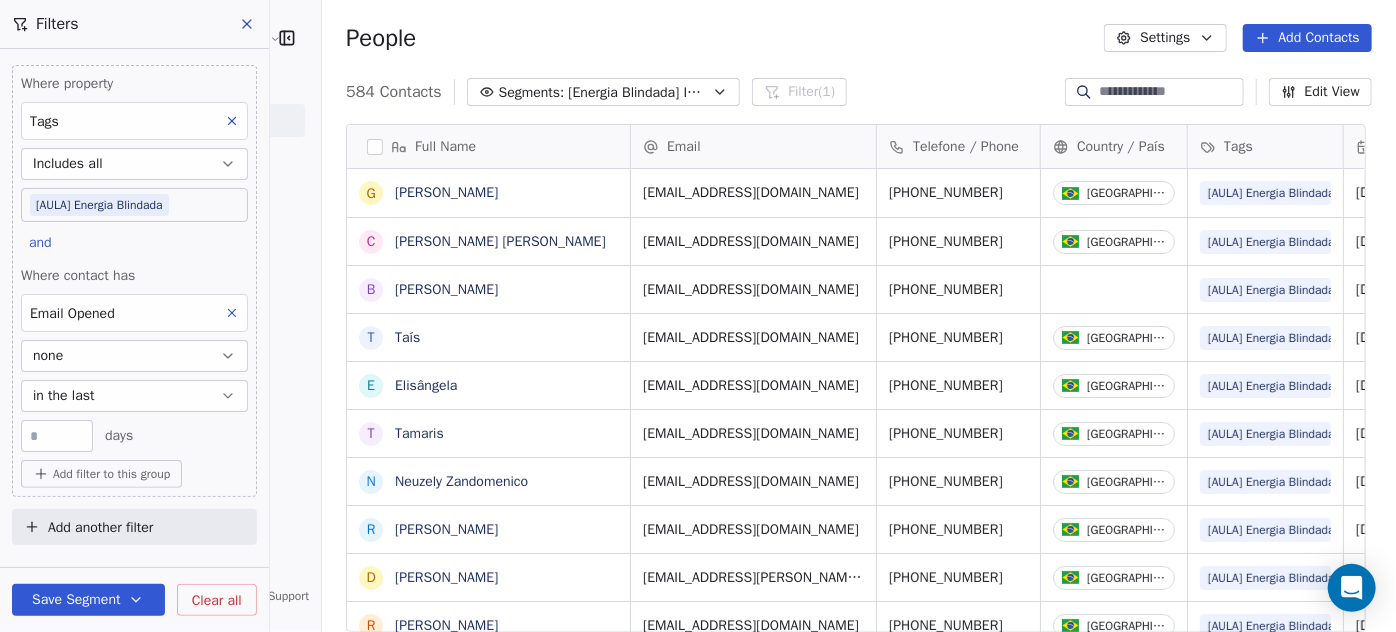 click on "[PERSON_NAME] | AS Treinamentos Contacts People Marketing Workflows Campaigns Sales Sequences Beta Tools Apps AI Agents Help & Support Filters Where property   Tags   Includes all [AULA] Energia Blindada and Where contact has   Email Opened   none   in the last ** days Add filter to this group Add another filter Save Segment Clear all People Settings  Add Contacts 584 Contacts Segments: [Energia Blindada] Inscritos - Frio Filter  (1) Edit View Tag Add to Sequence Full Name G [PERSON_NAME] C [PERSON_NAME] [PERSON_NAME] B [PERSON_NAME] E [PERSON_NAME] R [PERSON_NAME] D [PERSON_NAME] R [PERSON_NAME][DATE] [PERSON_NAME] M [PERSON_NAME] [PERSON_NAME] [PERSON_NAME] V [PERSON_NAME] J [PERSON_NAME] S [PERSON_NAME] M [PERSON_NAME] [PERSON_NAME] C [PERSON_NAME] [PERSON_NAME] T [PERSON_NAME] M [PERSON_NAME] [PERSON_NAME] M [PERSON_NAME] A [PERSON_NAME] M [PERSON_NAME] [PERSON_NAME] [PERSON_NAME] N Natanea A [PERSON_NAME] J [PERSON_NAME] Teixeiraa Email Telefone / Phone Country / País Tags Created Date ART ART Lead" at bounding box center [698, 316] 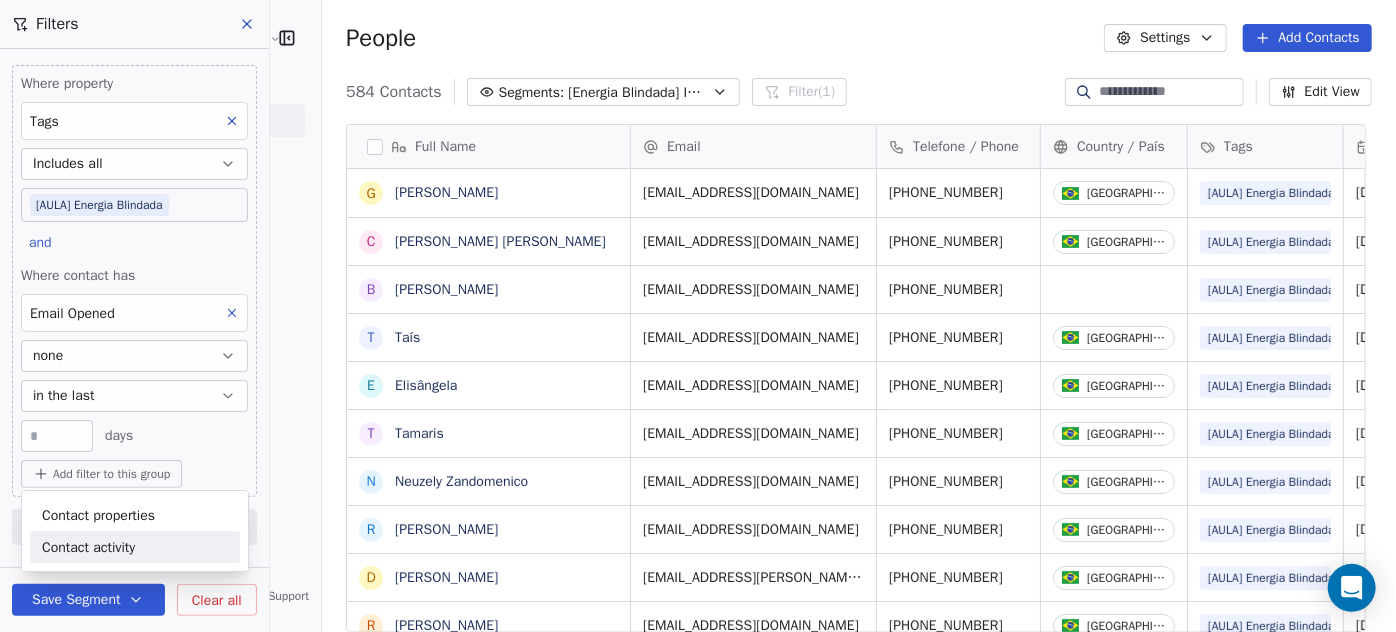 click on "Contact properties" at bounding box center (98, 515) 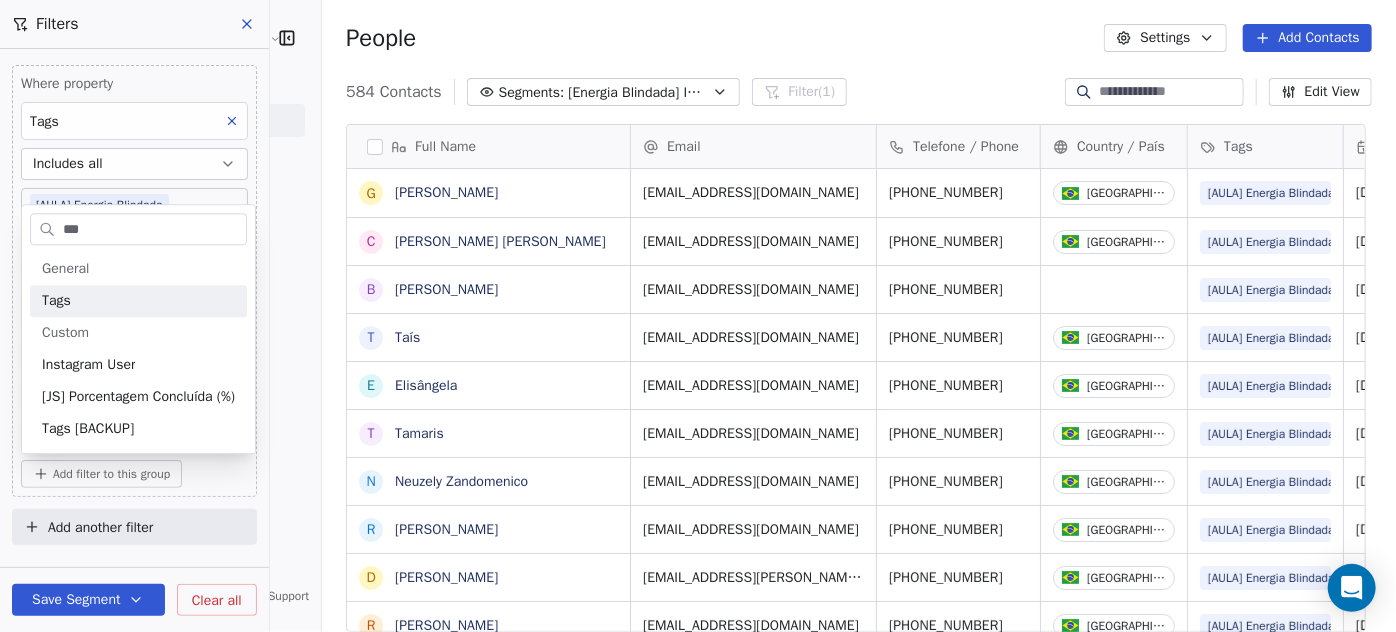 type on "***" 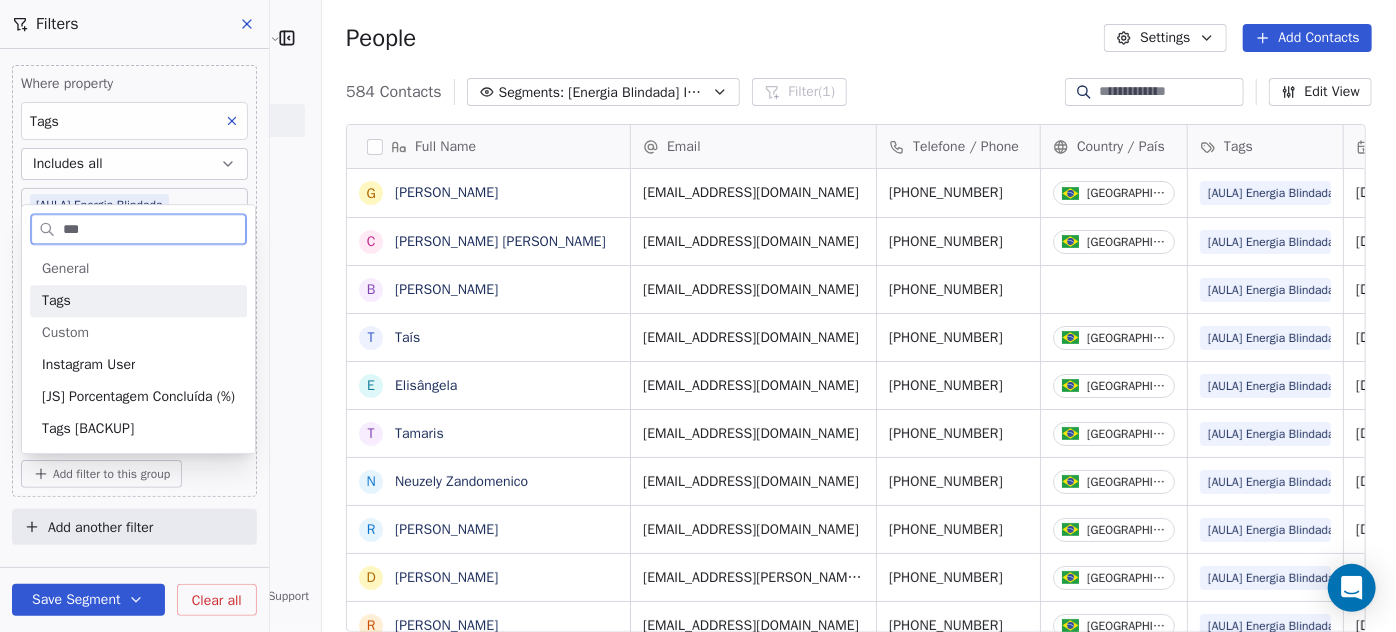click on "Tags" at bounding box center (138, 301) 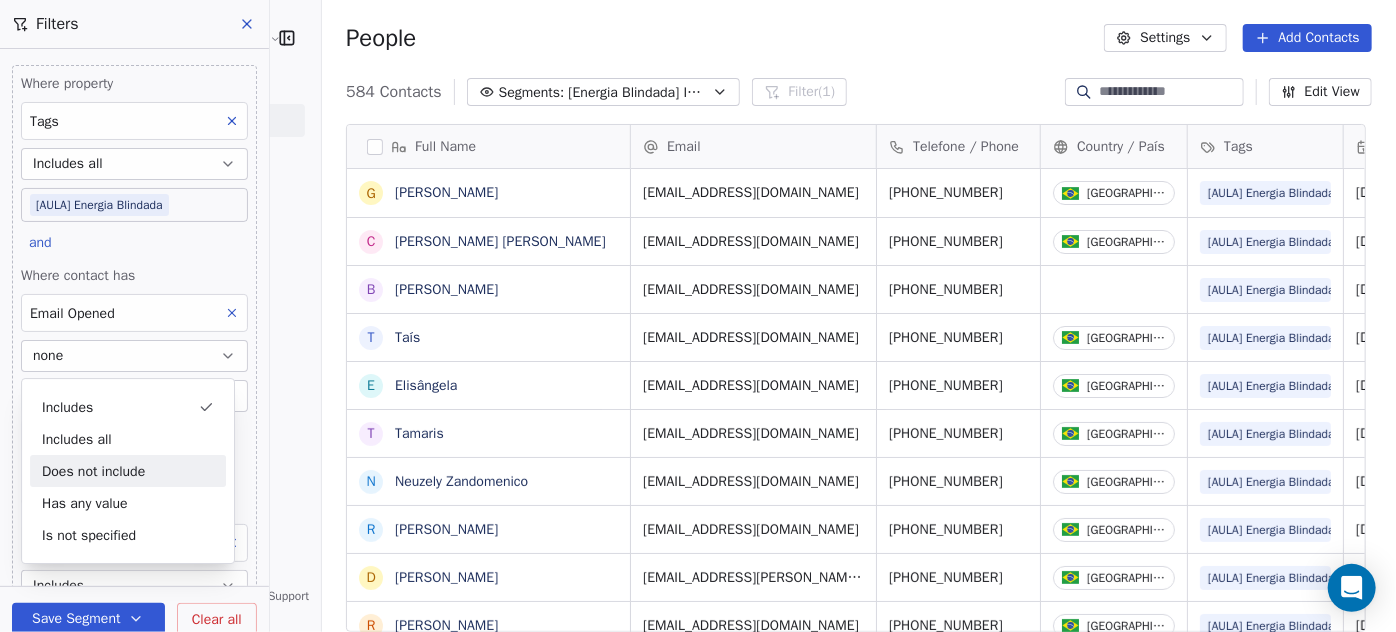 click on "Does not include" at bounding box center (128, 471) 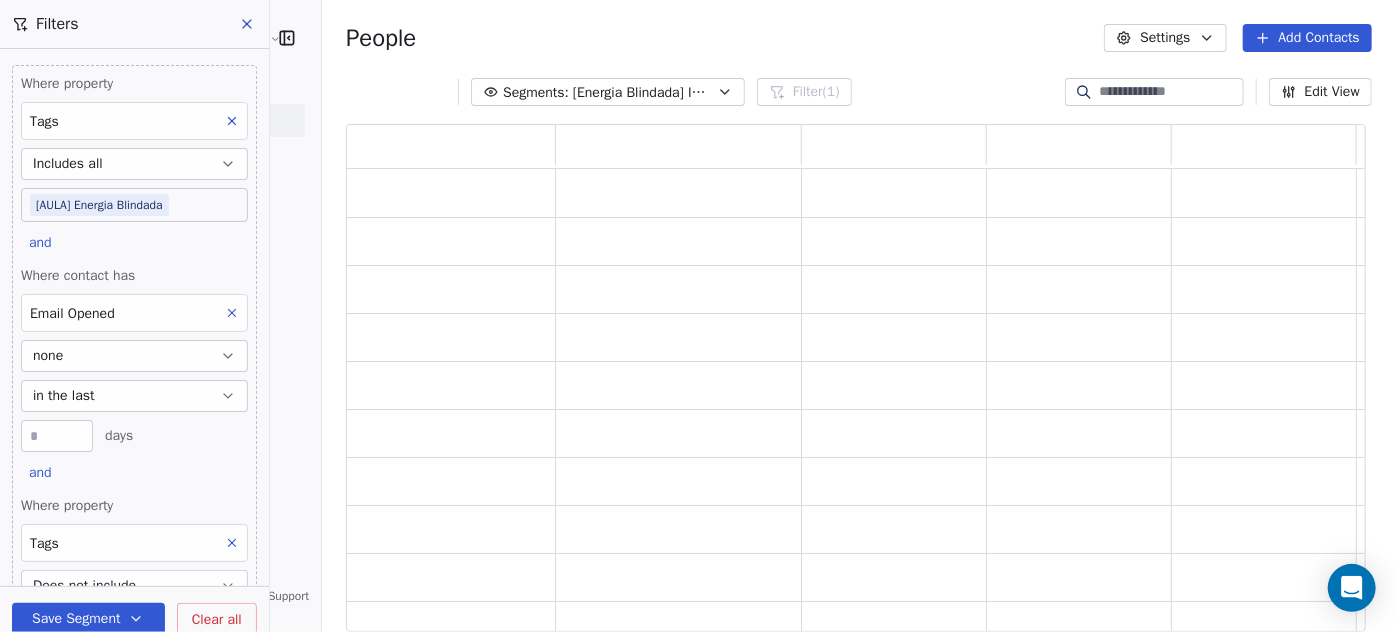 scroll, scrollTop: 13, scrollLeft: 0, axis: vertical 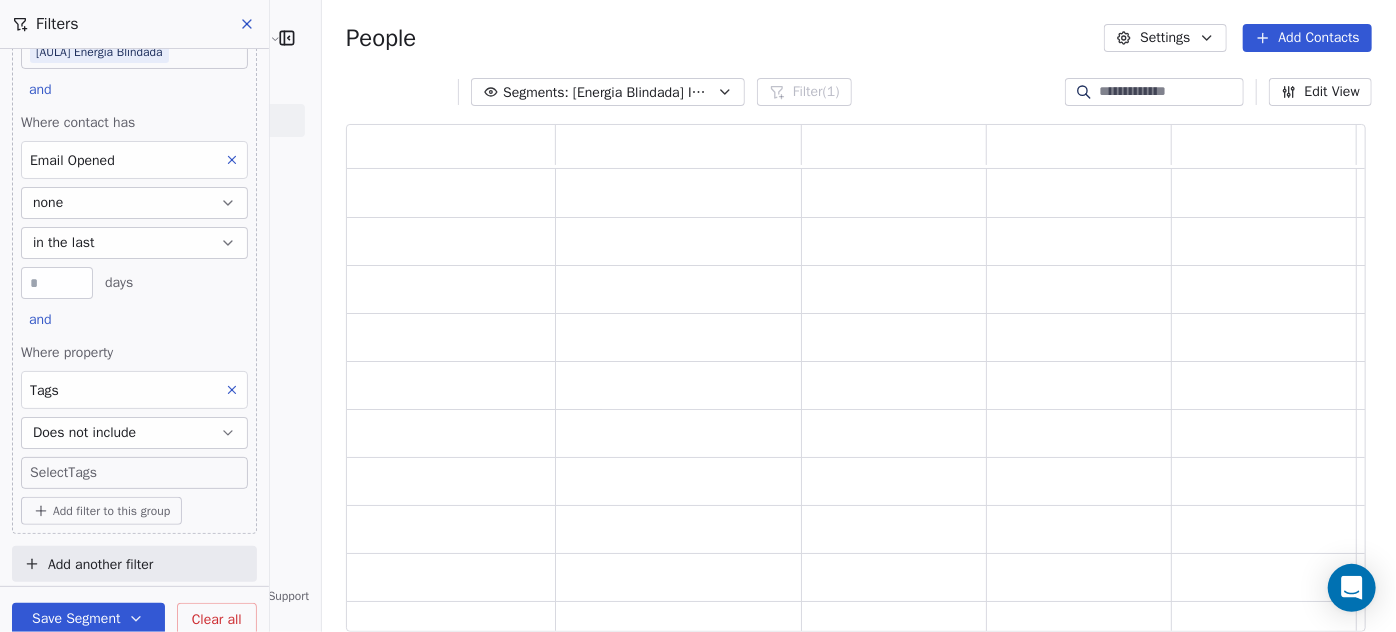 click on "[PERSON_NAME] | AS Treinamentos Contacts People Marketing Workflows Campaigns Sales Sequences Beta Tools Apps AI Agents Help & Support Filters Where property   Tags   Includes all [AULA] Energia Blindada and Where contact has   Email Opened   none   in the last ** days and Where property   Tags   Does not include Select  Tags Add filter to this group Add another filter Save Segment Clear all People Settings  Add Contacts Segments: [Energia Blindada] Inscritos - Frio Filter  (1) Edit View Tag Add to Sequence" at bounding box center [698, 316] 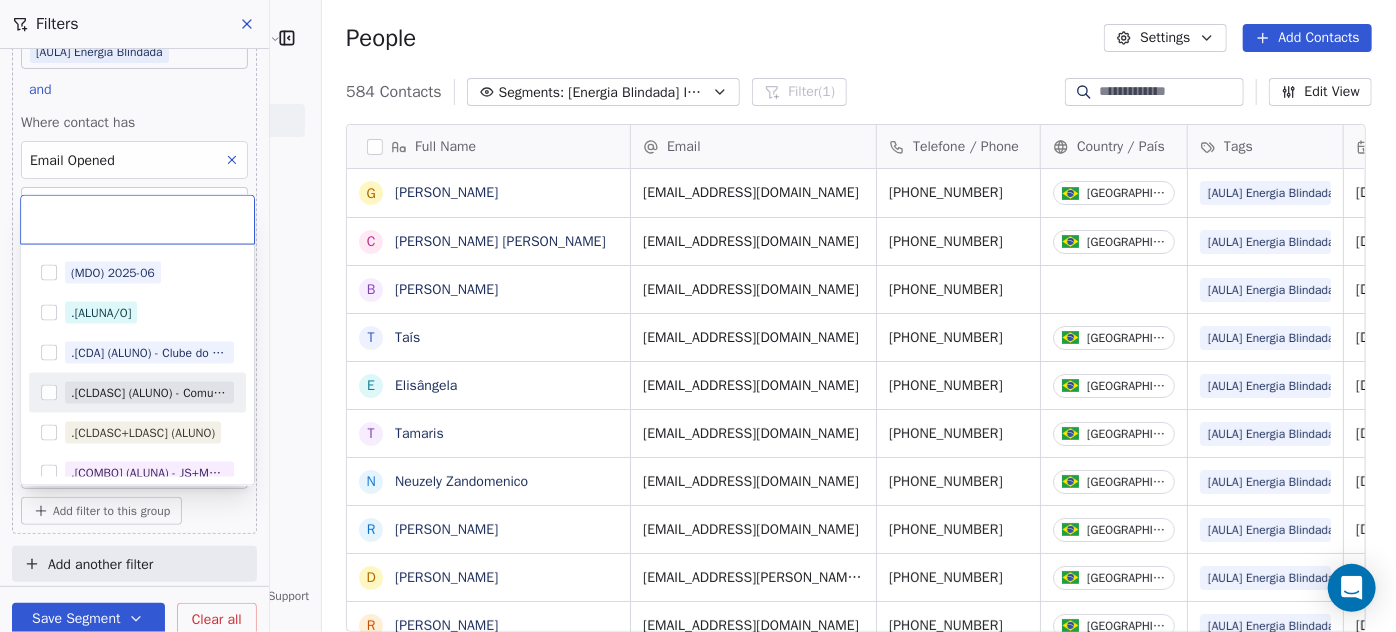 scroll, scrollTop: 14, scrollLeft: 14, axis: both 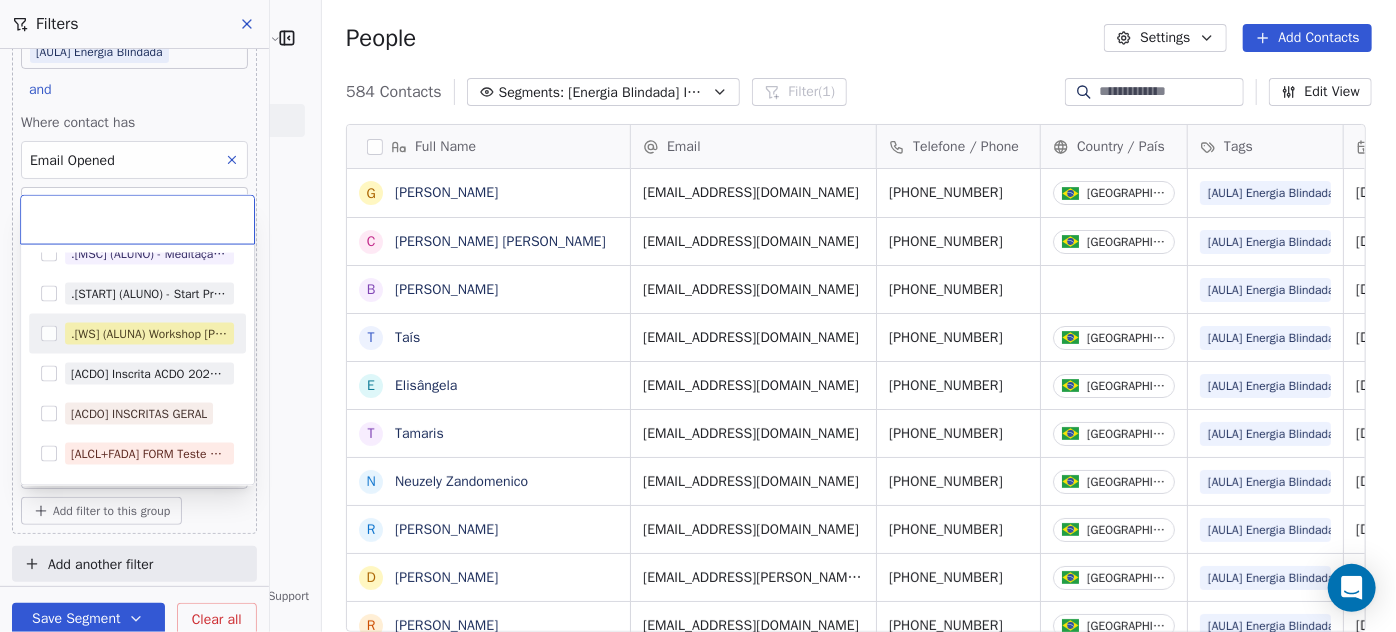 click on ".[WS] (ALUNA) Workshop [PERSON_NAME] Inabalável" at bounding box center (149, 334) 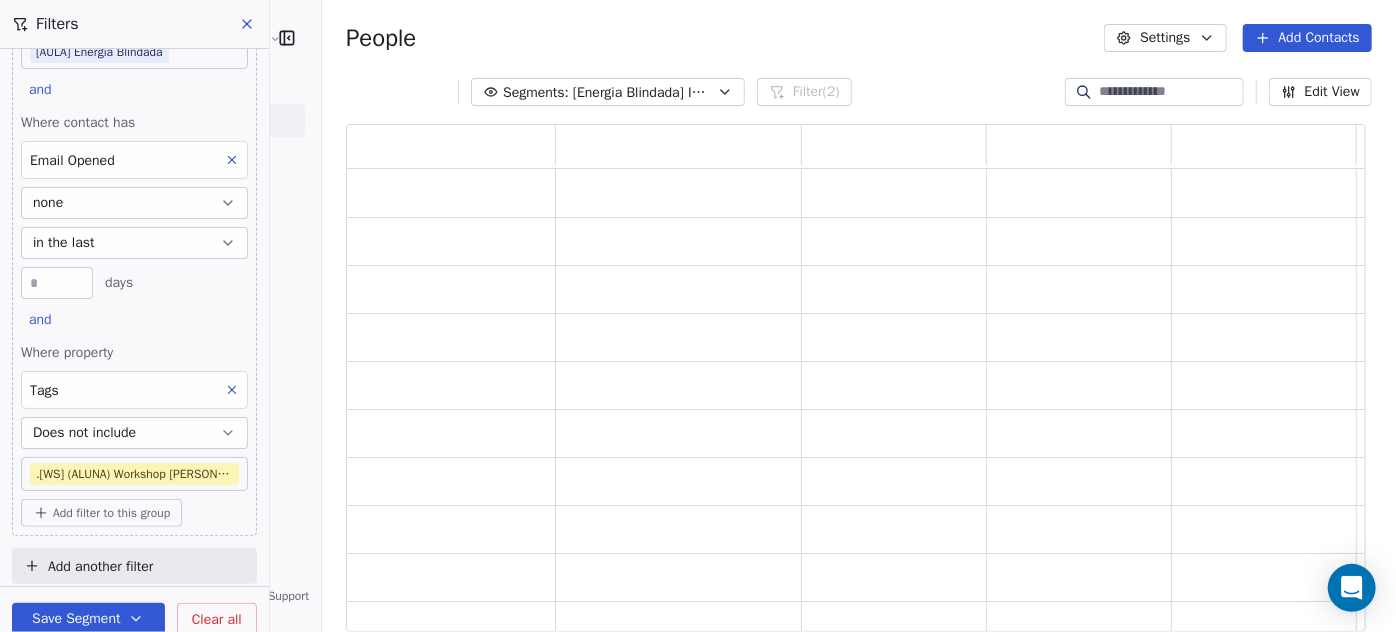 click on "[PERSON_NAME] | AS Treinamentos Contacts People Marketing Workflows Campaigns Sales Sequences Beta Tools Apps AI Agents Help & Support Filters Where property   Tags   Includes all [AULA] Energia Blindada and Where contact has   Email Opened   none   in the last ** days and Where property   Tags   Does not include .[WS] (ALUNA) Workshop [PERSON_NAME] Inabalável Add filter to this group Add another filter Save Segment Clear all People Settings  Add Contacts Segments: [Energia Blindada] Inscritos - Frio Filter  (2) Edit View Tag Add to Sequence" at bounding box center (698, 316) 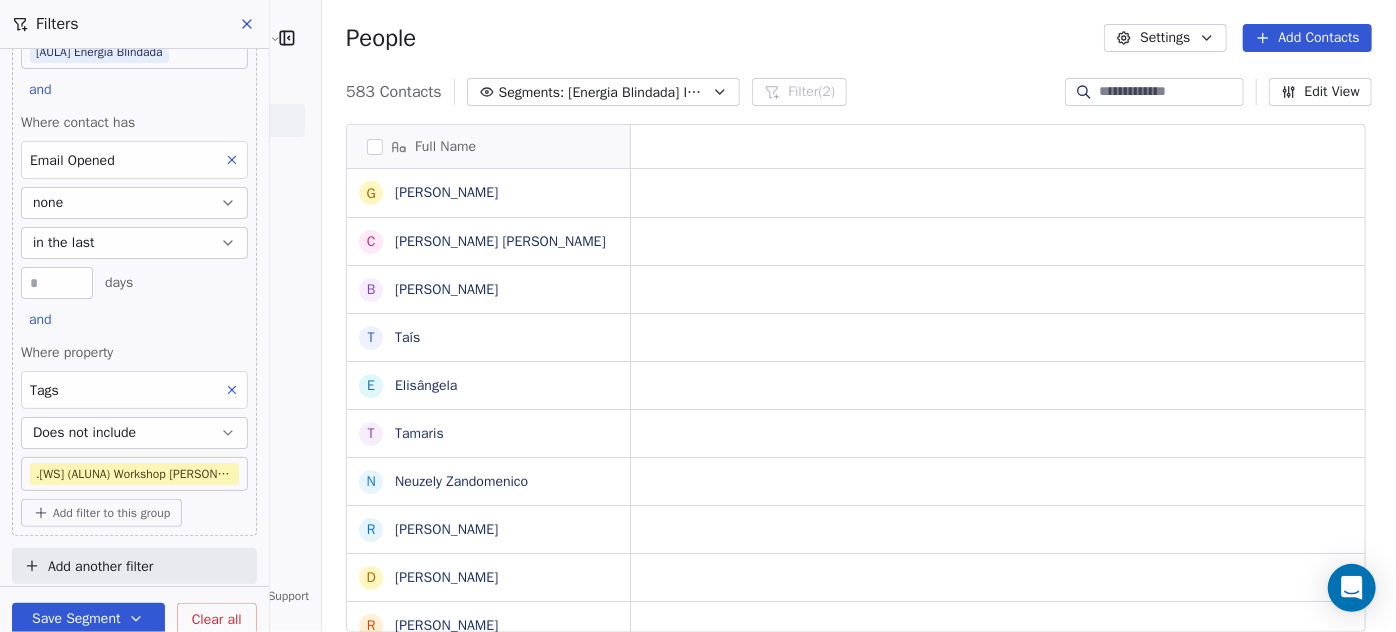 scroll, scrollTop: 14, scrollLeft: 14, axis: both 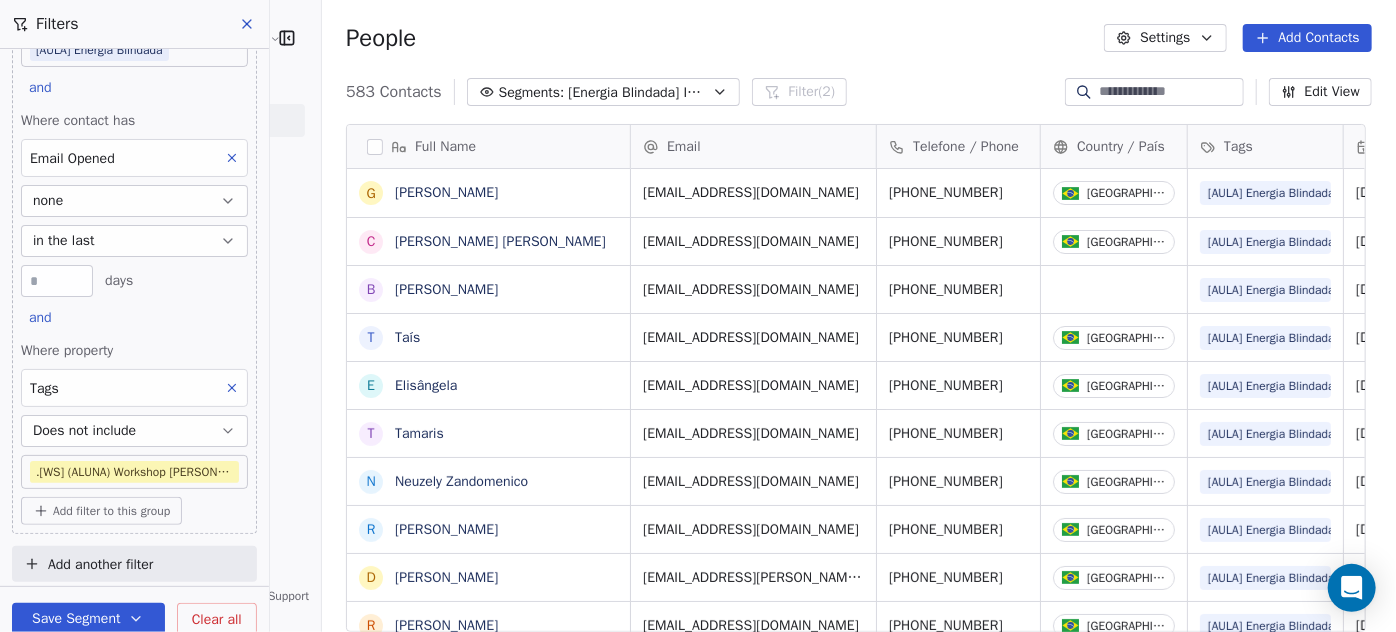 click on "Save Segment" at bounding box center (88, 619) 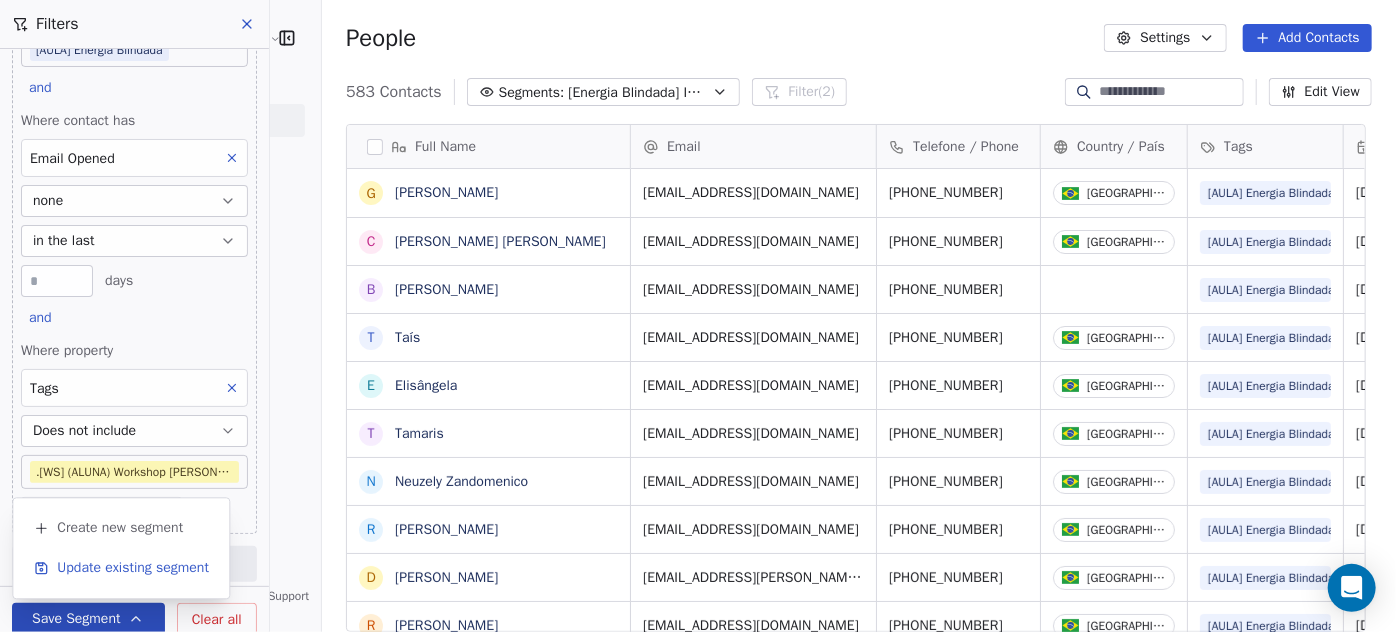 click on "Update existing segment" at bounding box center [121, 568] 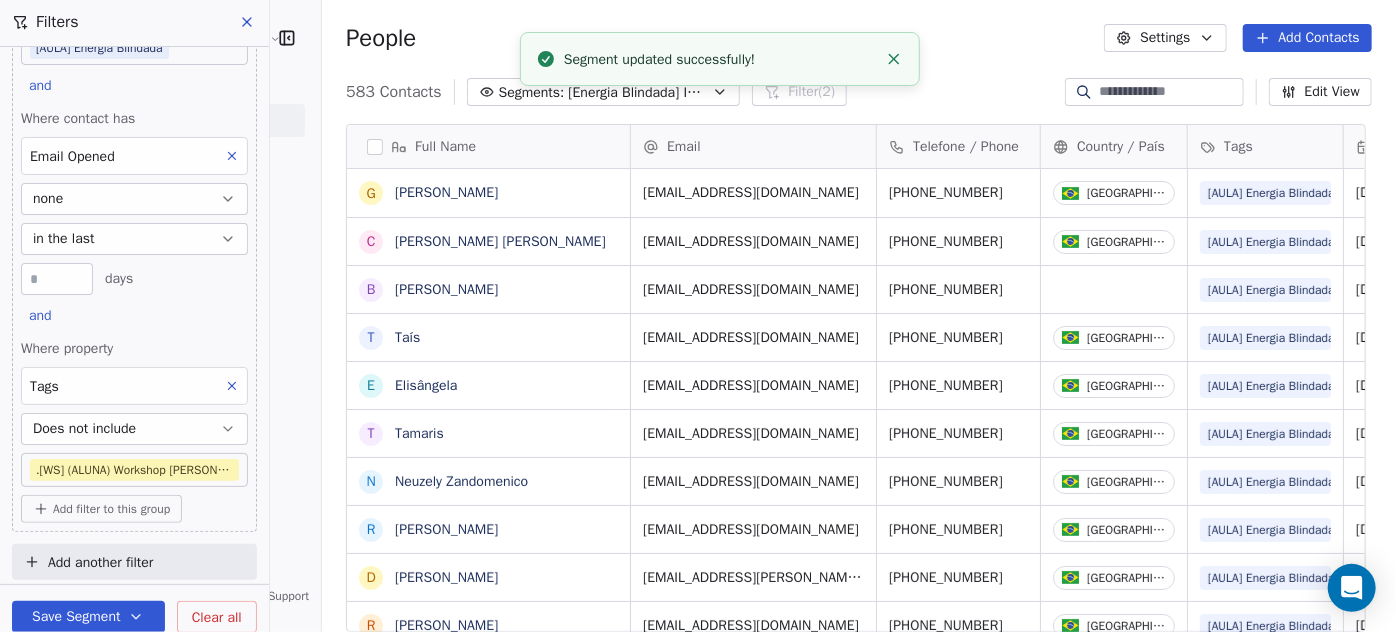 scroll, scrollTop: 0, scrollLeft: 0, axis: both 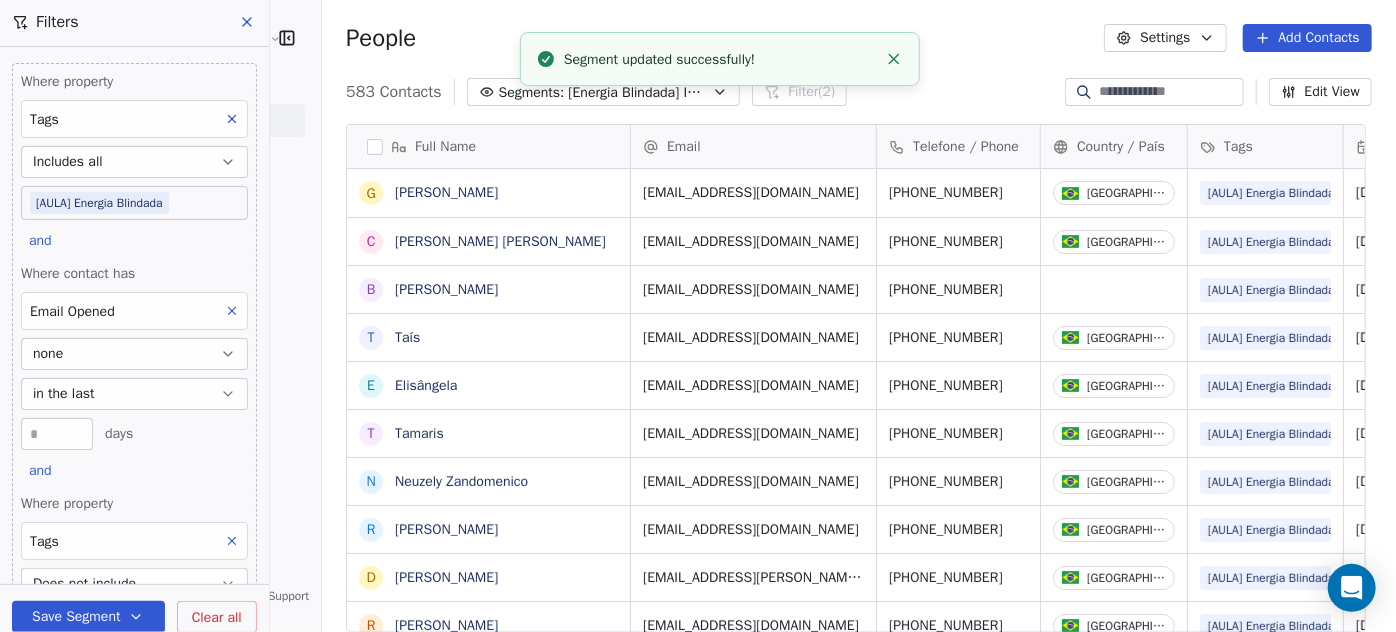 click on "[Energia Blindada] Inscritos - Frio" at bounding box center [638, 92] 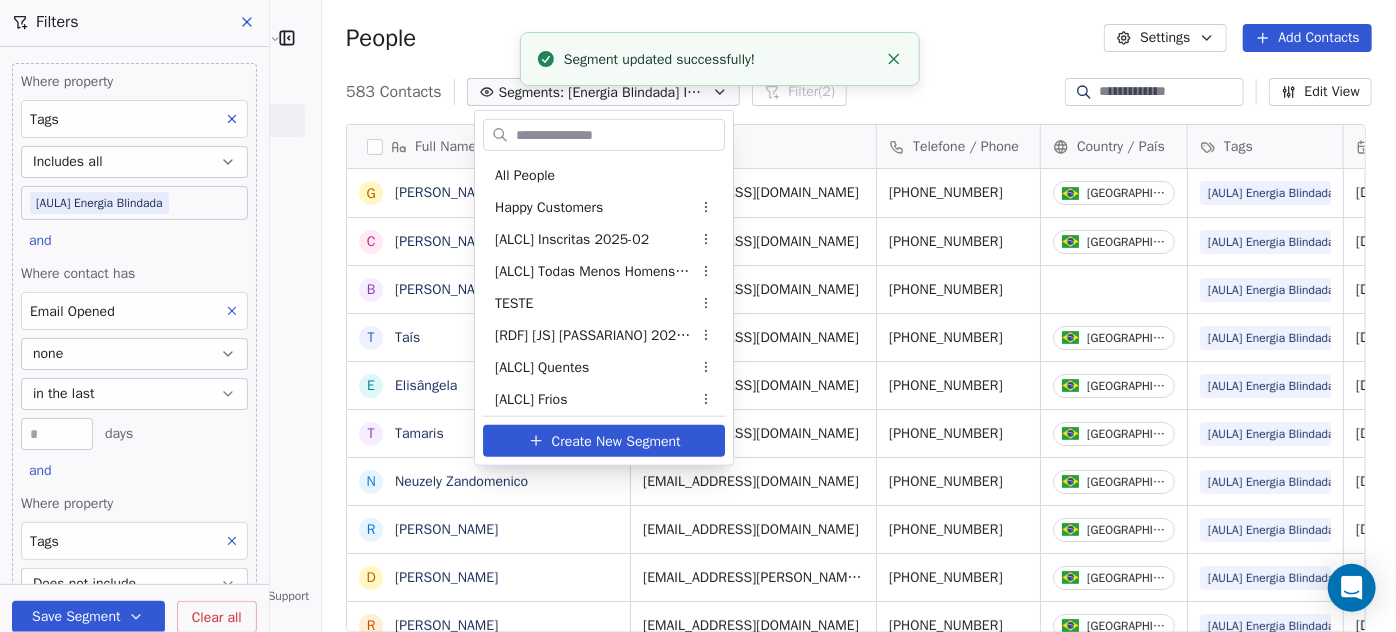 scroll, scrollTop: 2438, scrollLeft: 0, axis: vertical 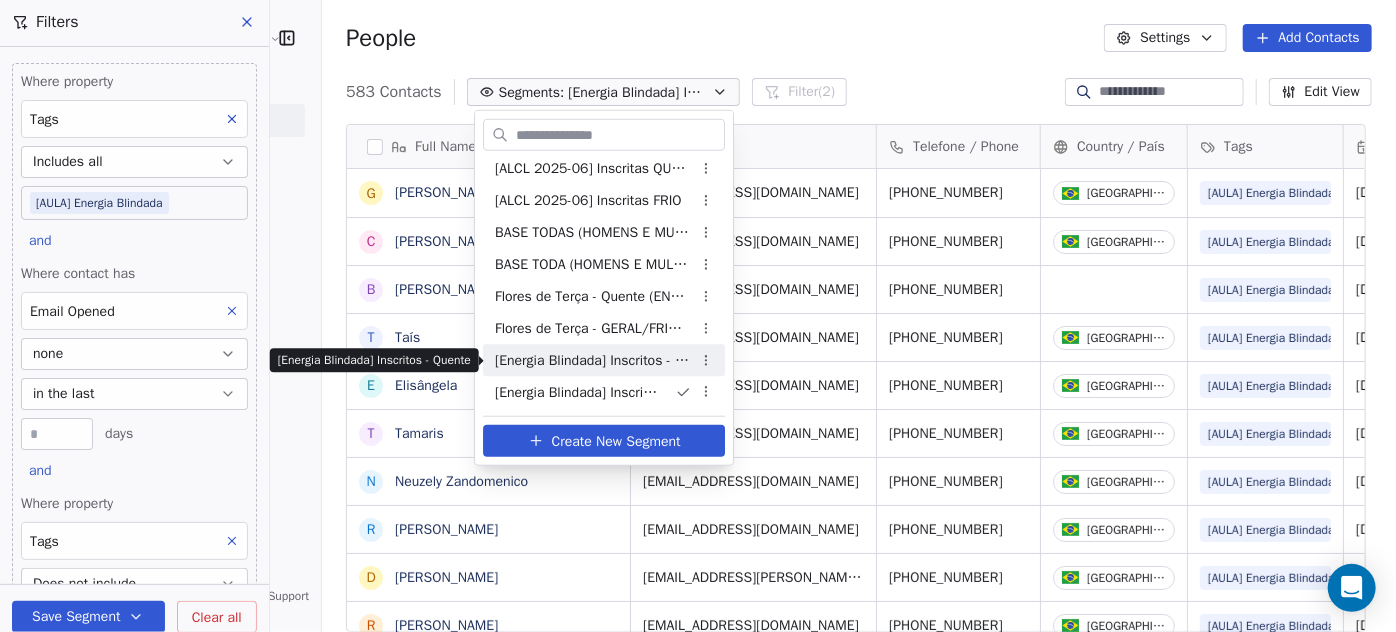 click on "[Energia Blindada] Inscritos - Quente" at bounding box center [593, 360] 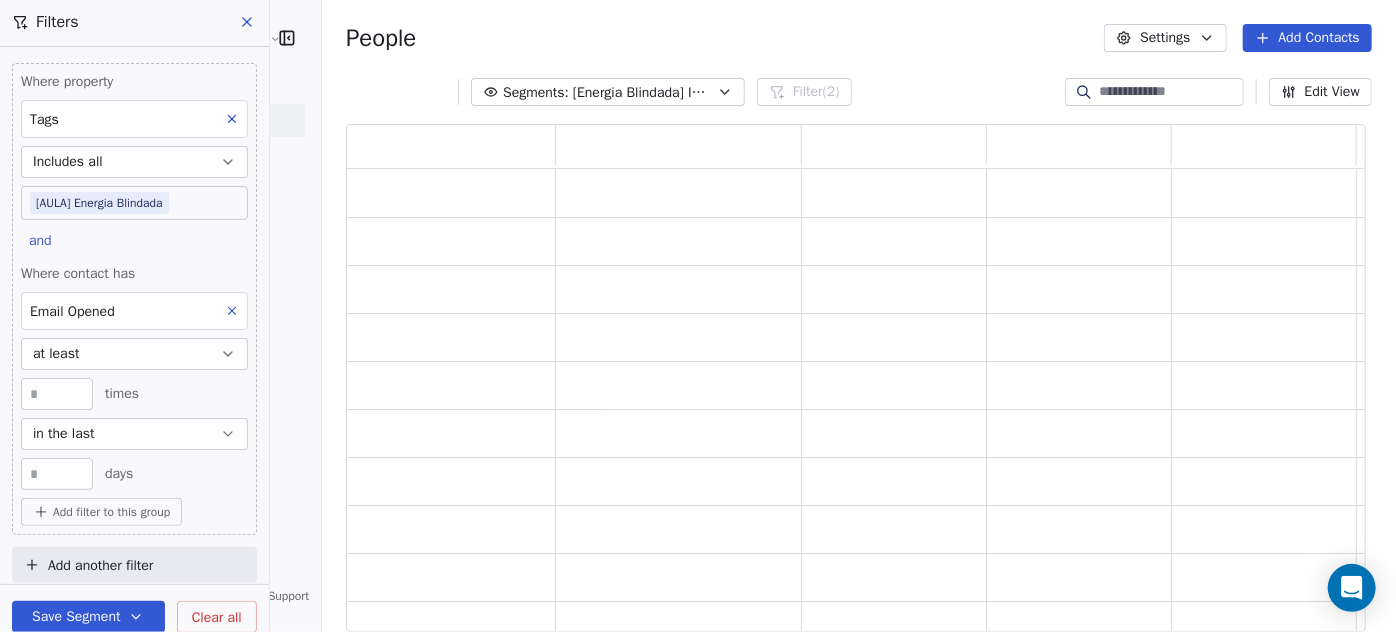 scroll, scrollTop: 14, scrollLeft: 14, axis: both 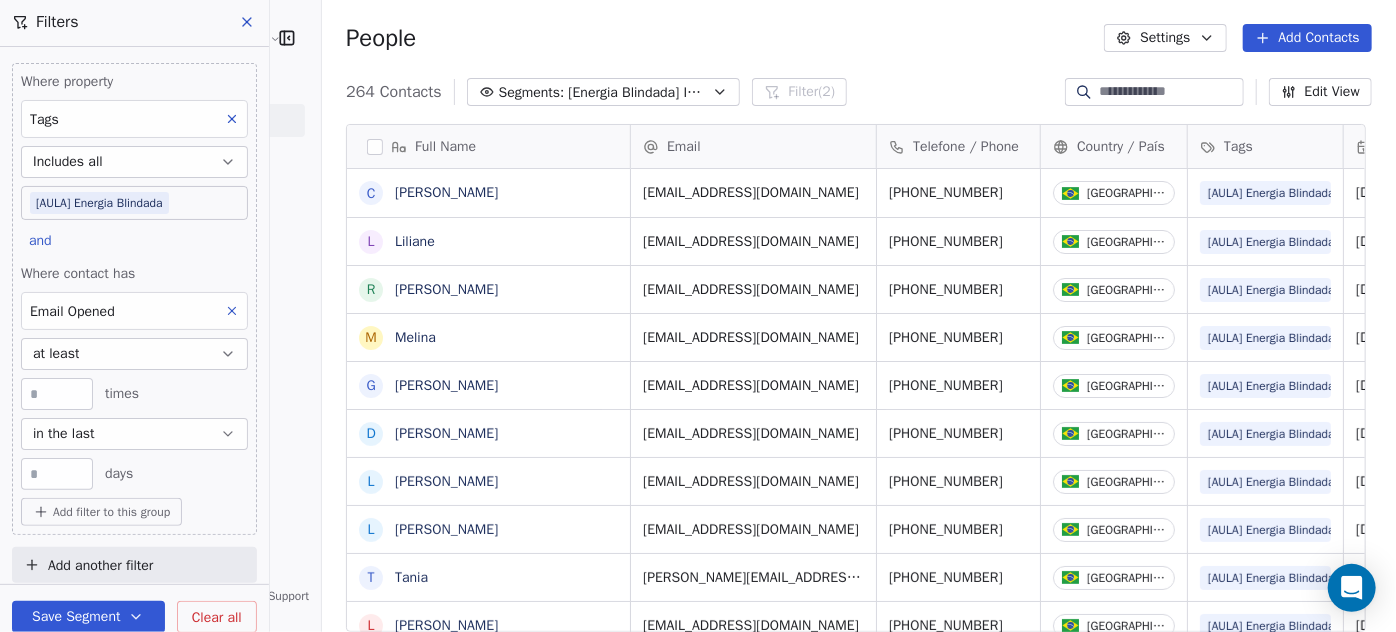 click on "Add filter to this group" at bounding box center [111, 512] 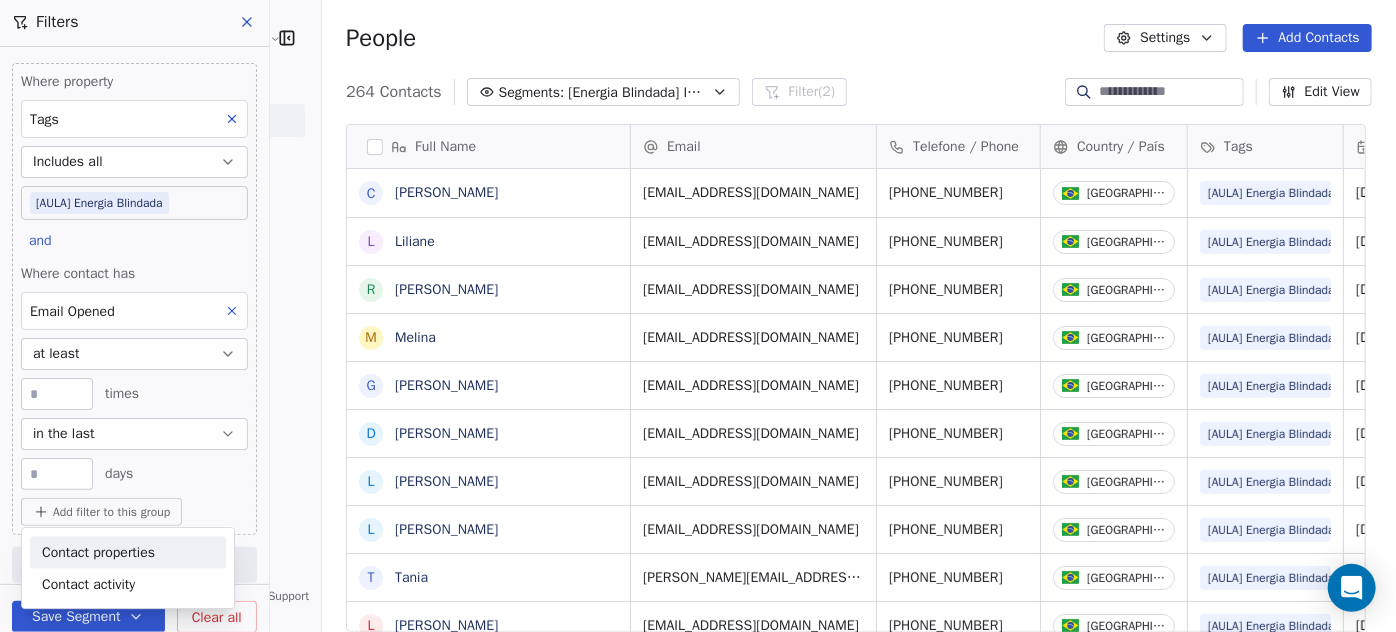 drag, startPoint x: 87, startPoint y: 563, endPoint x: 99, endPoint y: 556, distance: 13.892444 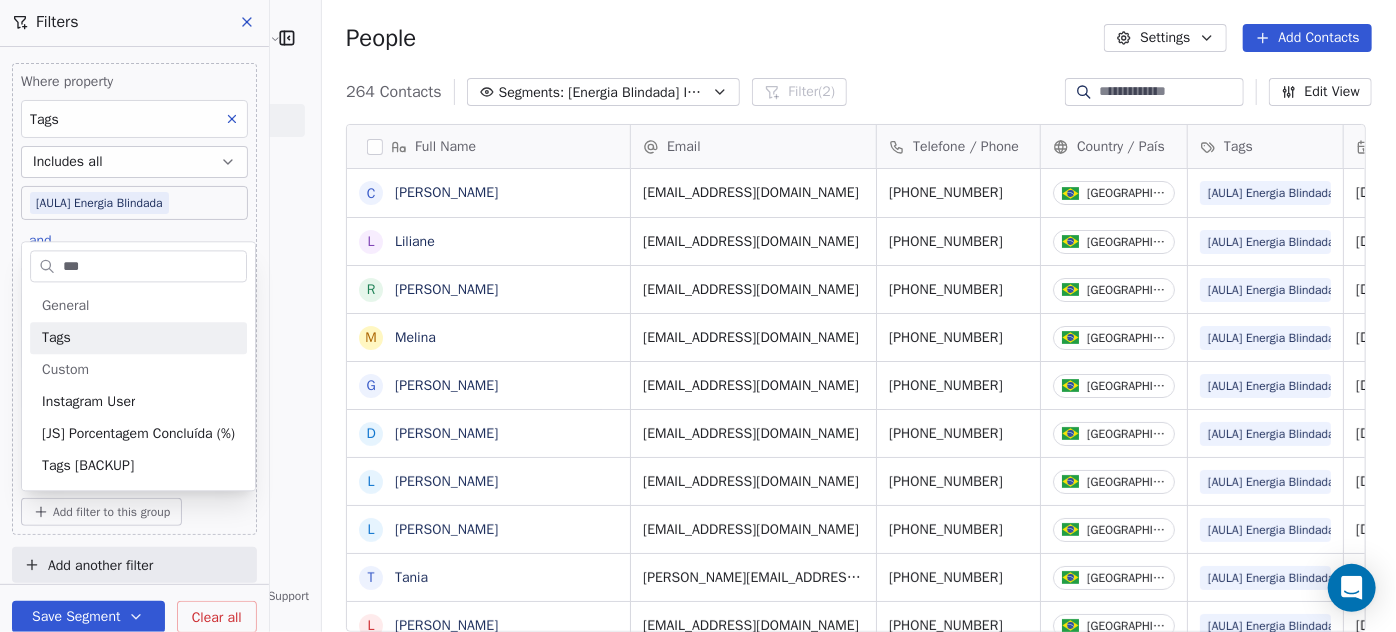 type on "***" 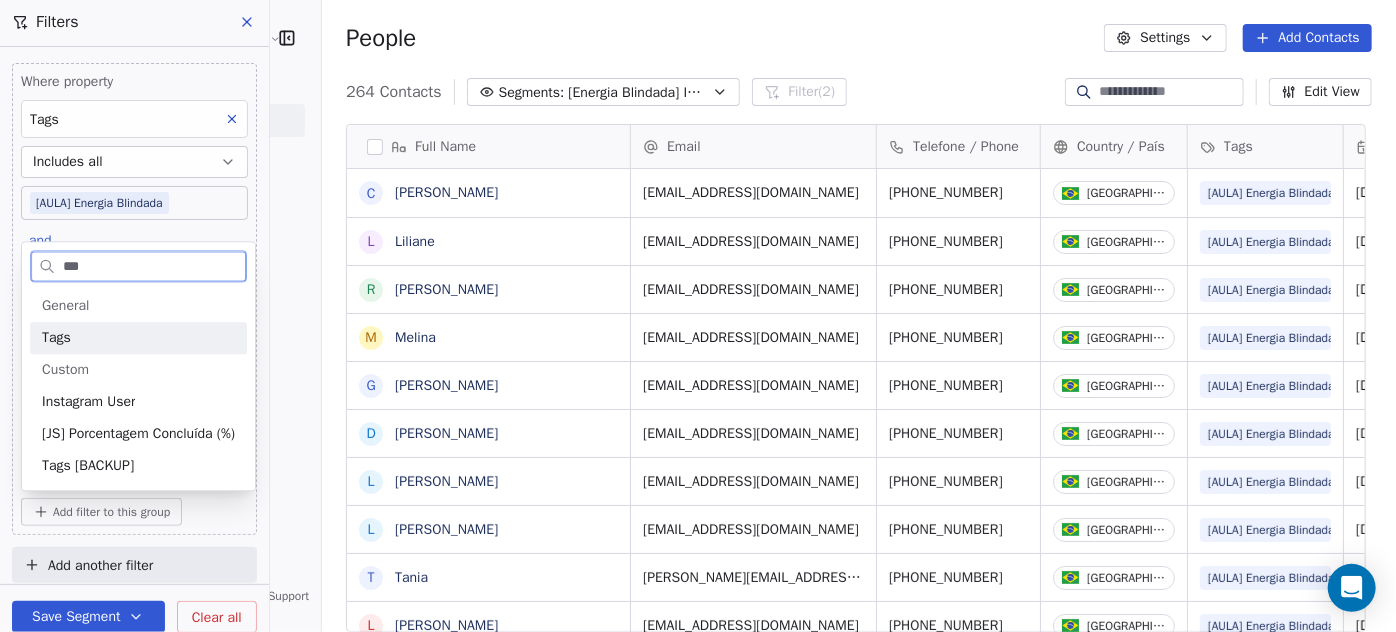 click on "Tags" at bounding box center [138, 338] 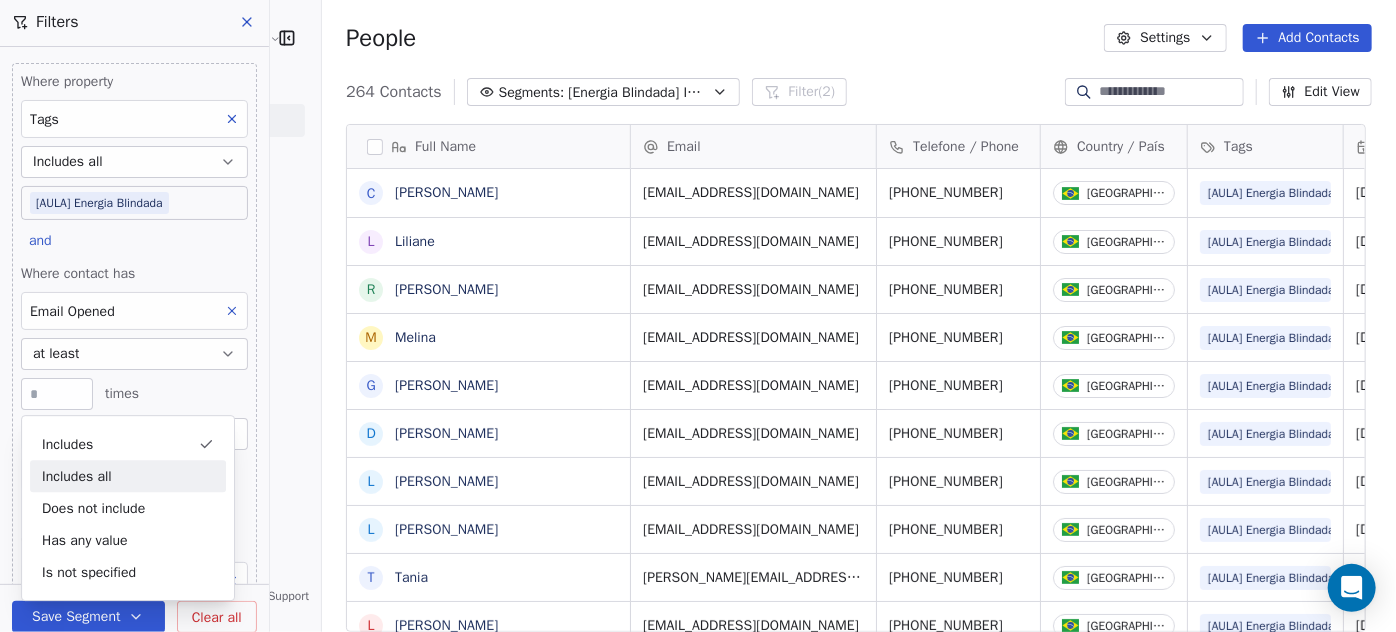 click on "Includes all" at bounding box center [128, 476] 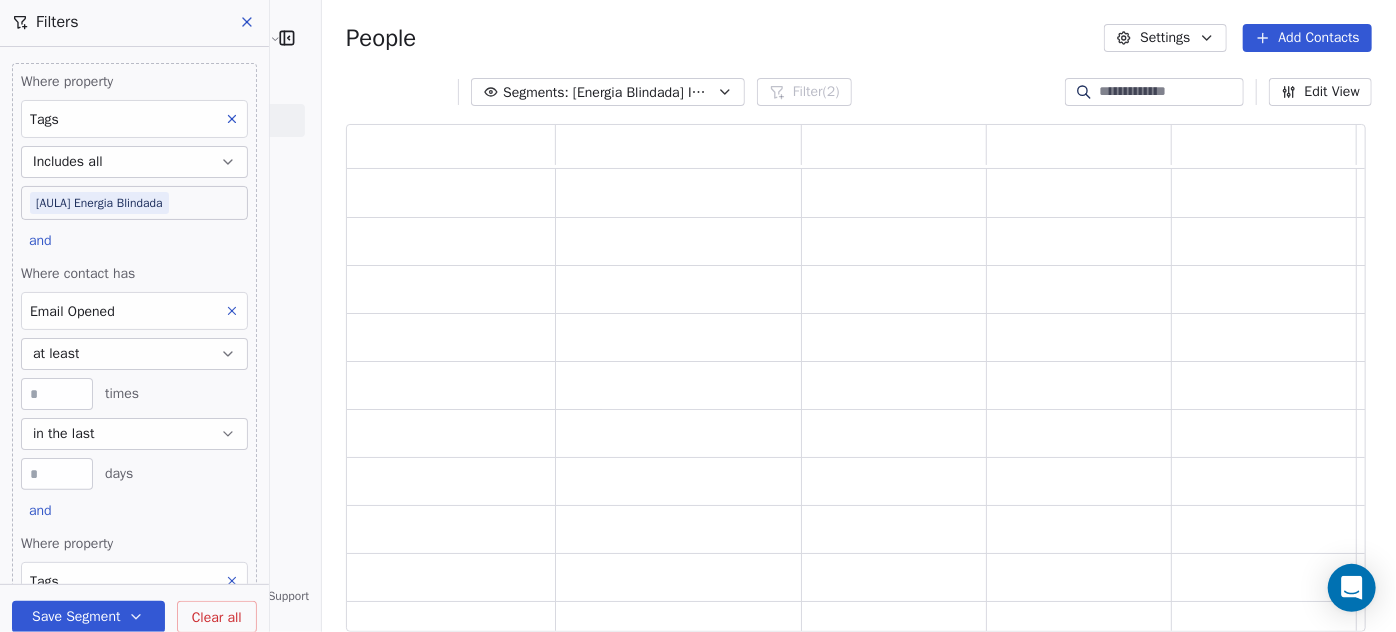 scroll, scrollTop: 193, scrollLeft: 0, axis: vertical 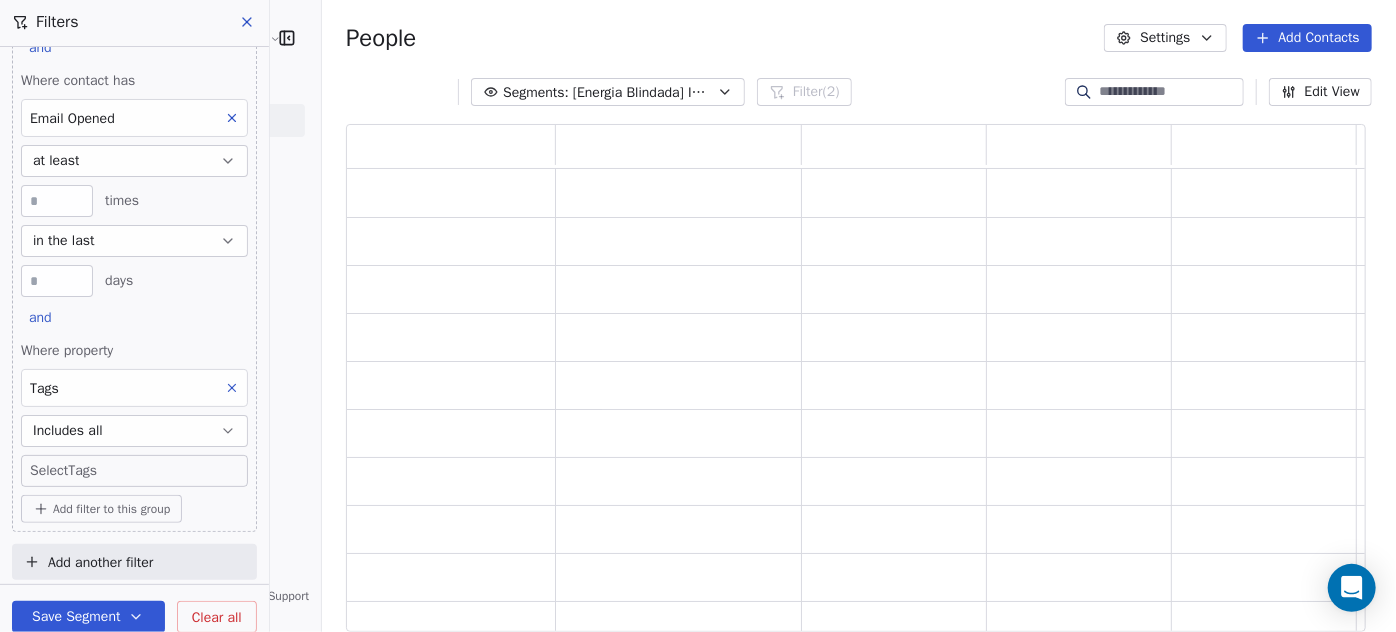 click on "[PERSON_NAME] | AS Treinamentos Contacts People Marketing Workflows Campaigns Sales Sequences Beta Tools Apps AI Agents Help & Support Filters Where property   Tags   Includes all [AULA] Energia Blindada and Where contact has   Email Opened   at least * times   in the last ** days and Where property   Tags   Includes all Select  Tags Add filter to this group Add another filter Save Segment Clear all People Settings  Add Contacts Segments: [Energia Blindada] Inscritos - Quente Filter  (2) Edit View Tag Add to Sequence" at bounding box center [698, 316] 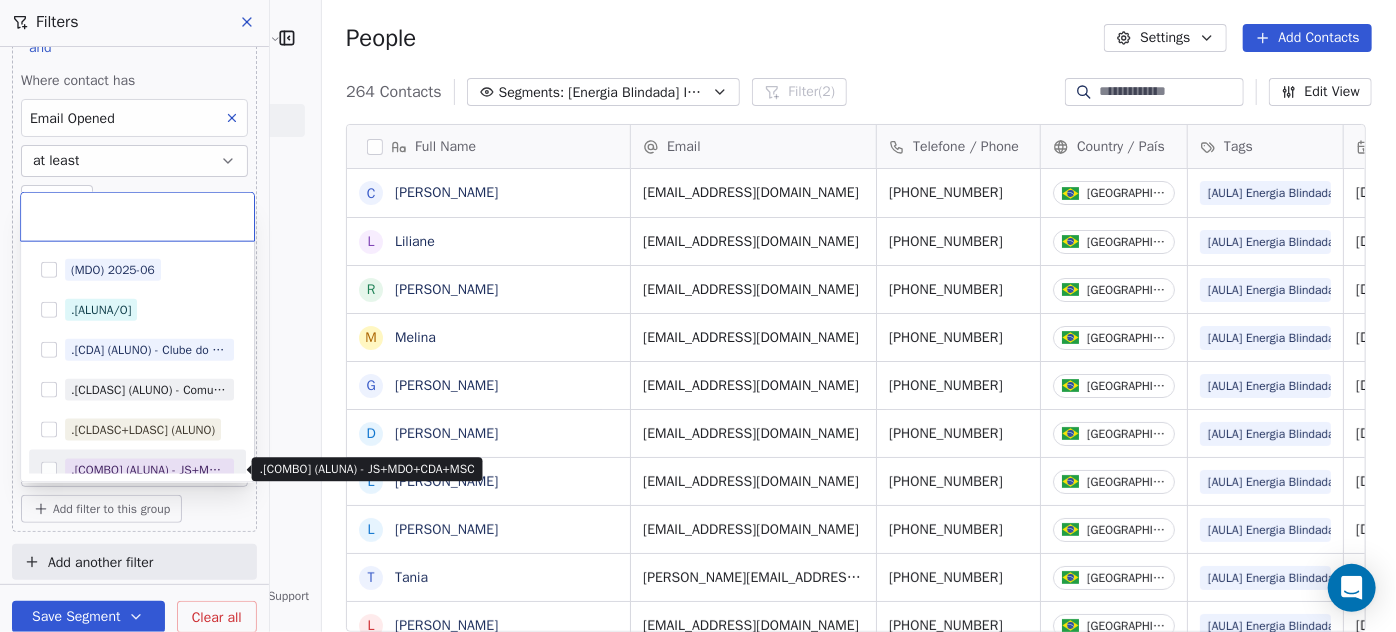 scroll, scrollTop: 14, scrollLeft: 14, axis: both 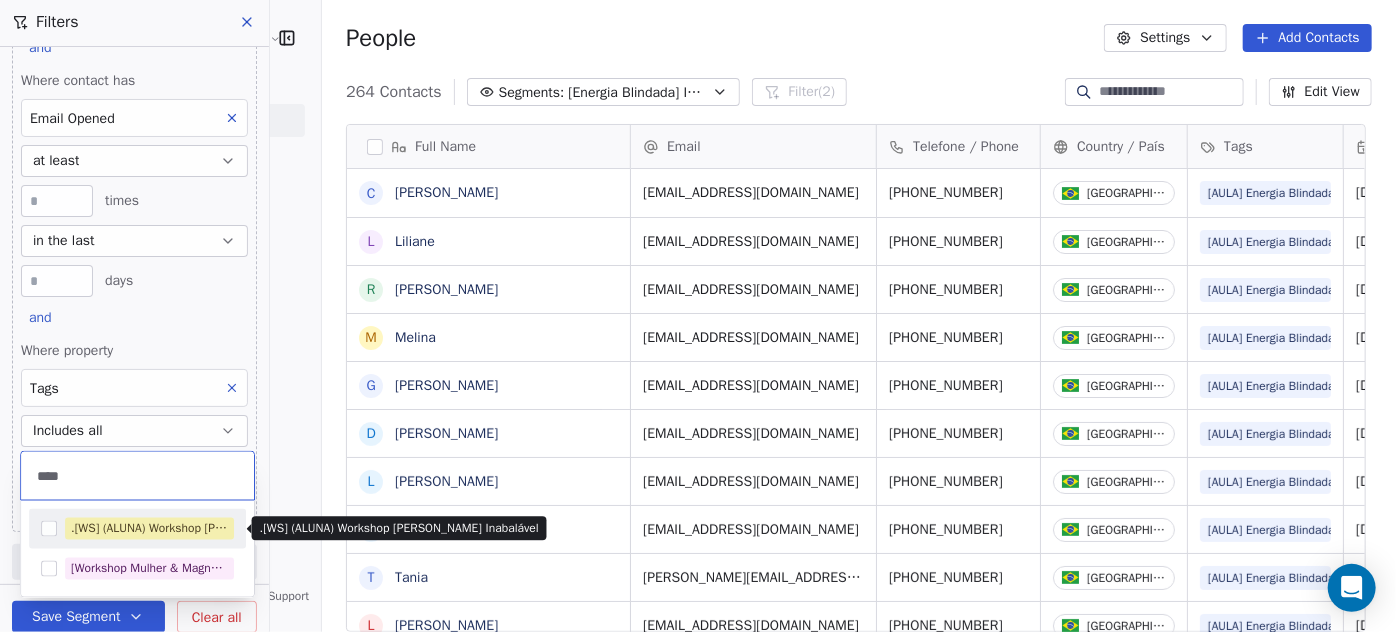 type on "****" 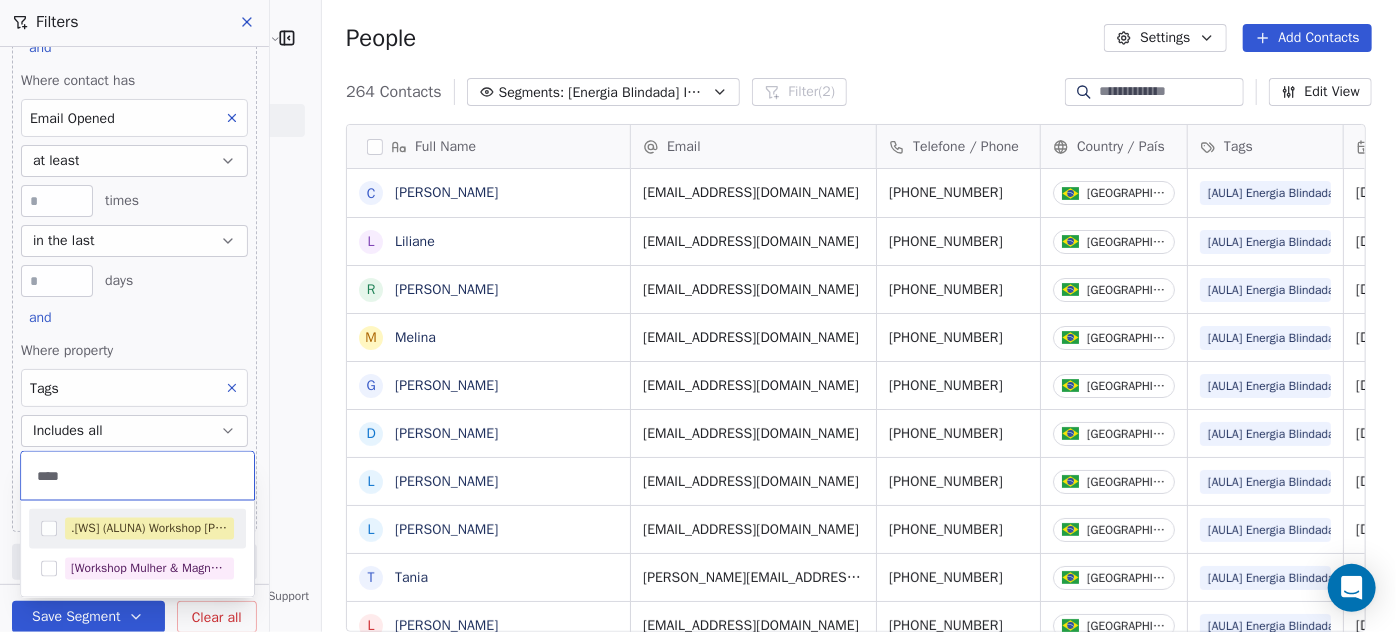 click on ".[WS] (ALUNA) Workshop [PERSON_NAME] Inabalável" at bounding box center (149, 529) 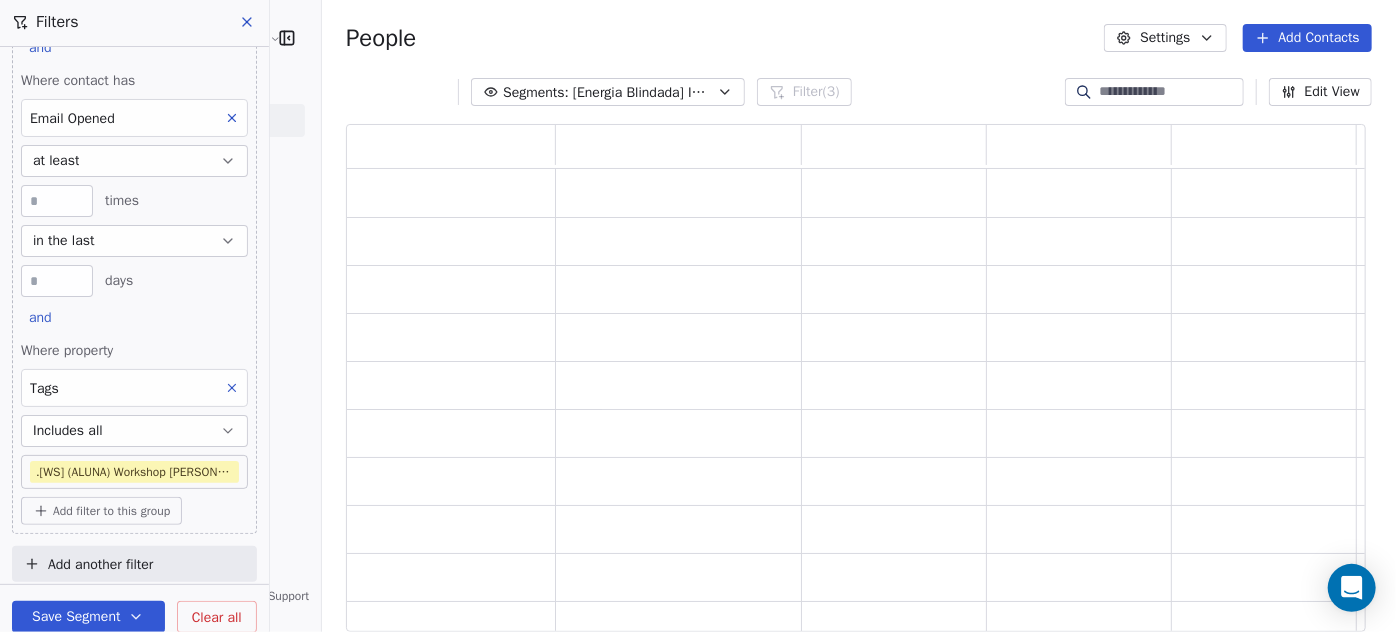 click on "[PERSON_NAME] | AS Treinamentos Contacts People Marketing Workflows Campaigns Sales Sequences Beta Tools Apps AI Agents Help & Support Filters Where property   Tags   Includes all [AULA] Energia Blindada and Where contact has   Email Opened   at least * times   in the last ** days and Where property   Tags   Includes all .[WS] (ALUNA) Workshop [PERSON_NAME] Inabalável Add filter to this group Add another filter Save Segment Clear all People Settings  Add Contacts Segments: [Energia Blindada] Inscritos - Quente Filter  (3) Edit View Tag Add to Sequence" at bounding box center [698, 316] 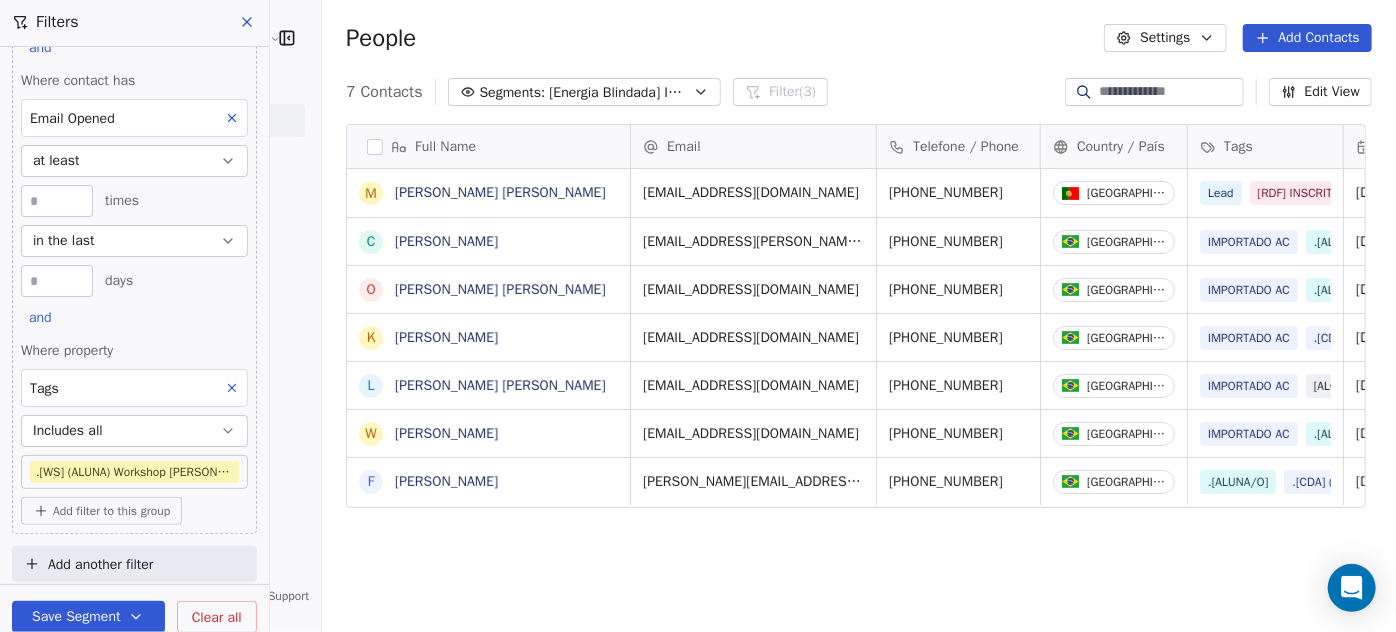 click on "Includes all" at bounding box center [134, 431] 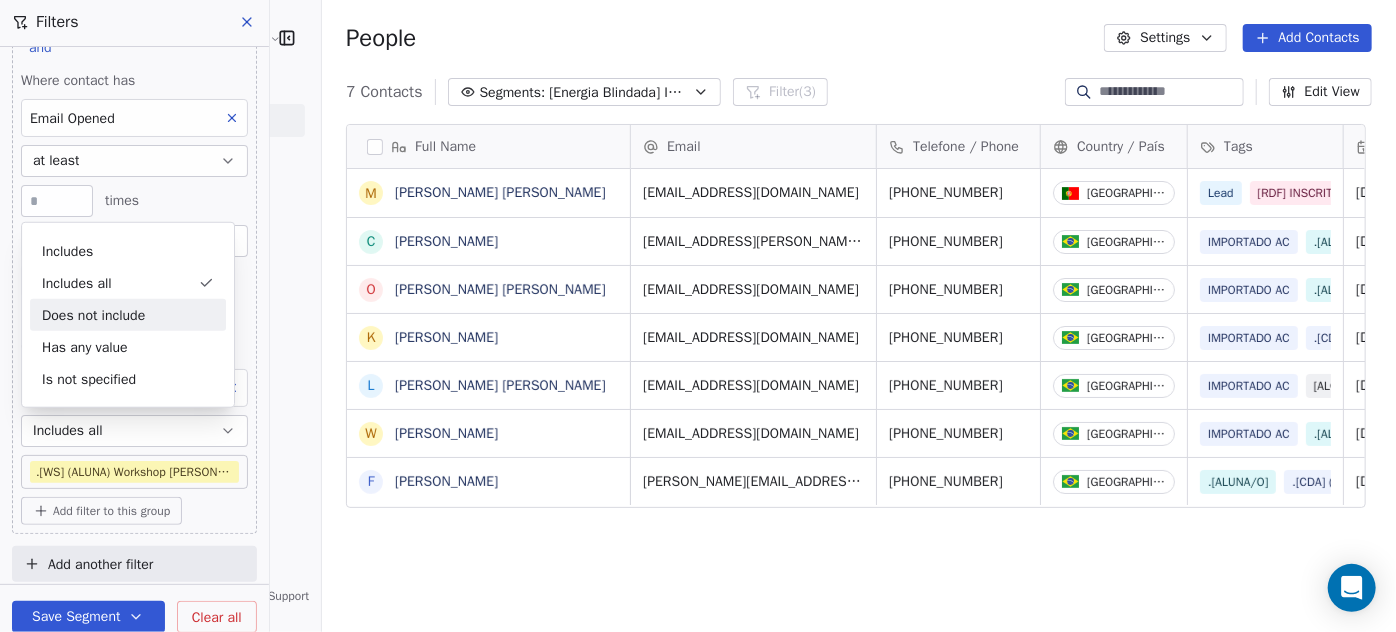 click on "Does not include" at bounding box center [128, 315] 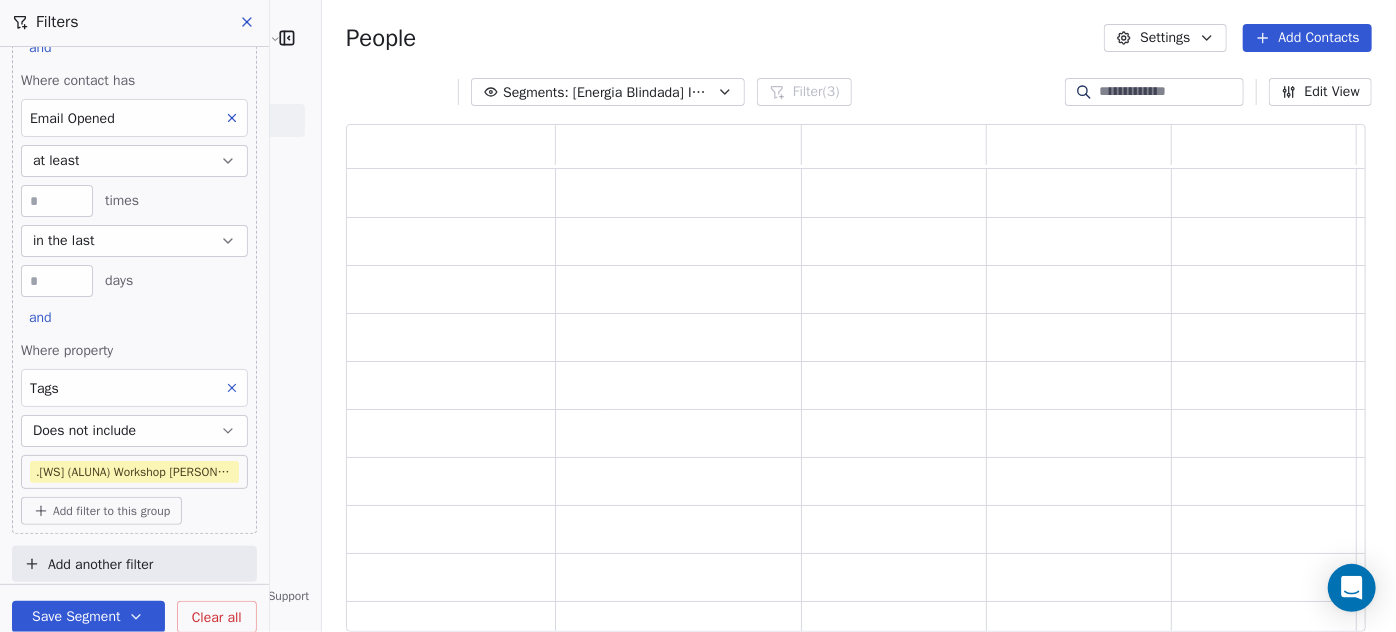 click on "Contacts People Marketing Workflows Campaigns Sales Sequences Beta Tools Apps AI Agents" at bounding box center [160, 245] 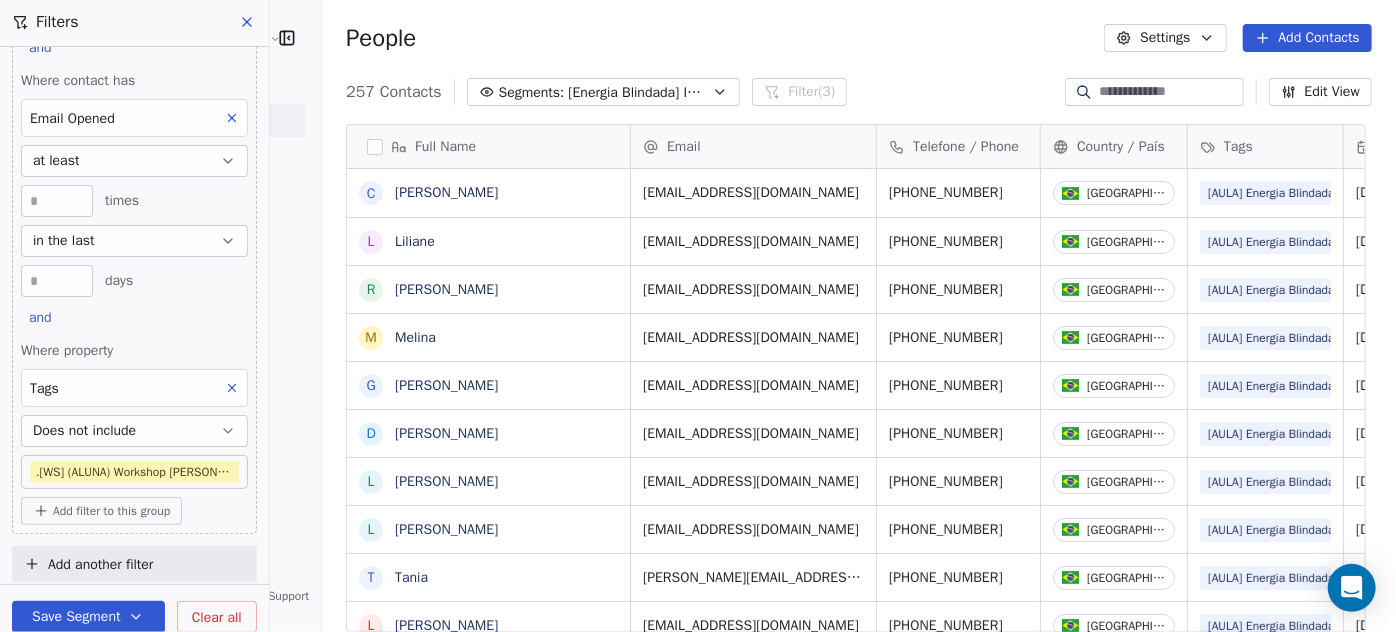 click on "Save Segment" at bounding box center (88, 617) 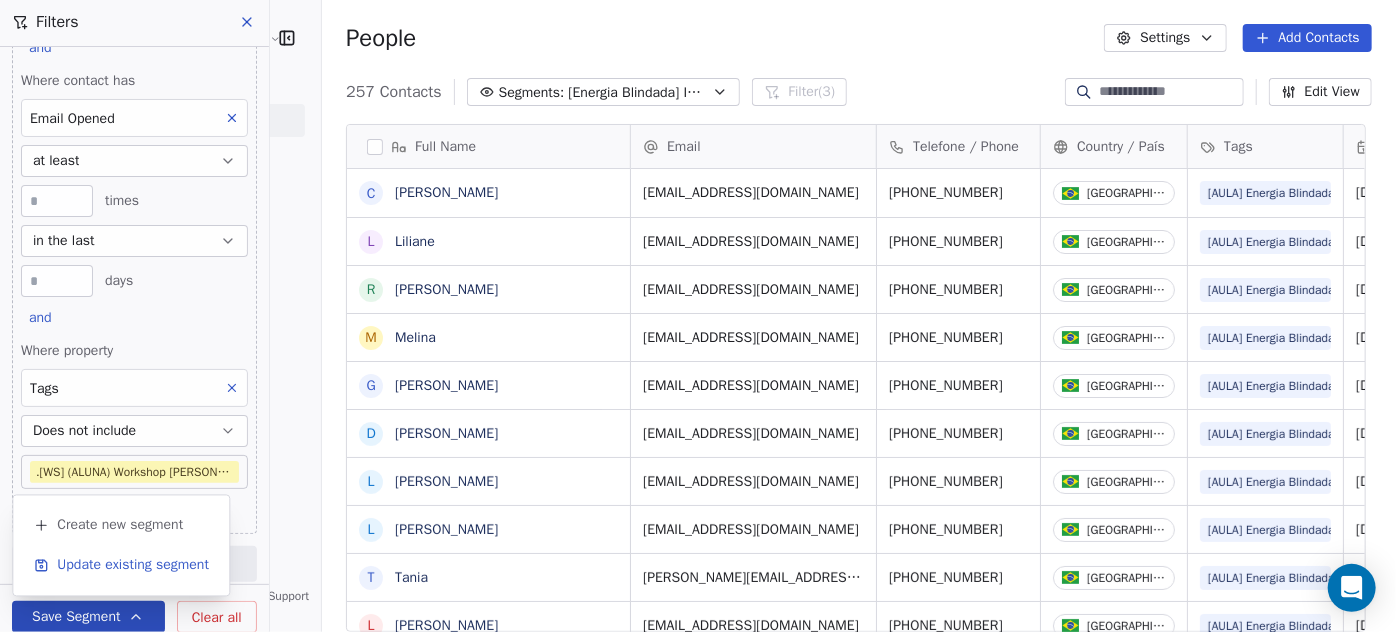 click on "Update existing segment" at bounding box center (133, 566) 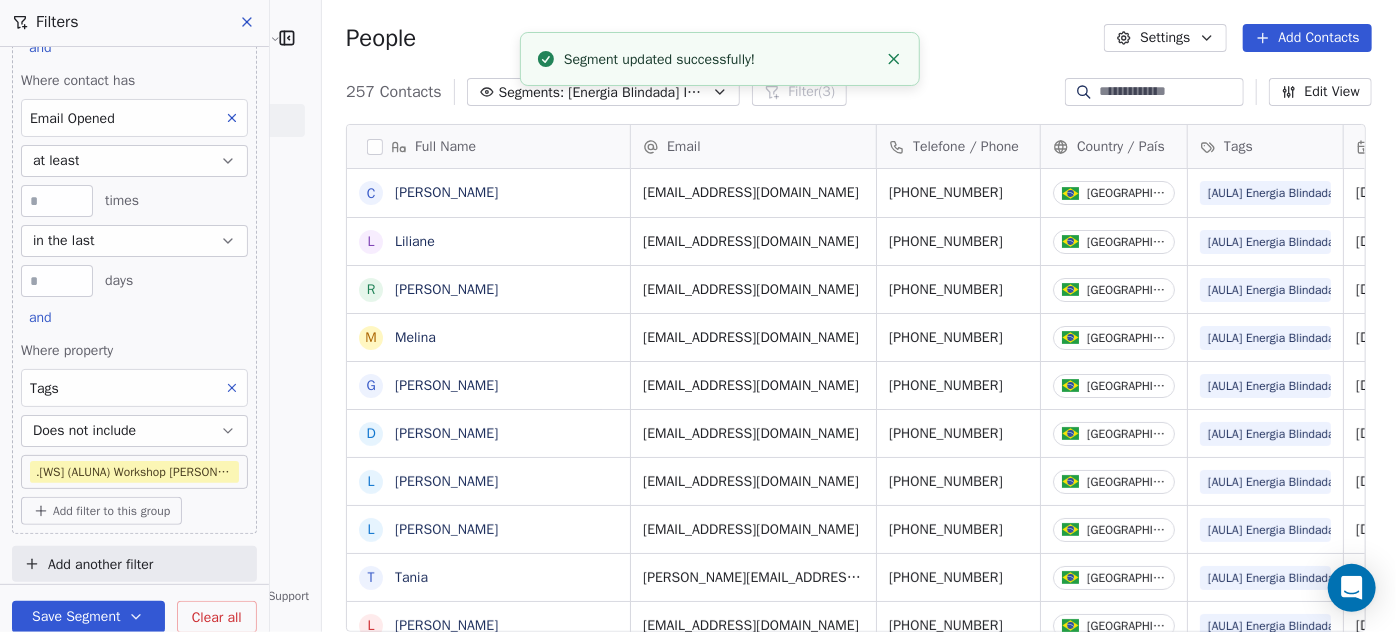 click 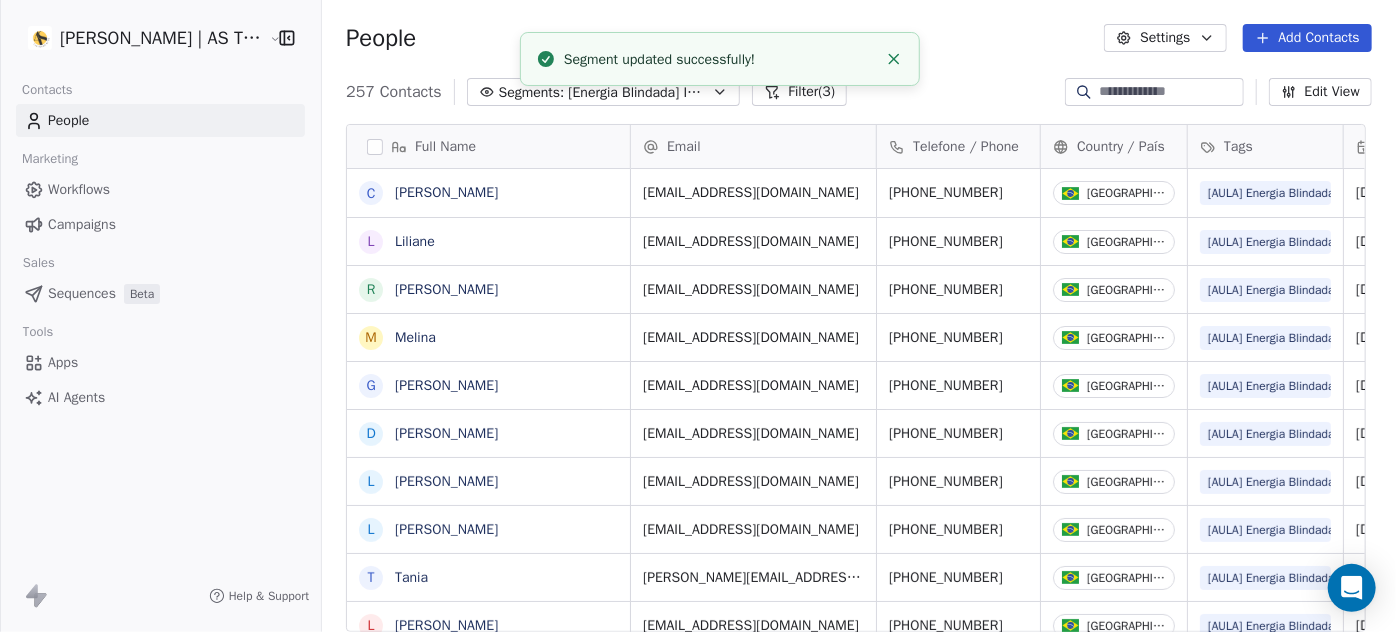 click on "Campaigns" at bounding box center (160, 224) 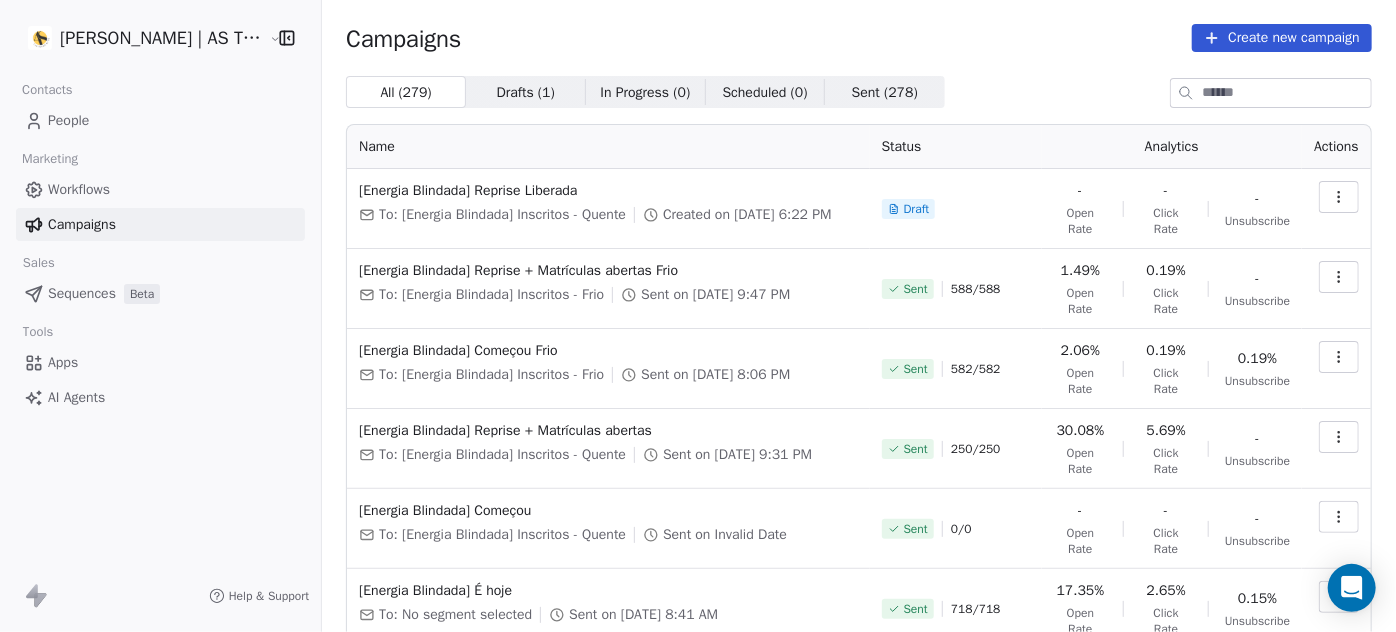 click 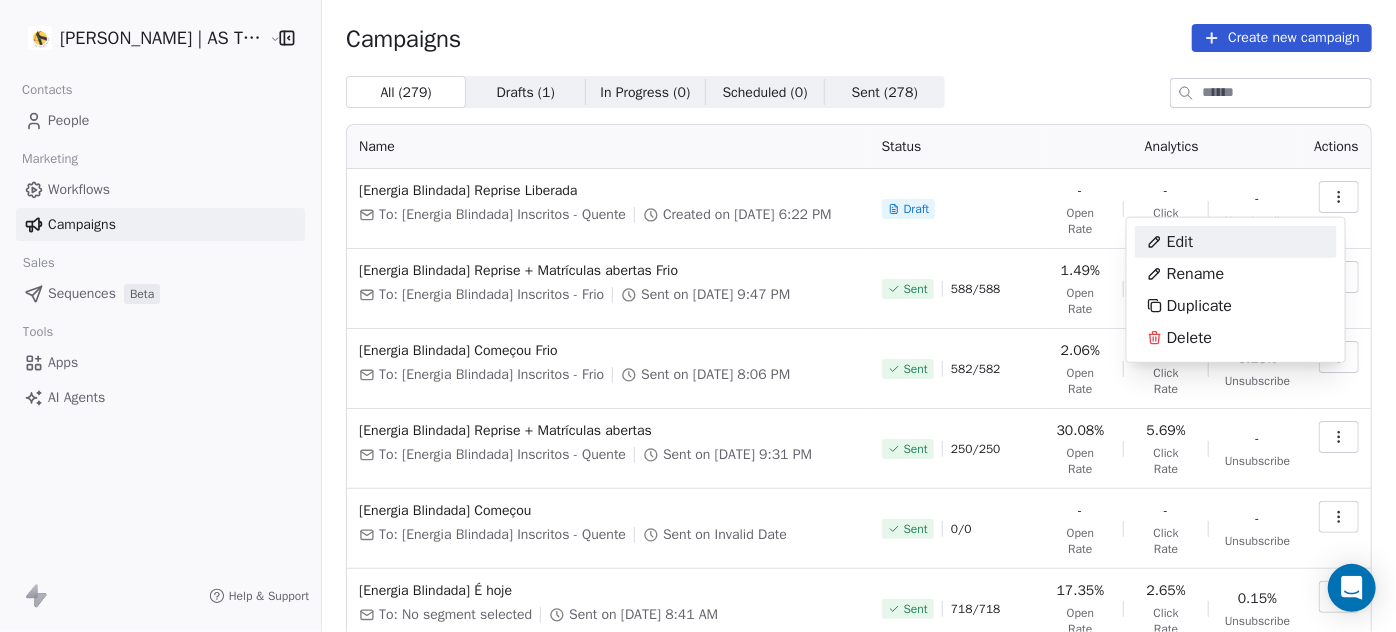 drag, startPoint x: 1239, startPoint y: 237, endPoint x: 1162, endPoint y: 270, distance: 83.773506 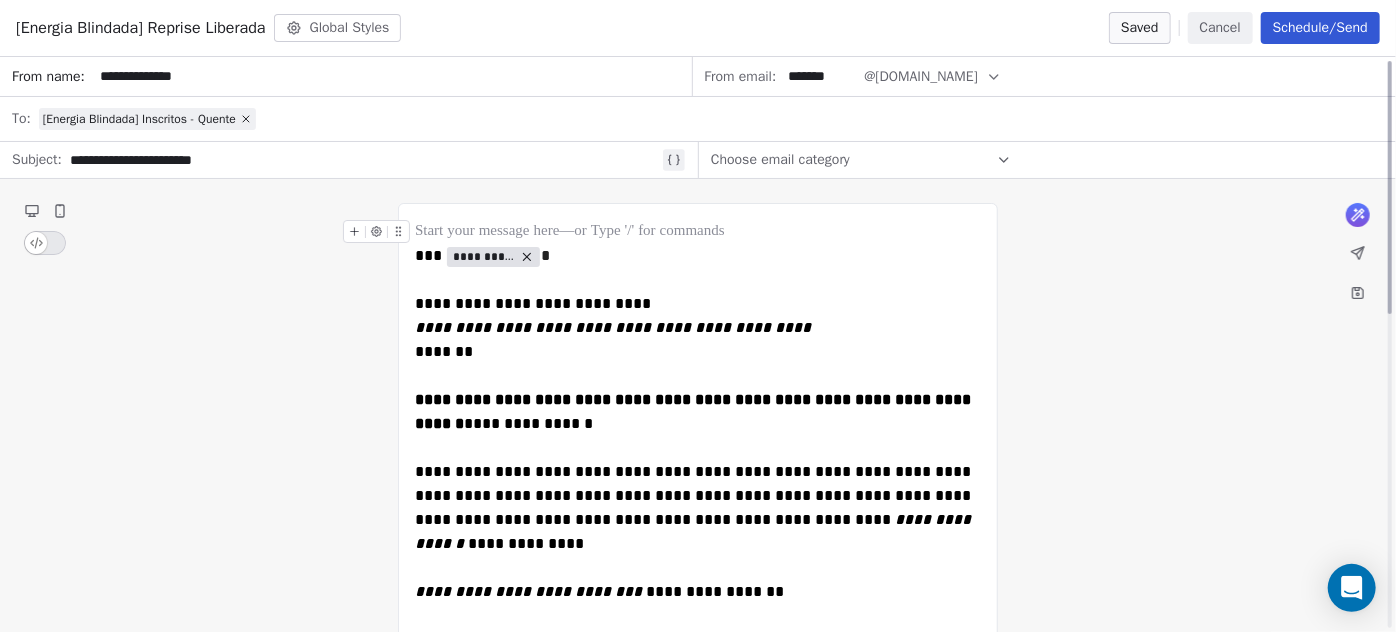 click on "Schedule/Send" at bounding box center (1320, 28) 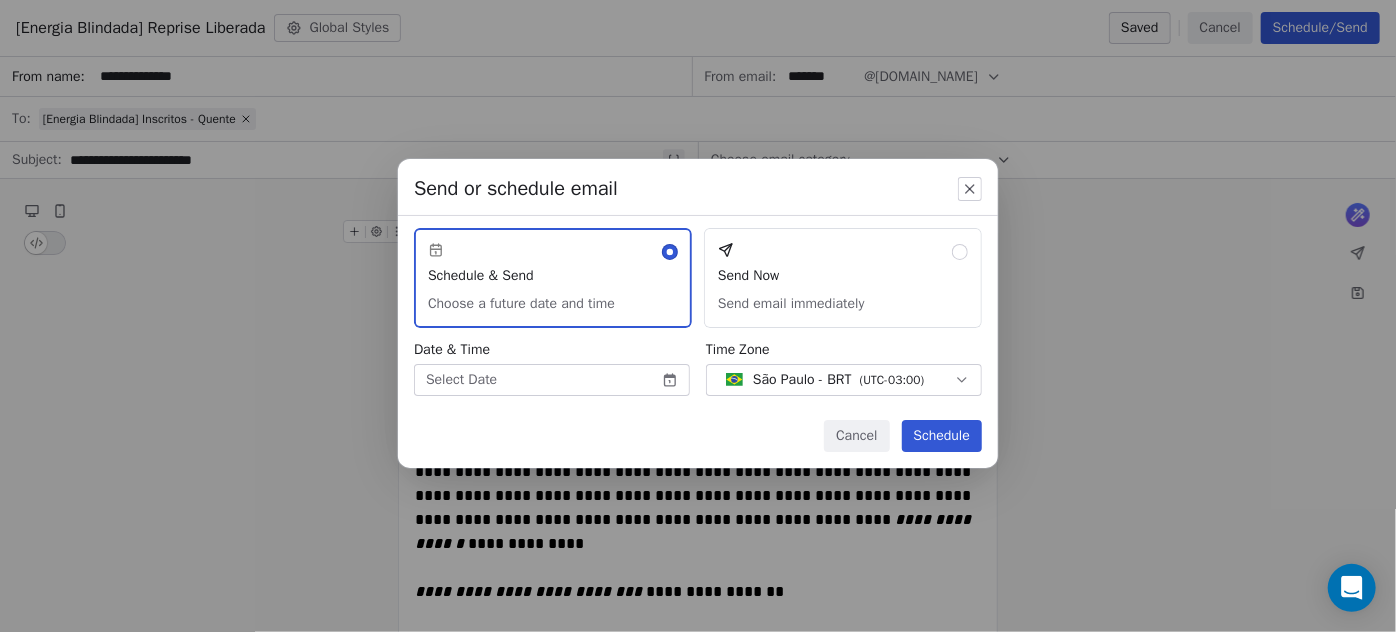 click on "[PERSON_NAME] | AS Treinamentos Contacts People Marketing Workflows Campaigns Sales Sequences Beta Tools Apps AI Agents Help & Support Campaigns  Create new campaign All ( 279 ) All ( 279 ) Drafts ( 1 ) Drafts ( 1 ) In Progress ( 0 ) In Progress ( 0 ) Scheduled ( 0 ) Scheduled ( 0 ) Sent ( 278 ) Sent ( 278 ) Name Status Analytics Actions [Energia Blindada] Reprise Liberada To: [Energia Blindada] Inscritos - Quente  Created on [DATE] 6:22 PM Draft - Open Rate - Click Rate - Unsubscribe [Energia Blindada] Reprise + Matrículas abertas Frio To: [Energia Blindada] Inscritos - Frio  Sent on [DATE] 9:47 PM Sent 588 / 588 1.49% Open Rate 0.19% Click Rate - Unsubscribe [Energia Blindada] Começou Frio To: [Energia Blindada] Inscritos - Frio  Sent on [DATE] 8:06 PM Sent 582 / 582 2.06% Open Rate 0.19% Click Rate 0.19% Unsubscribe [Energia Blindada] Reprise + Matrículas abertas To: [Energia Blindada] Inscritos - Quente  Sent on [DATE] 9:31 PM Sent 250 / 250 30.08% Open Rate 5.69% Click Rate" at bounding box center (698, 316) 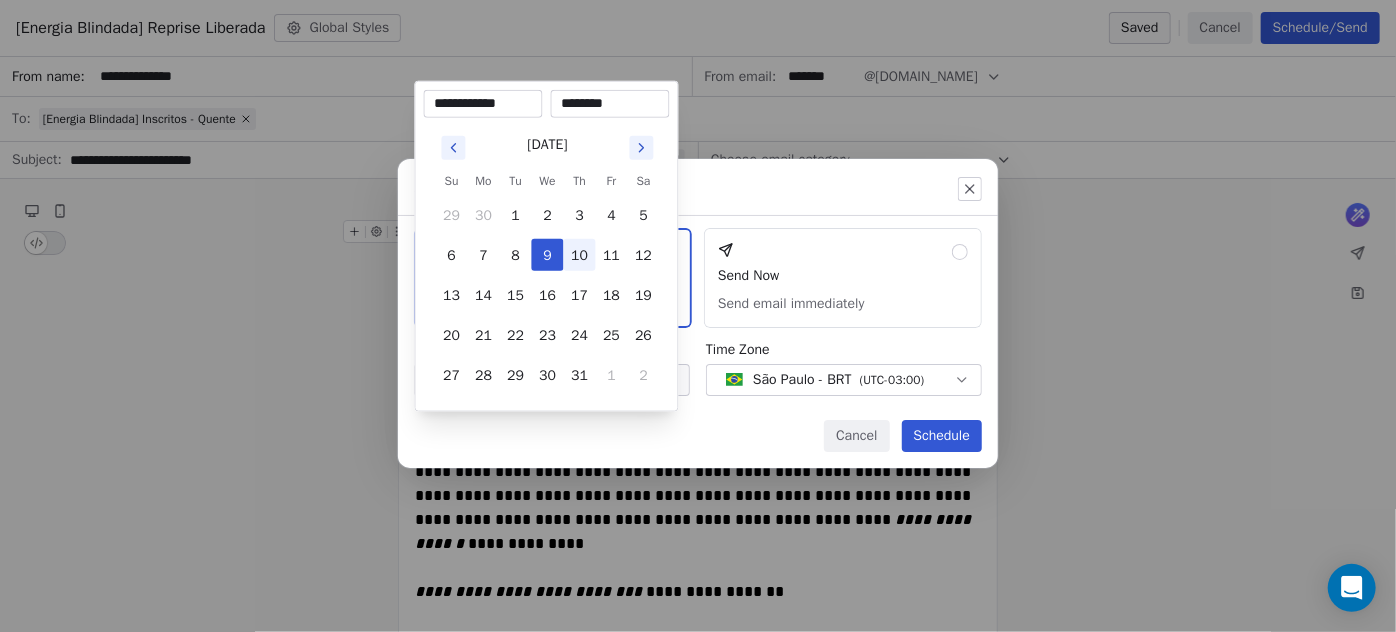 click on "10" at bounding box center (580, 255) 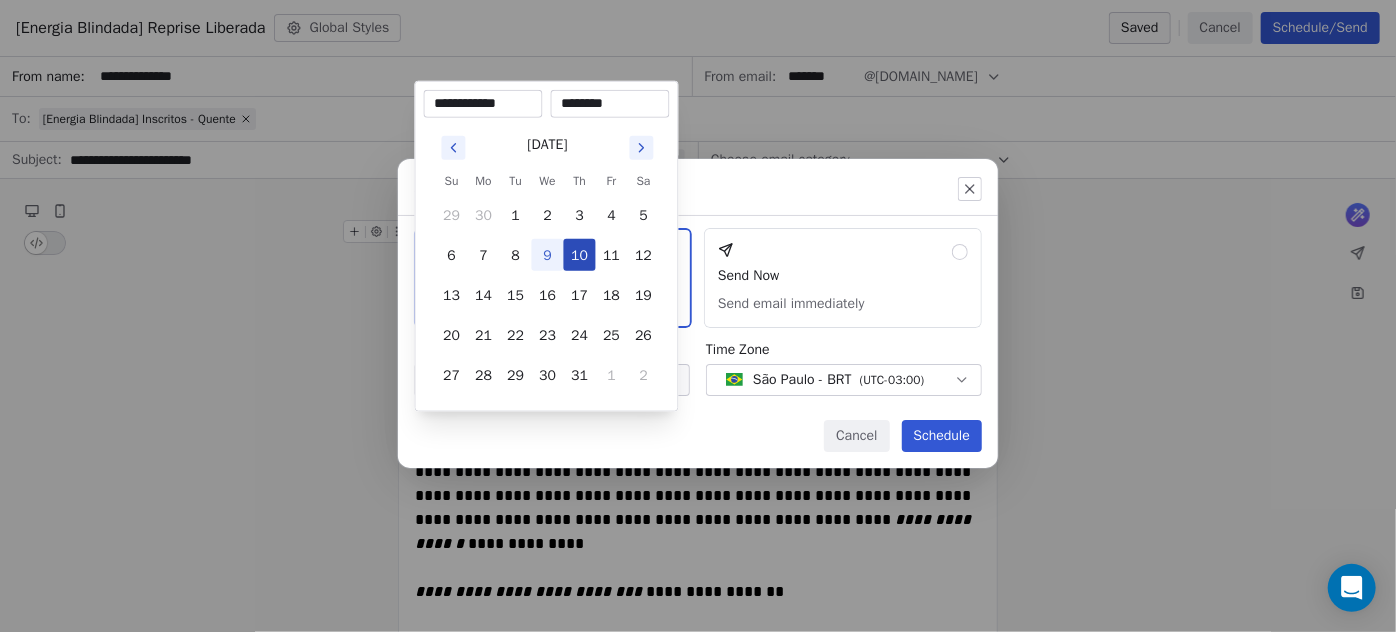 drag, startPoint x: 579, startPoint y: 250, endPoint x: 552, endPoint y: 253, distance: 27.166155 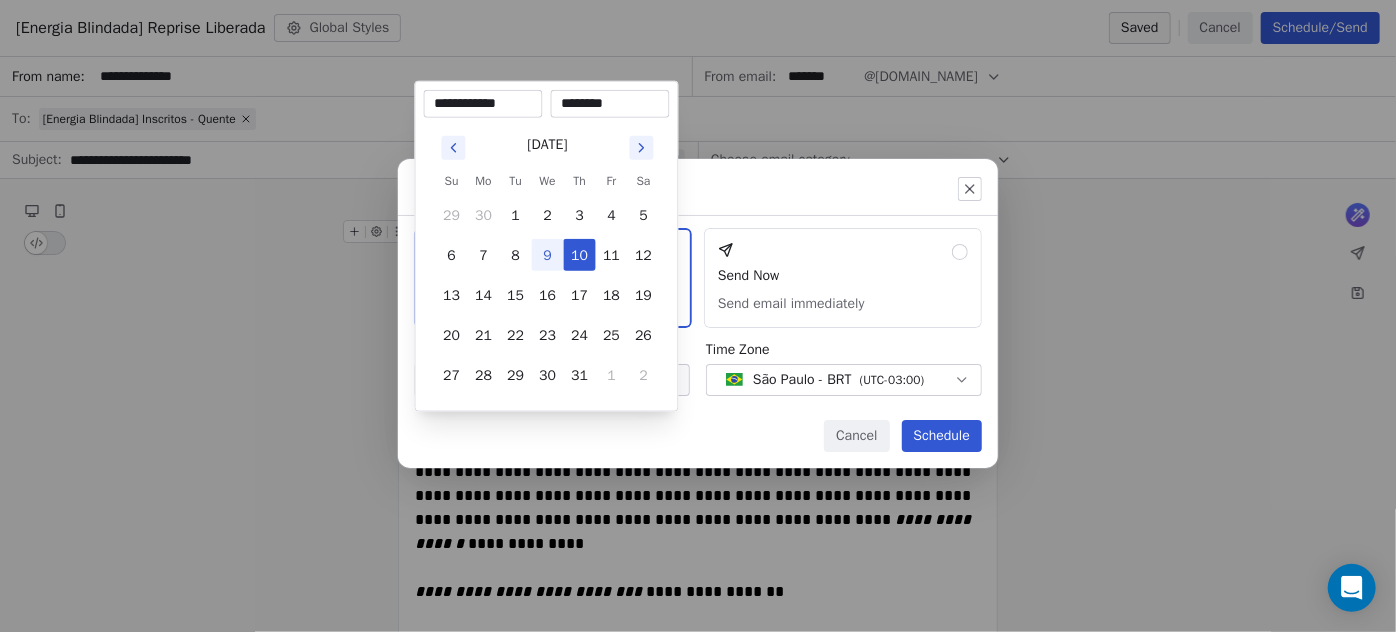 click on "9" at bounding box center [548, 255] 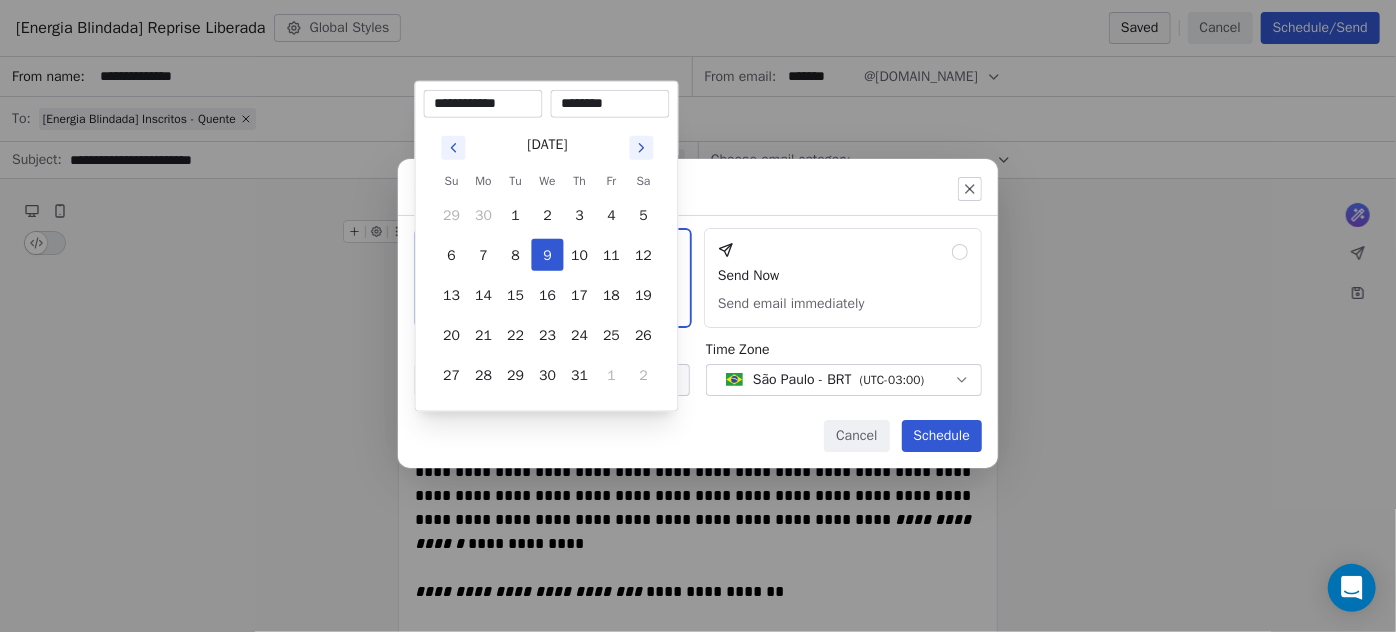 drag, startPoint x: 573, startPoint y: 106, endPoint x: 552, endPoint y: 104, distance: 21.095022 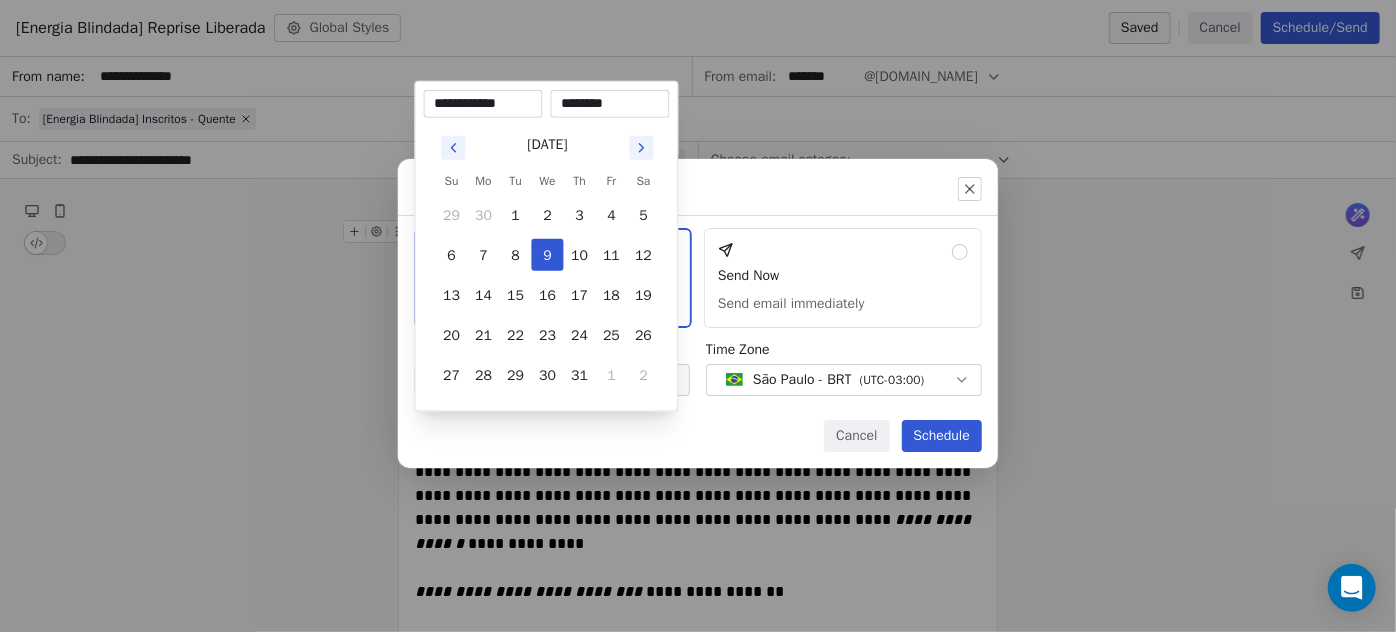 type on "********" 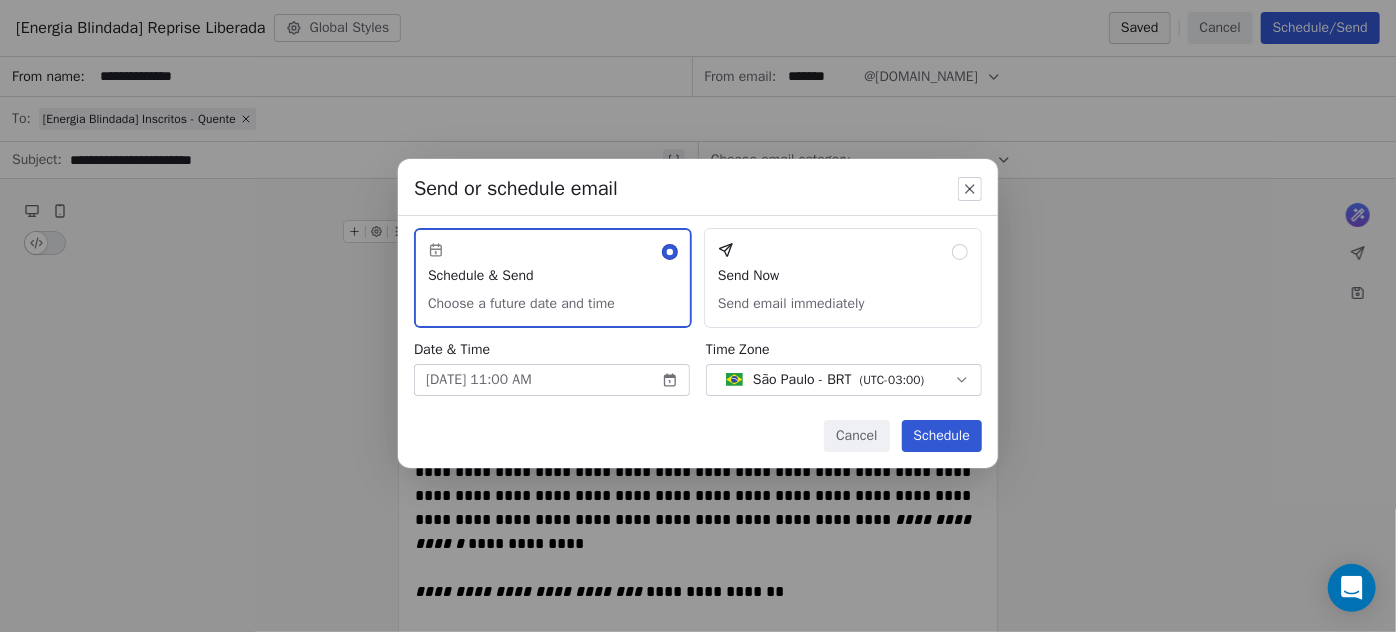 click on "Schedule" at bounding box center [942, 436] 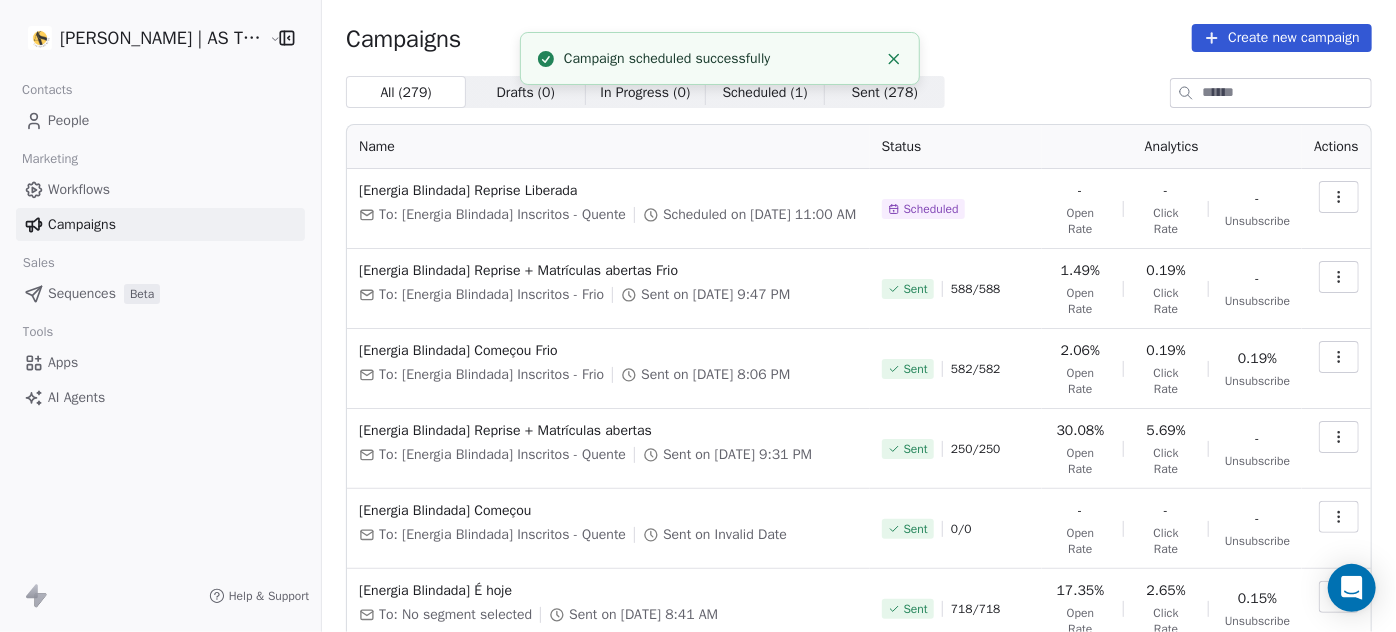 click 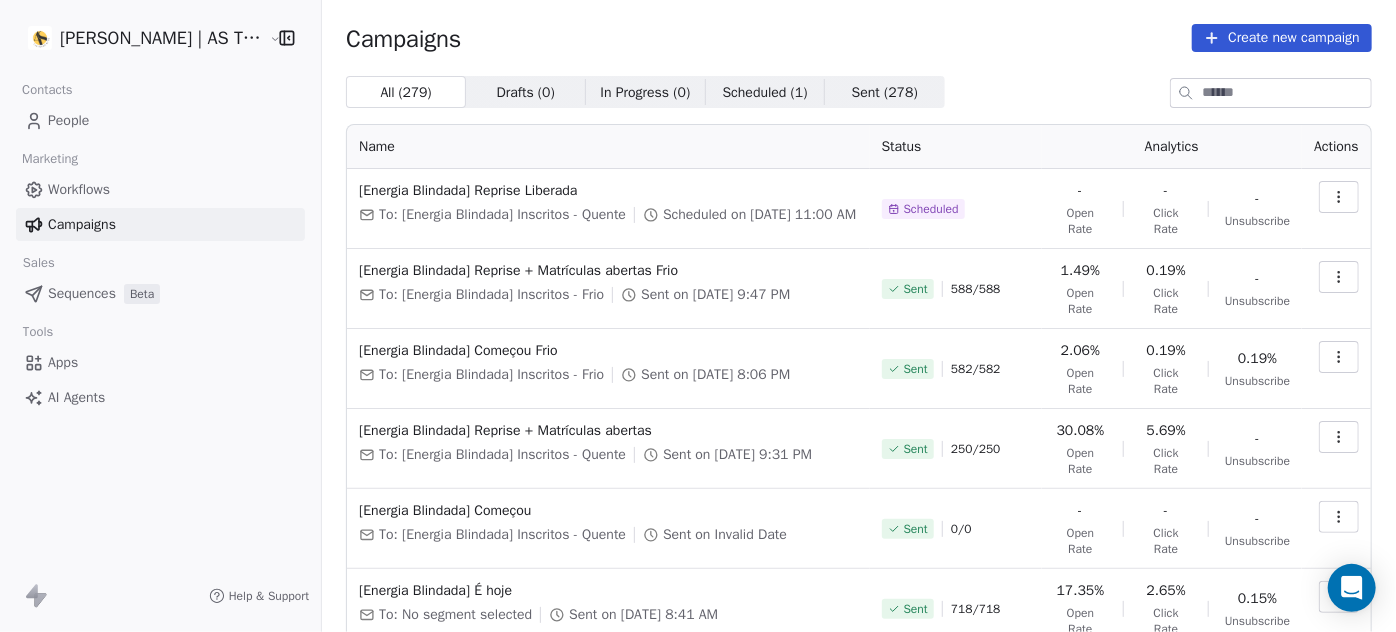 click 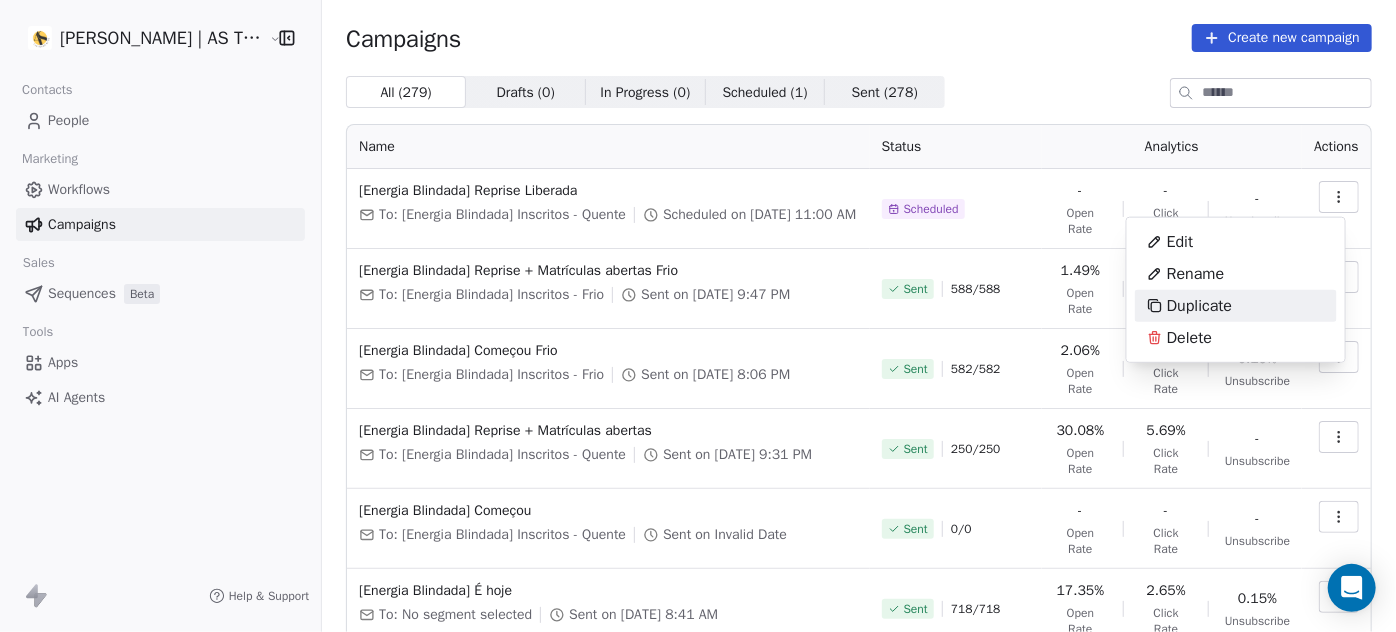 click on "Duplicate" at bounding box center (1199, 306) 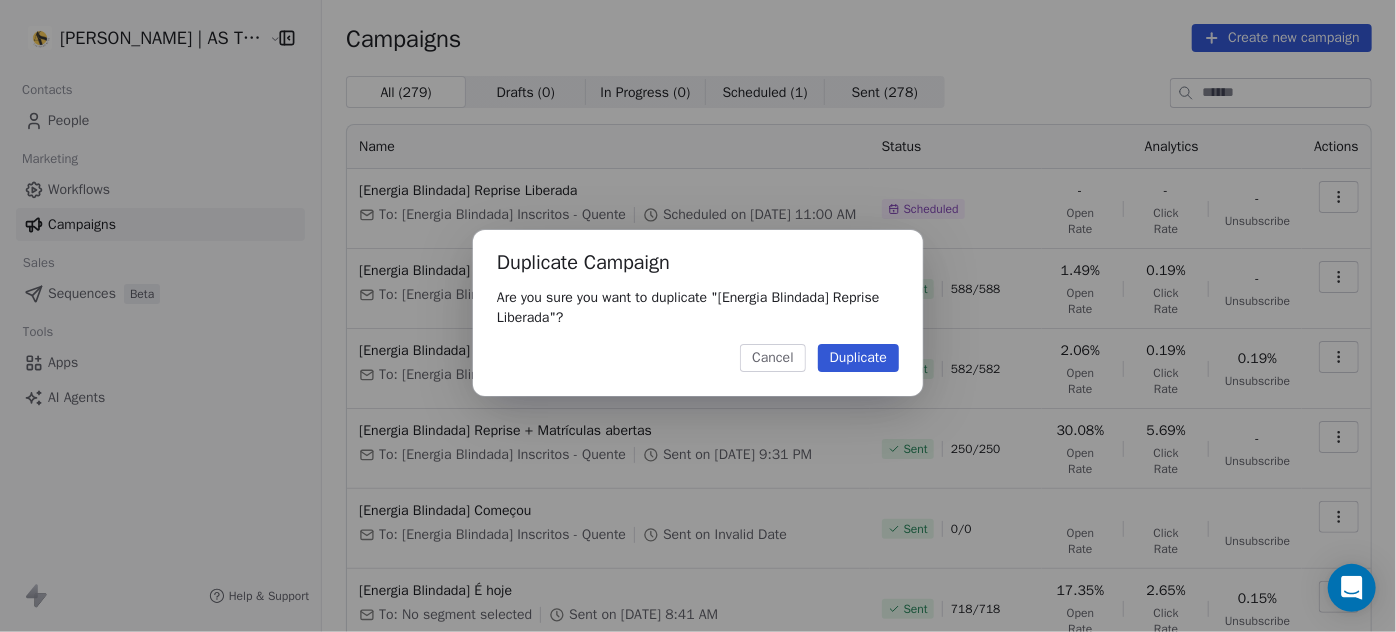 click on "Duplicate" at bounding box center (858, 358) 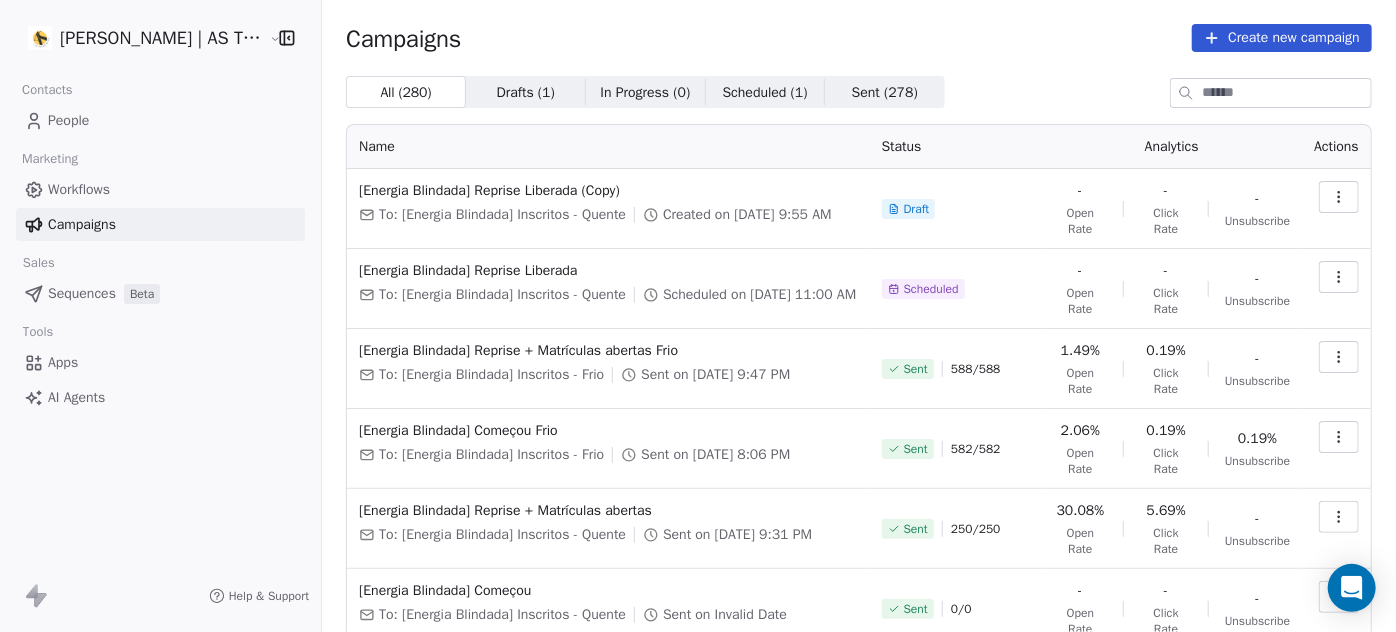 click at bounding box center [1339, 197] 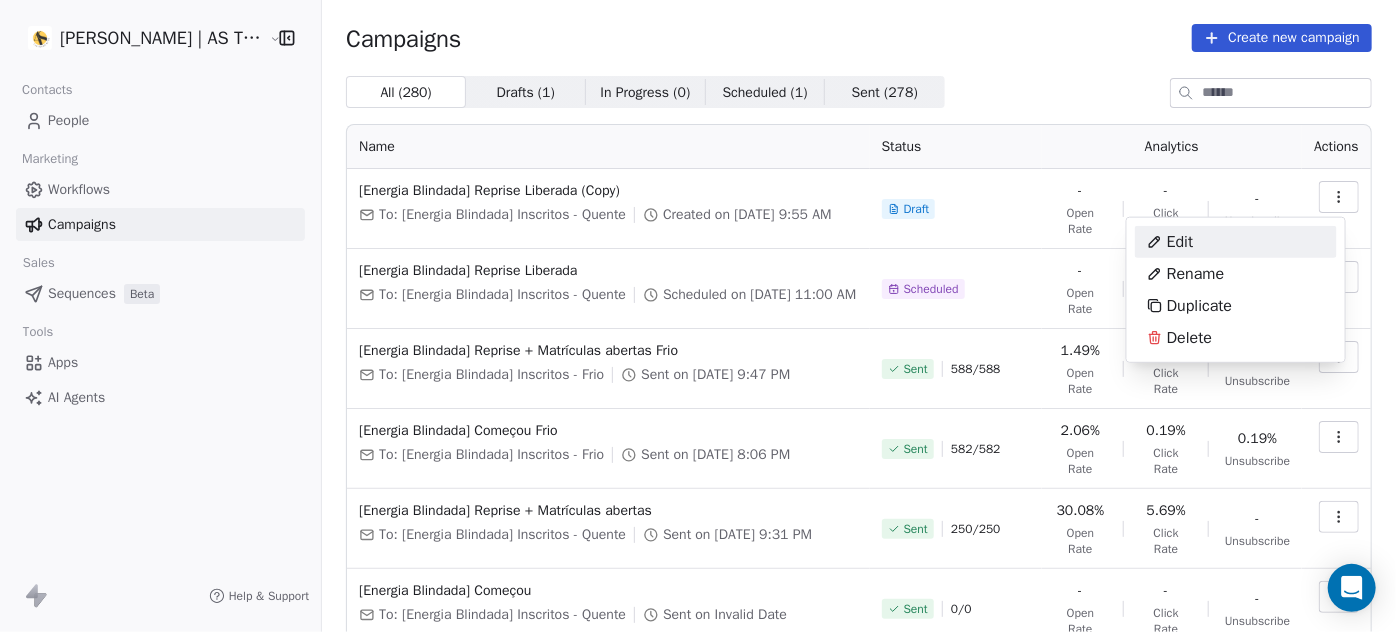 click on "Edit" at bounding box center [1236, 242] 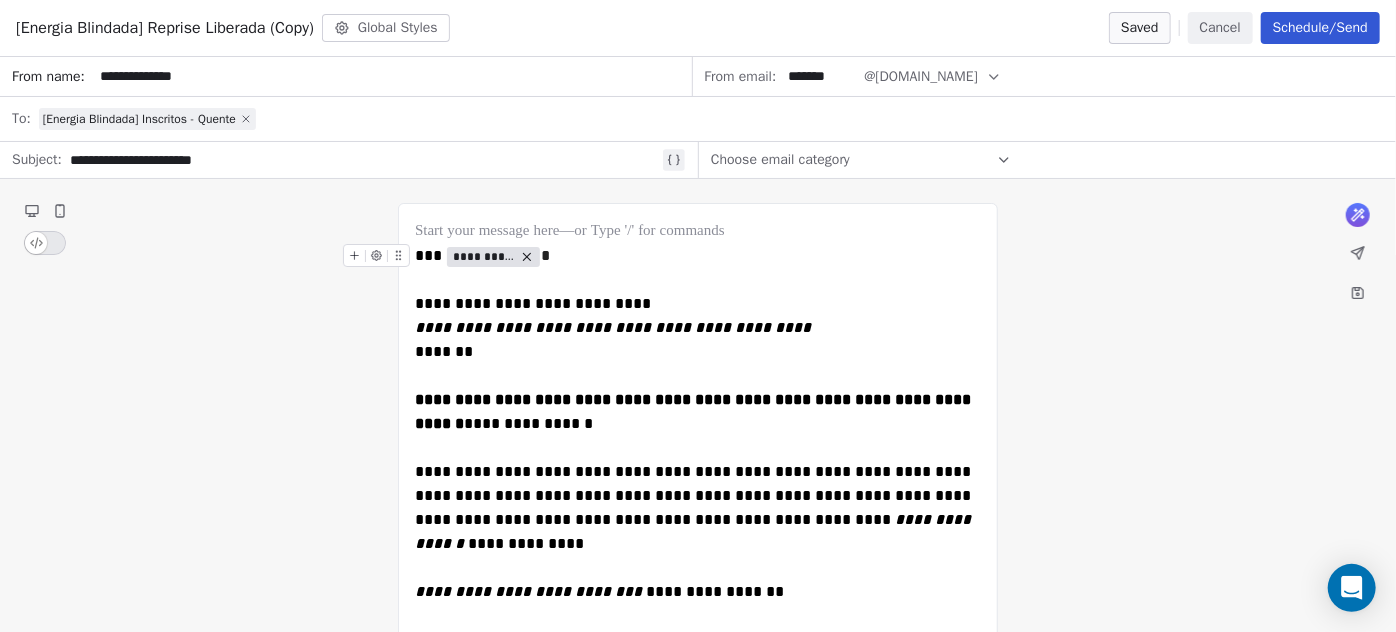 click 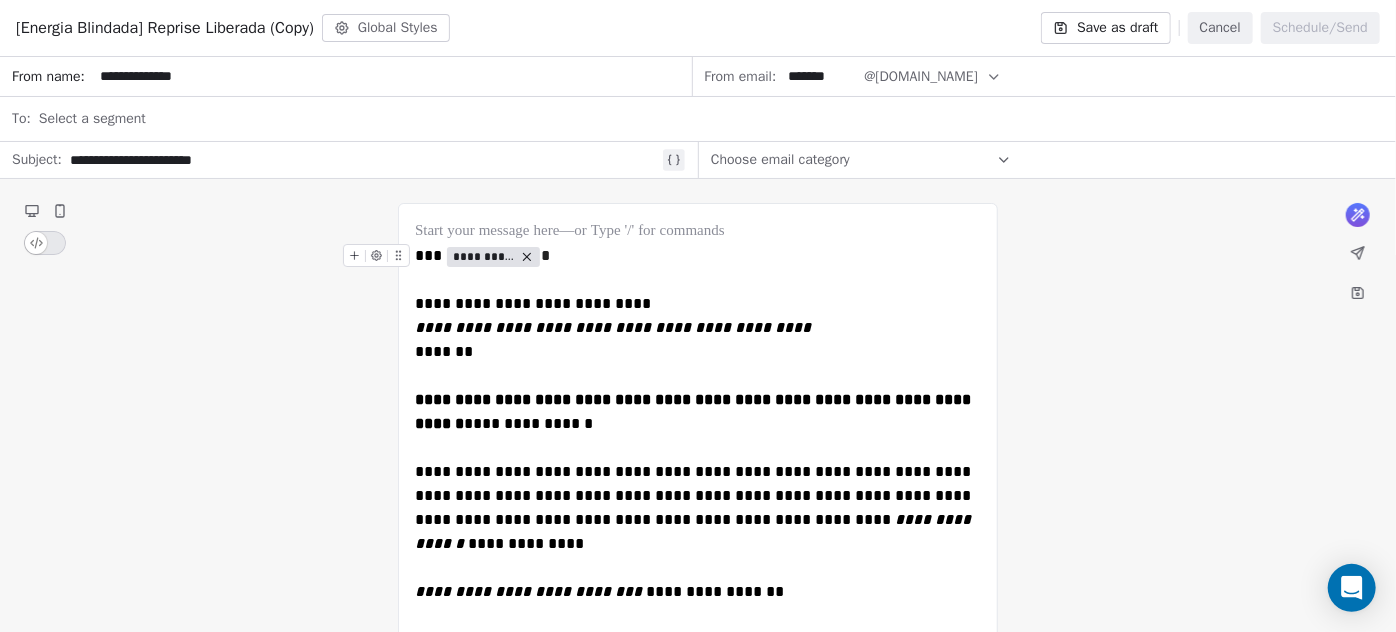 click on "Select a segment" at bounding box center [711, 119] 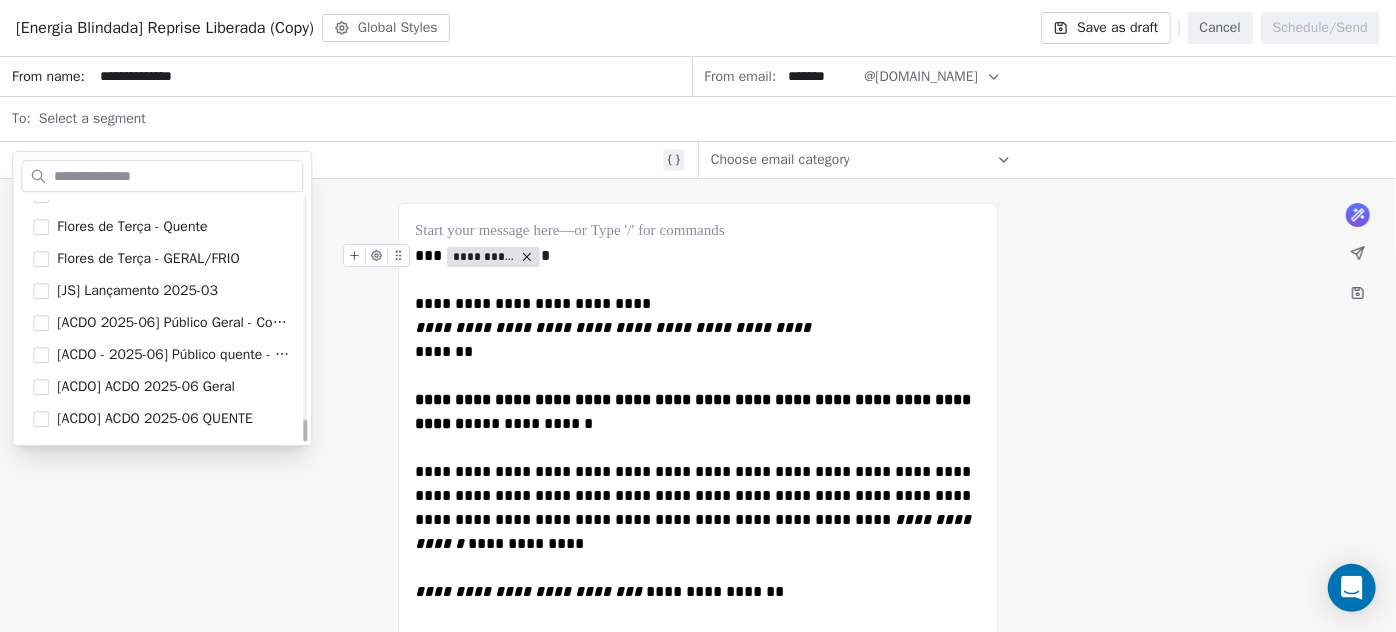 scroll, scrollTop: 2450, scrollLeft: 0, axis: vertical 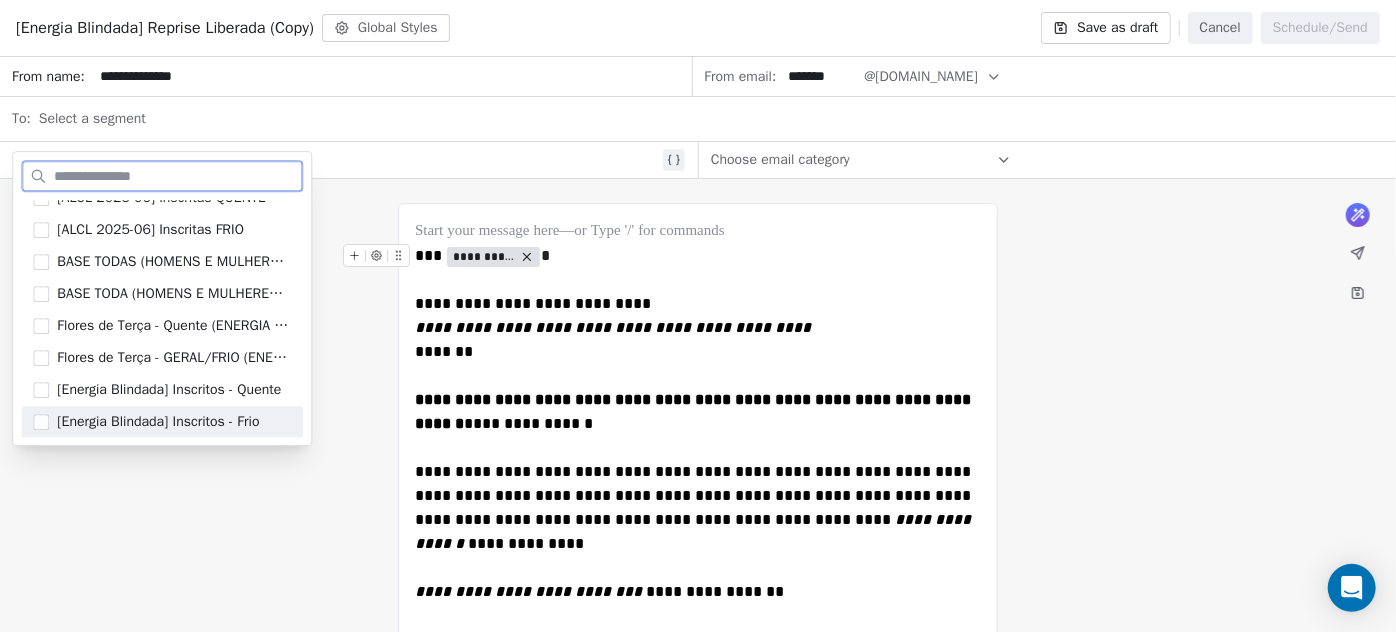 click on "[Energia Blindada] Inscritos - Frio" at bounding box center [162, 422] 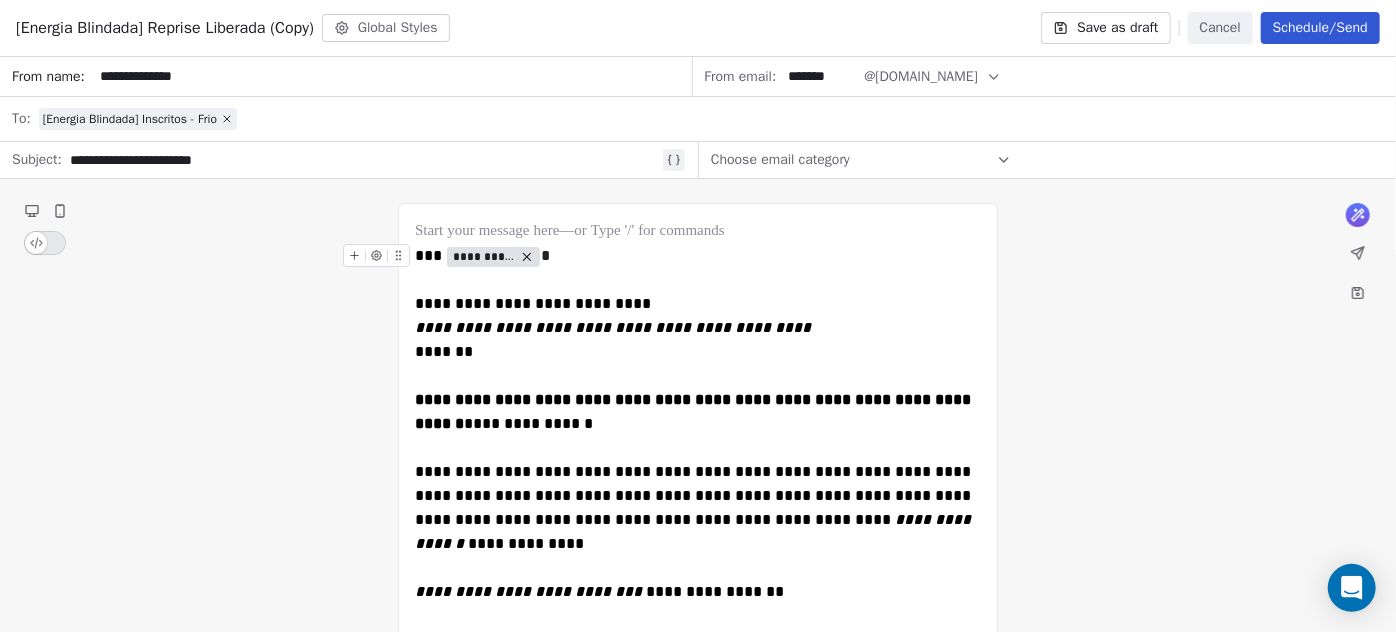 click on "**********" at bounding box center [698, 751] 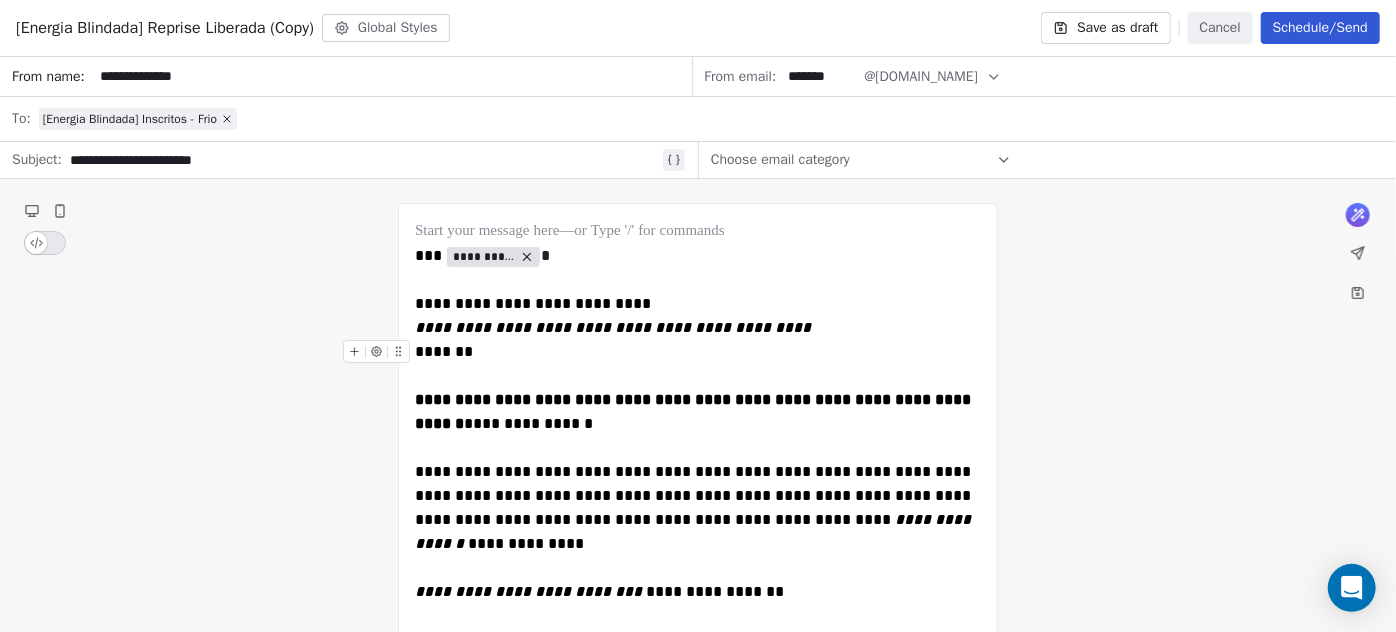 click on "Schedule/Send" at bounding box center (1320, 28) 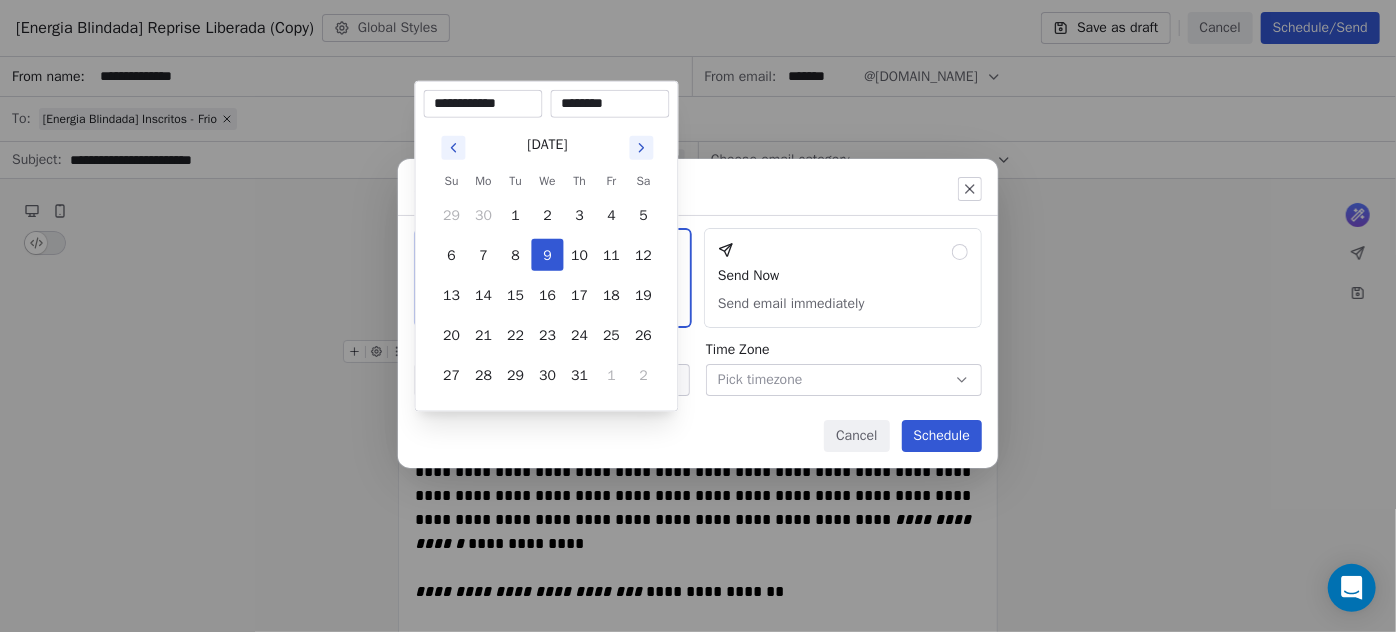 click on "[PERSON_NAME] | AS Treinamentos Contacts People Marketing Workflows Campaigns Sales Sequences Beta Tools Apps AI Agents Help & Support Campaigns  Create new campaign All ( 280 ) All ( 280 ) Drafts ( 1 ) Drafts ( 1 ) In Progress ( 0 ) In Progress ( 0 ) Scheduled ( 1 ) Scheduled ( 1 ) Sent ( 278 ) Sent ( 278 ) Name Status Analytics Actions [Energia Blindada] Reprise Liberada (Copy) To: [Energia Blindada] Inscritos - Quente  Created on [DATE] 9:55 AM Draft - Open Rate - Click Rate - Unsubscribe [Energia Blindada] Reprise Liberada To: [Energia Blindada] Inscritos - Quente  Scheduled on [DATE] 11:00 AM Scheduled - Open Rate - Click Rate - Unsubscribe [Energia Blindada] Reprise + Matrículas abertas Frio To: [Energia Blindada] Inscritos - Frio  Sent on [DATE] 9:47 PM Sent 588 / 588 1.49% Open Rate 0.19% Click Rate - Unsubscribe [Energia Blindada] Começou Frio To: [Energia Blindada] Inscritos - Frio  Sent on [DATE] 8:06 PM Sent 582 / 582 2.06% Open Rate 0.19% Click Rate 0.19% Unsubscribe" at bounding box center [698, 316] 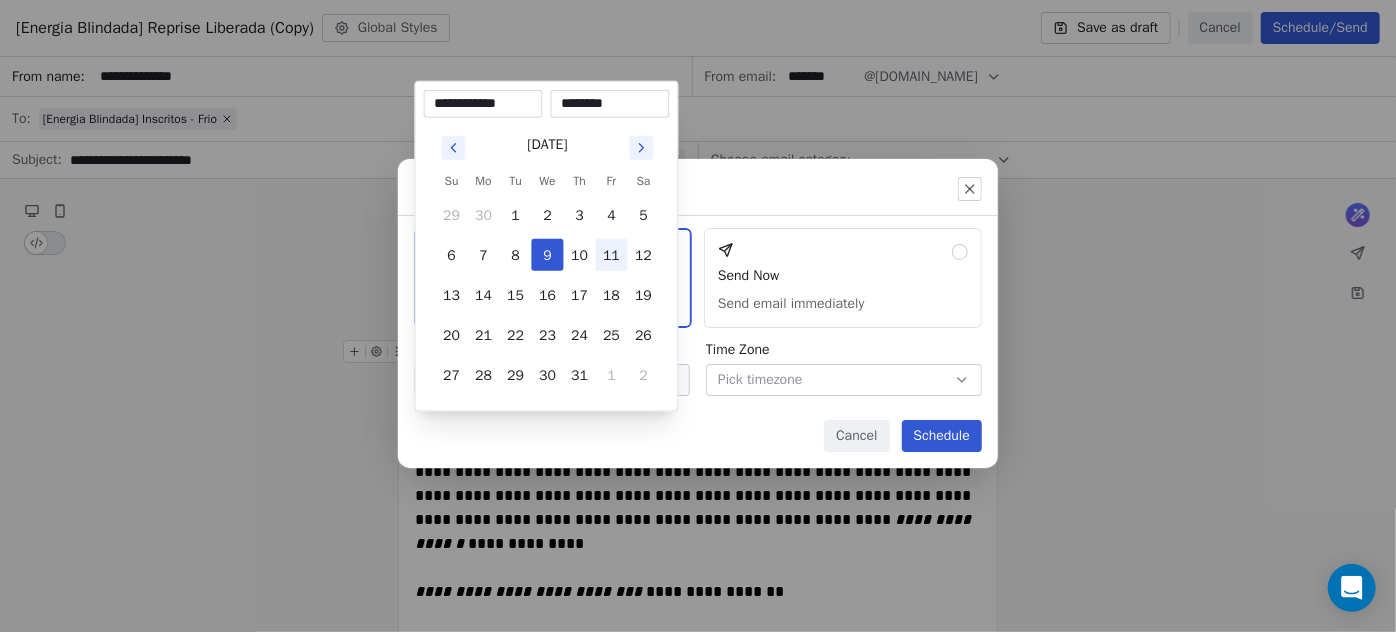 click on "11" at bounding box center [612, 255] 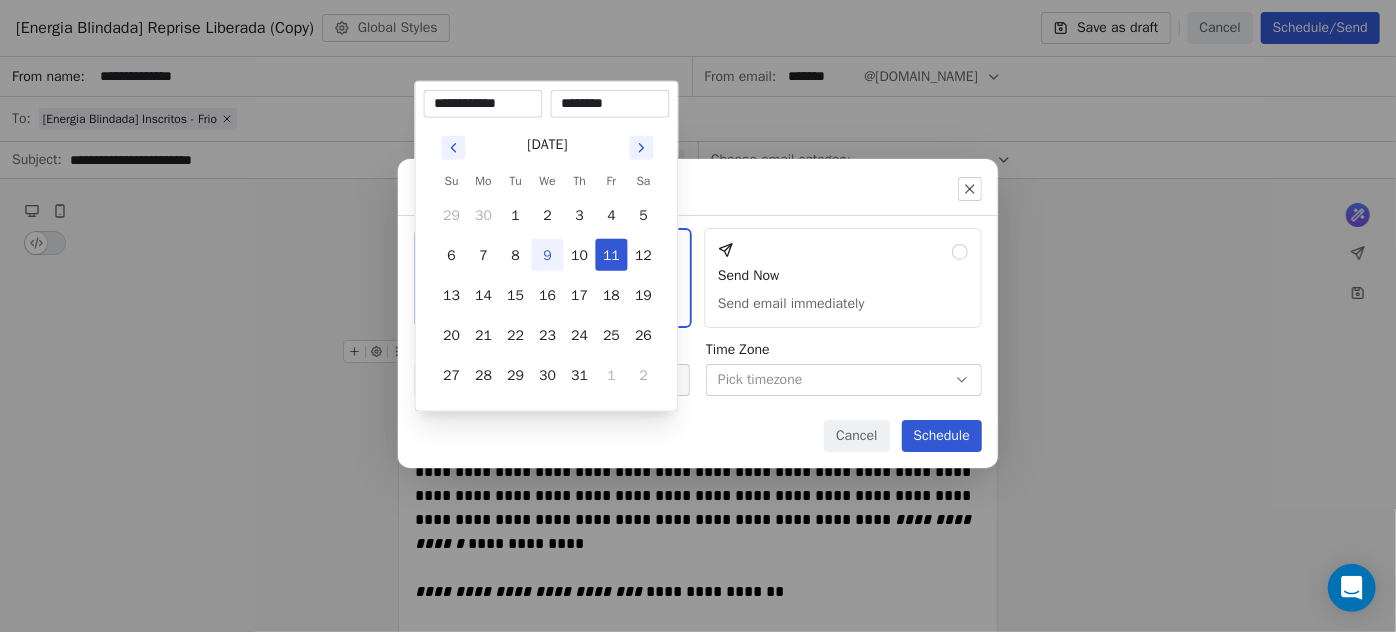 drag, startPoint x: 576, startPoint y: 99, endPoint x: 560, endPoint y: 105, distance: 17.088007 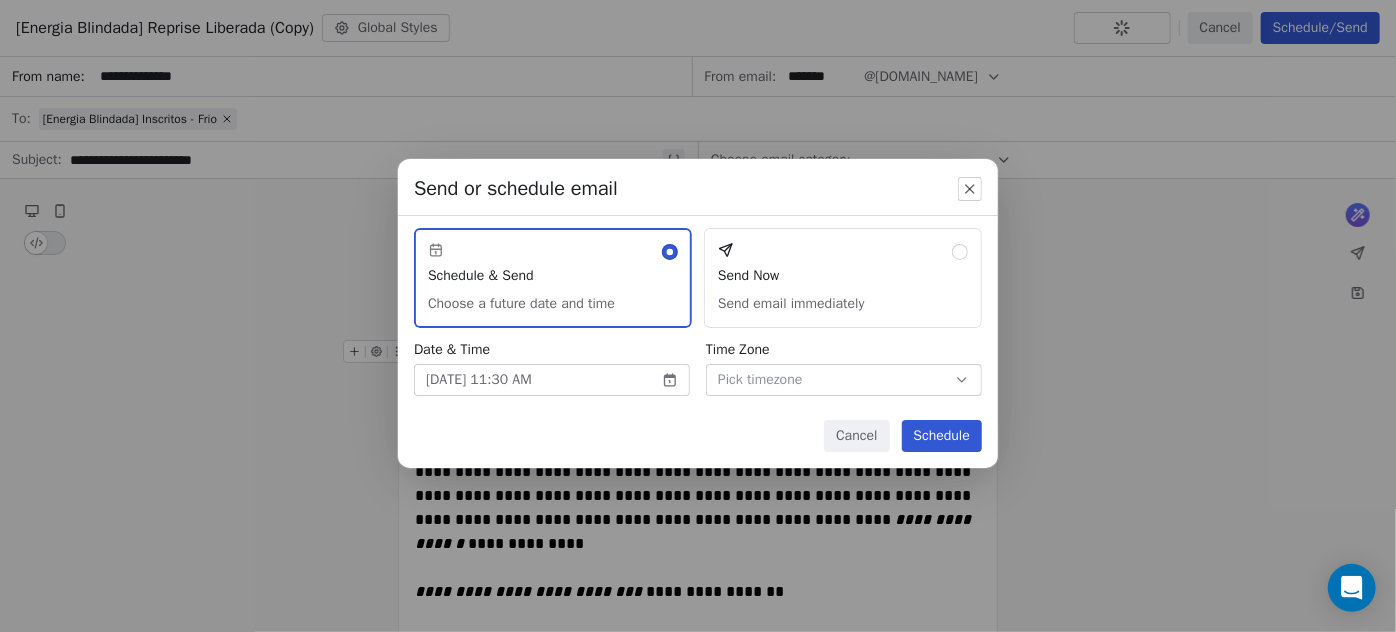 click on "Schedule" at bounding box center (942, 436) 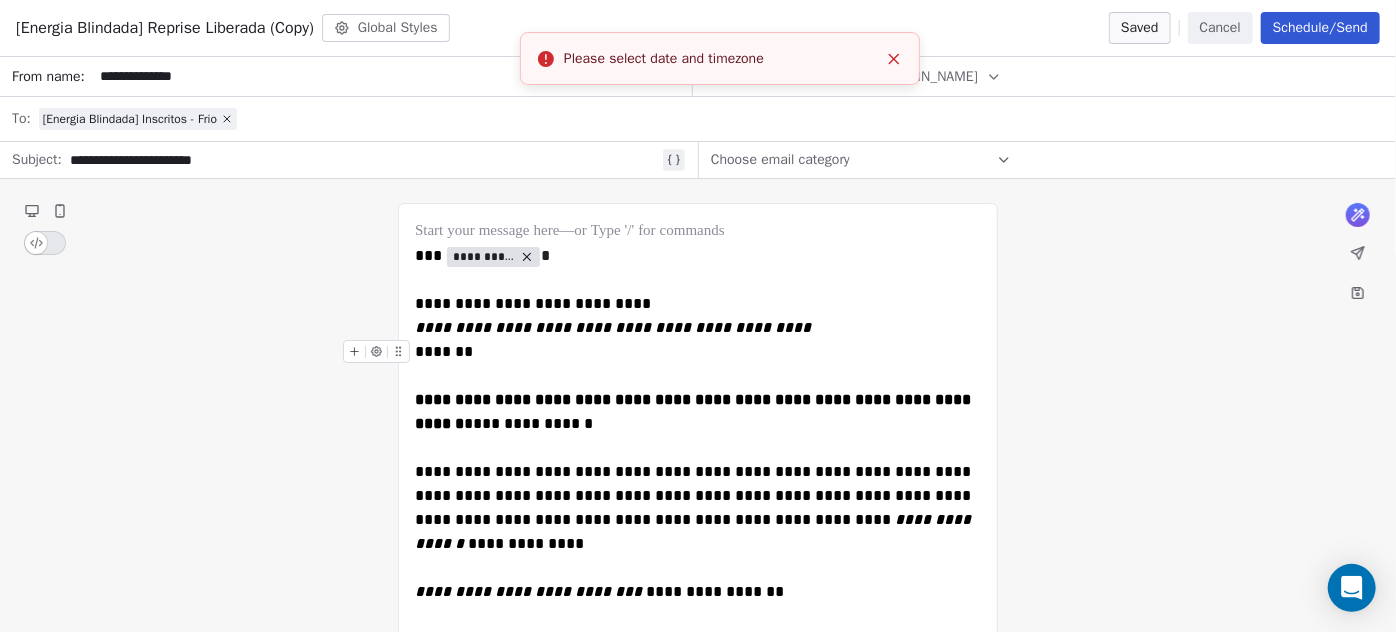 drag, startPoint x: 896, startPoint y: 47, endPoint x: 509, endPoint y: 374, distance: 506.65372 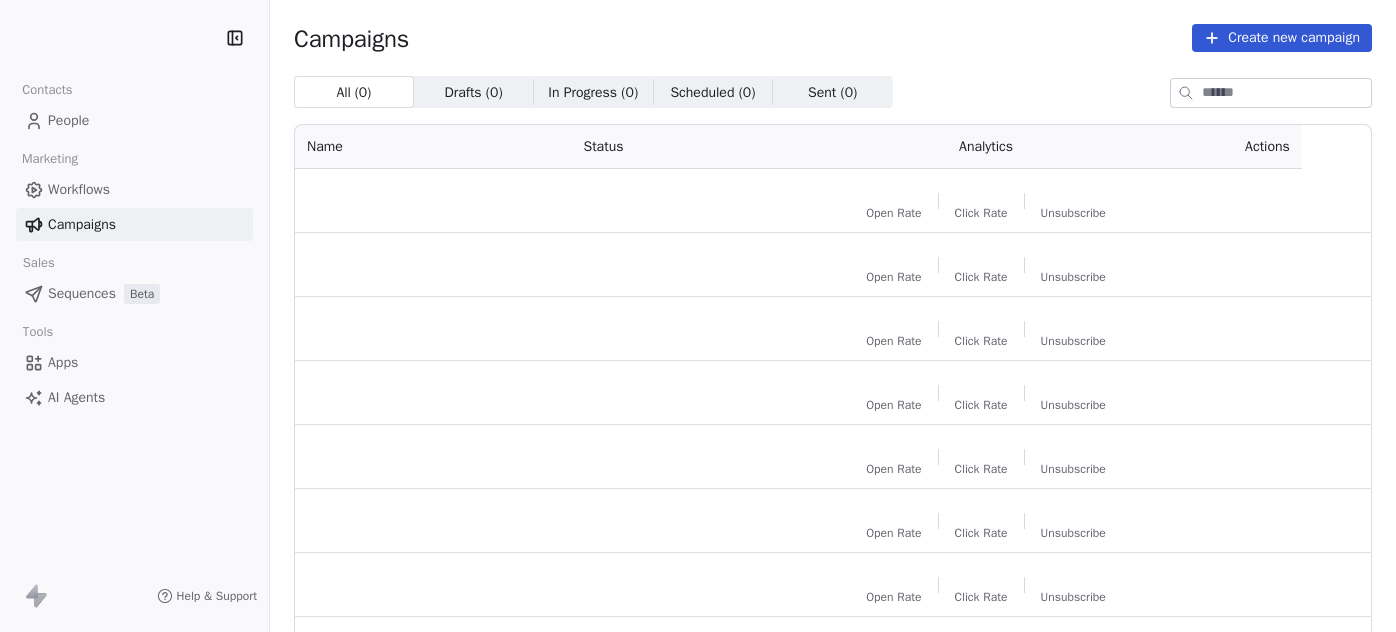 scroll, scrollTop: 0, scrollLeft: 0, axis: both 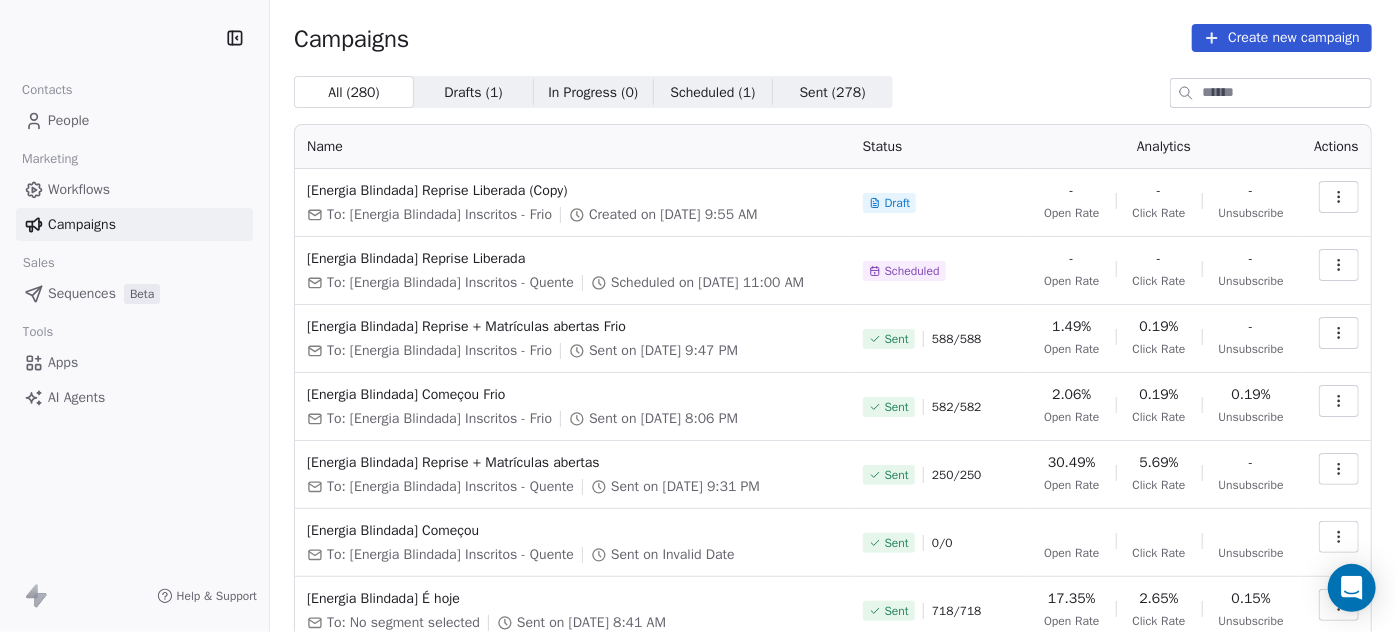 click 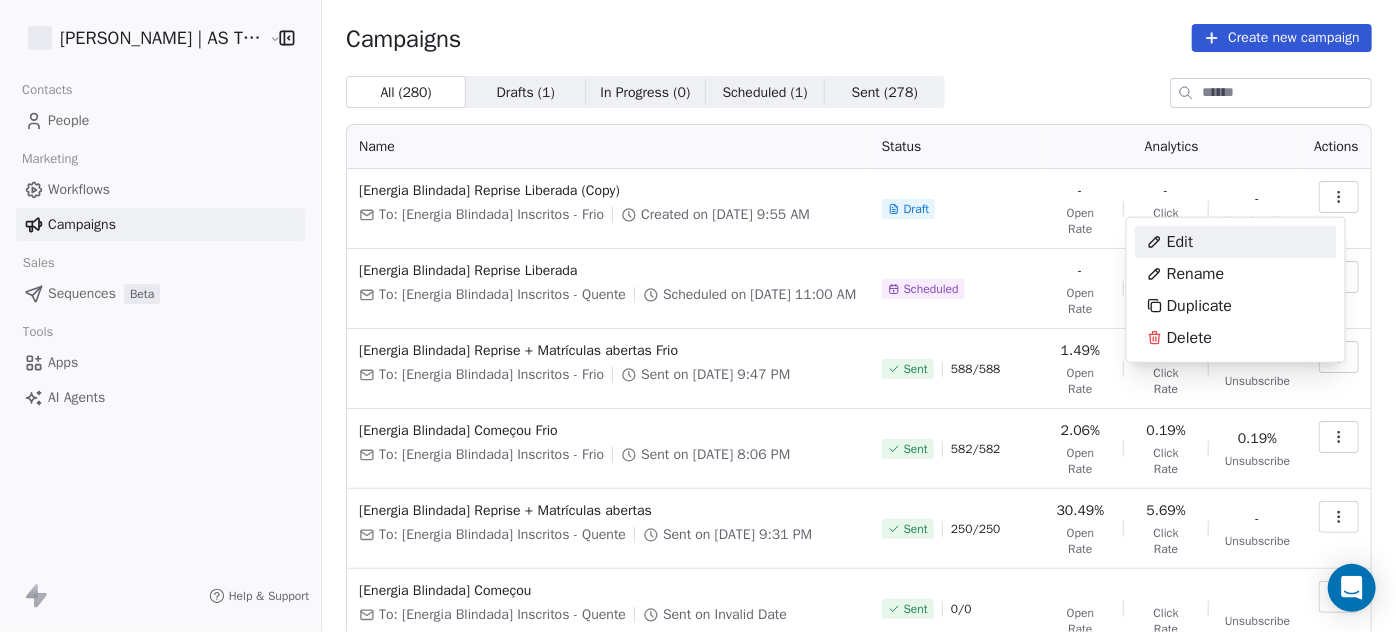 click on "Edit" at bounding box center [1236, 242] 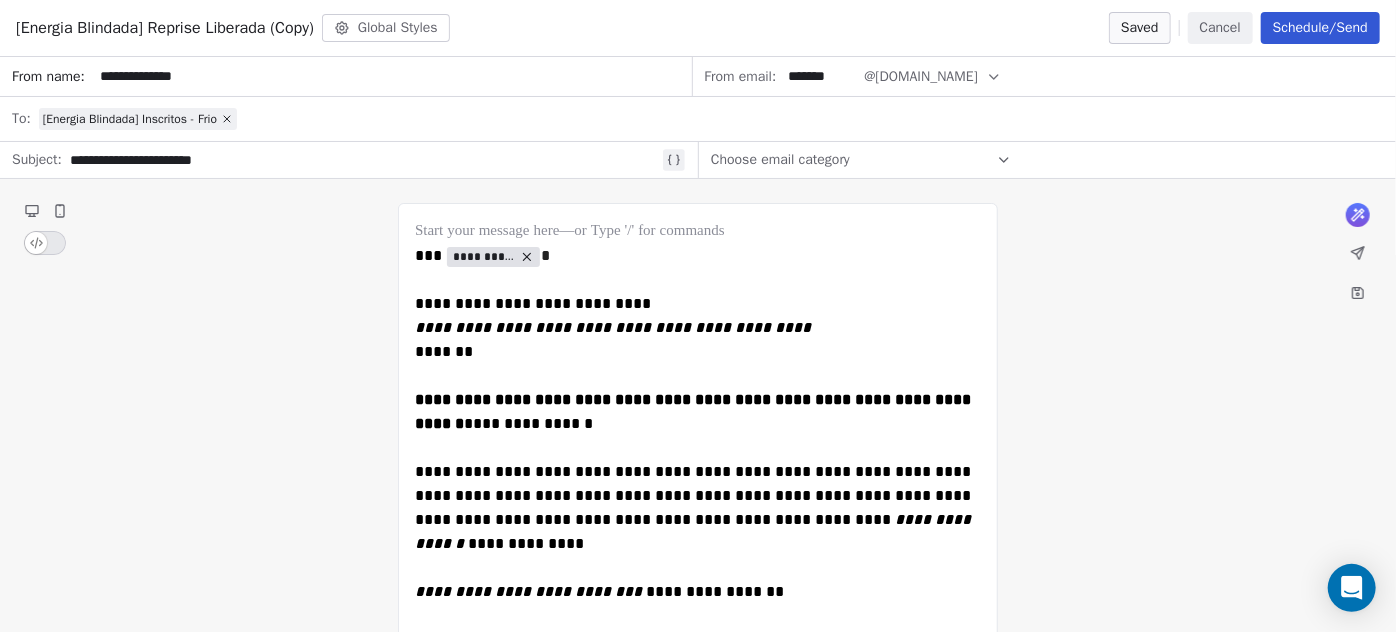 click on "Schedule/Send" at bounding box center (1320, 28) 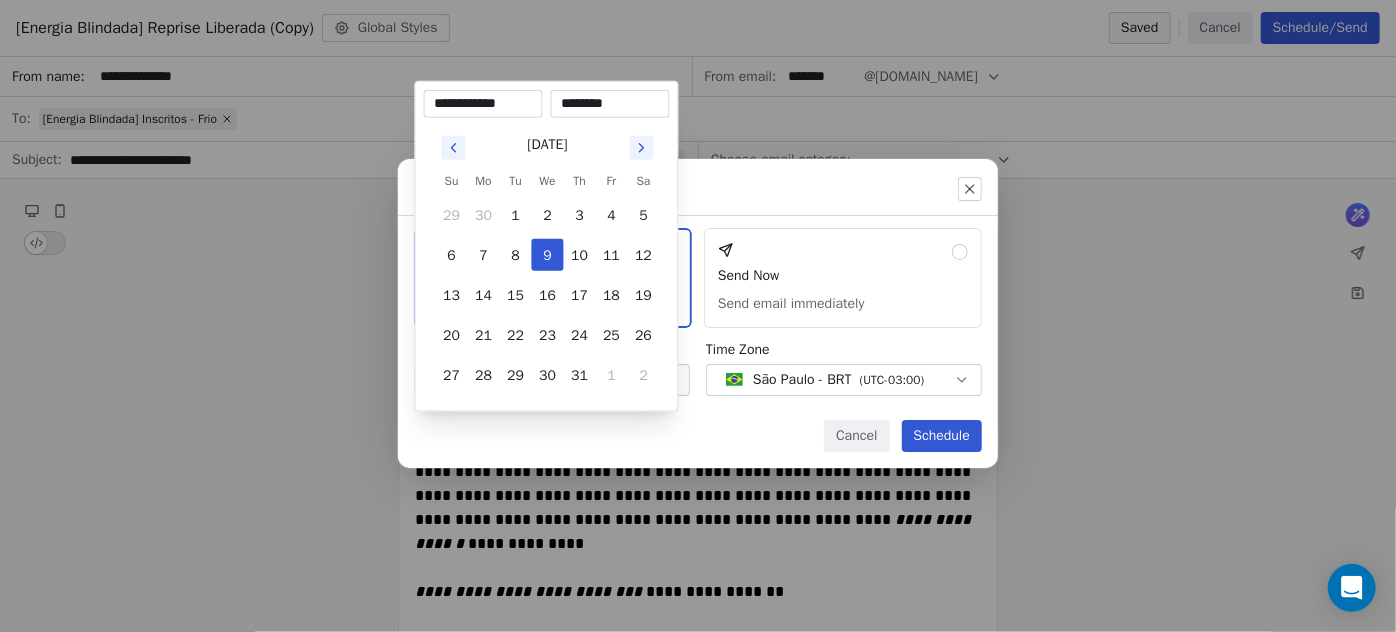 click on "Amanda Schultz | AS Treinamentos Contacts People Marketing Workflows Campaigns Sales Sequences Beta Tools Apps AI Agents Help & Support Campaigns  Create new campaign All ( 280 ) All ( 280 ) Drafts ( 1 ) Drafts ( 1 ) In Progress ( 0 ) In Progress ( 0 ) Scheduled ( 1 ) Scheduled ( 1 ) Sent ( 278 ) Sent ( 278 ) Name Status Analytics Actions [Energia Blindada] Reprise Liberada (Copy) To: [Energia Blindada] Inscritos - Frio  Created on Jul 9, 2025, 9:55 AM Draft - Open Rate - Click Rate - Unsubscribe [Energia Blindada] Reprise Liberada To: [Energia Blindada] Inscritos - Quente  Scheduled on Jul 9, 2025, 11:00 AM Scheduled - Open Rate - Click Rate - Unsubscribe [Energia Blindada] Reprise + Matrículas abertas Frio To: [Energia Blindada] Inscritos - Frio  Sent on Jul 8, 2025, 9:47 PM Sent 588 / 588 1.49% Open Rate 0.19% Click Rate - Unsubscribe [Energia Blindada] Começou Frio To: [Energia Blindada] Inscritos - Frio  Sent on Jul 8, 2025, 8:06 PM Sent 582 / 582 2.06% Open Rate 0.19% Click Rate 0.19% Unsubscribe /" at bounding box center [698, 316] 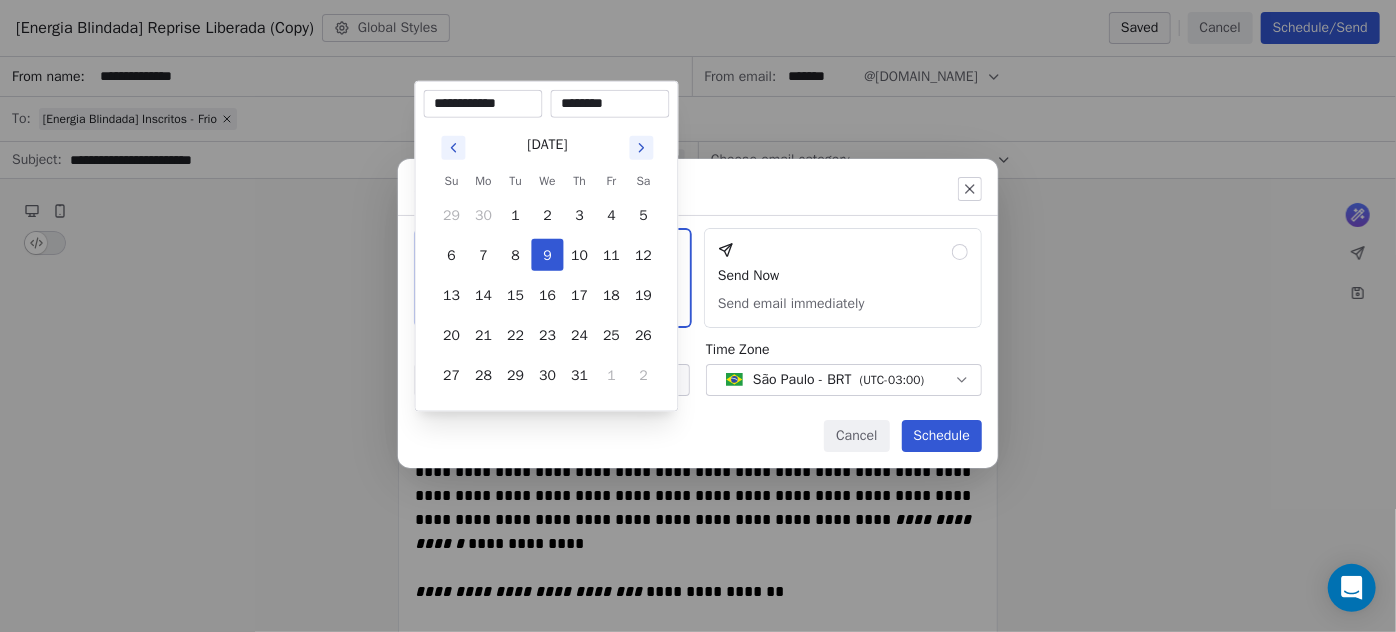 drag, startPoint x: 574, startPoint y: 103, endPoint x: 550, endPoint y: 99, distance: 24.33105 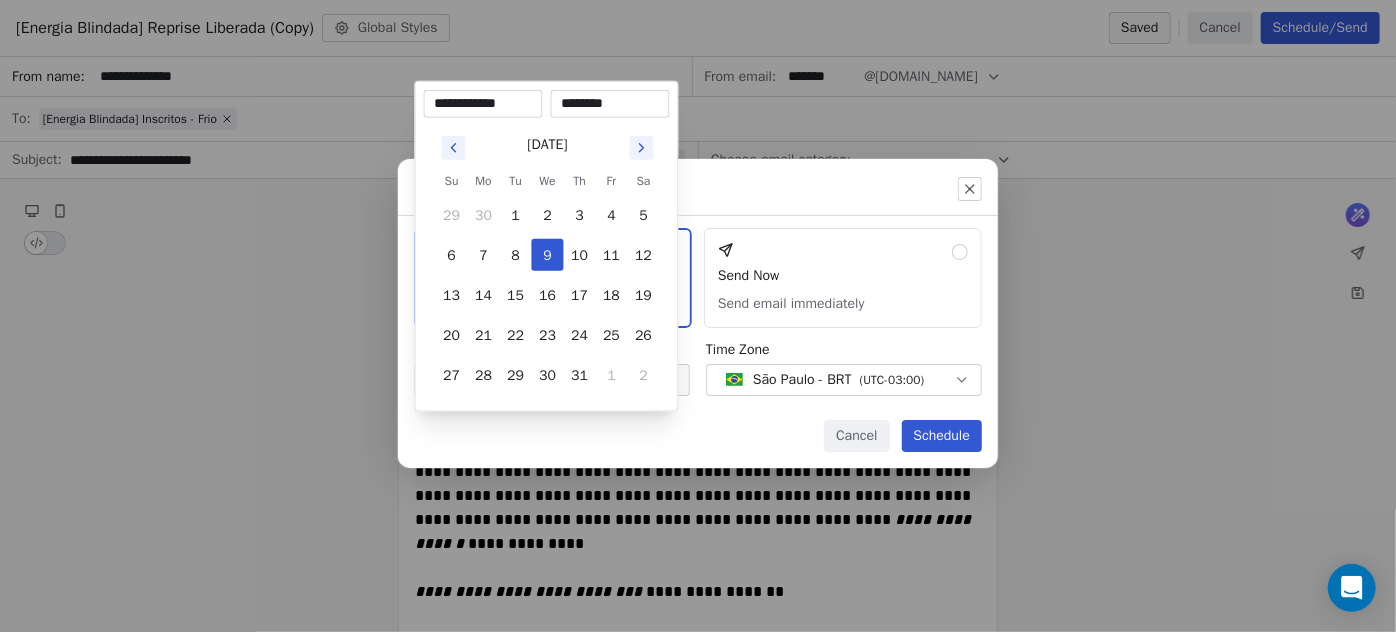 type on "********" 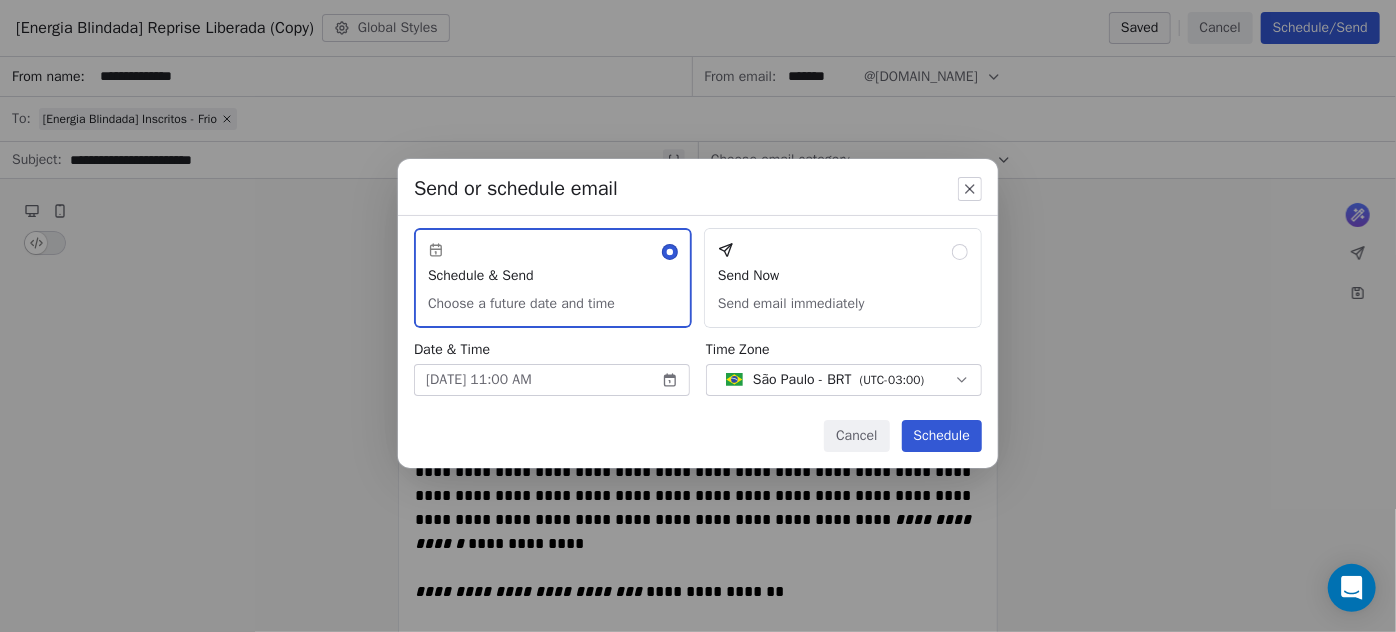 click on "Schedule" at bounding box center (942, 436) 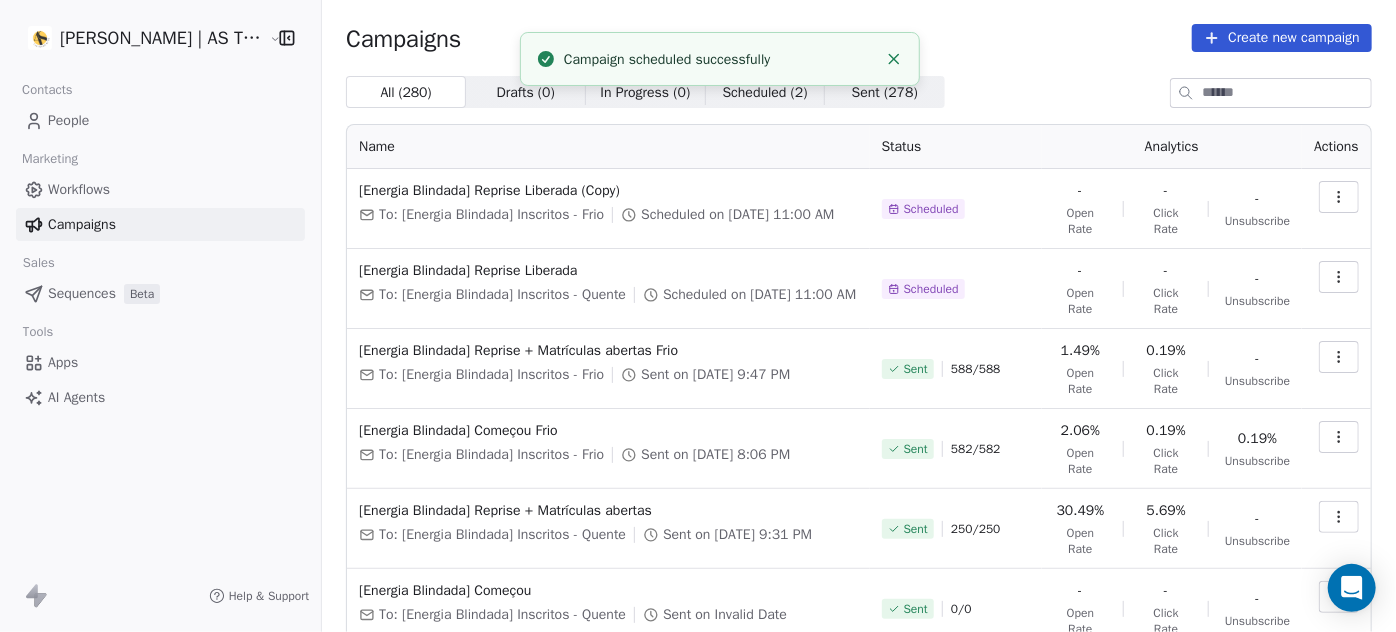 click 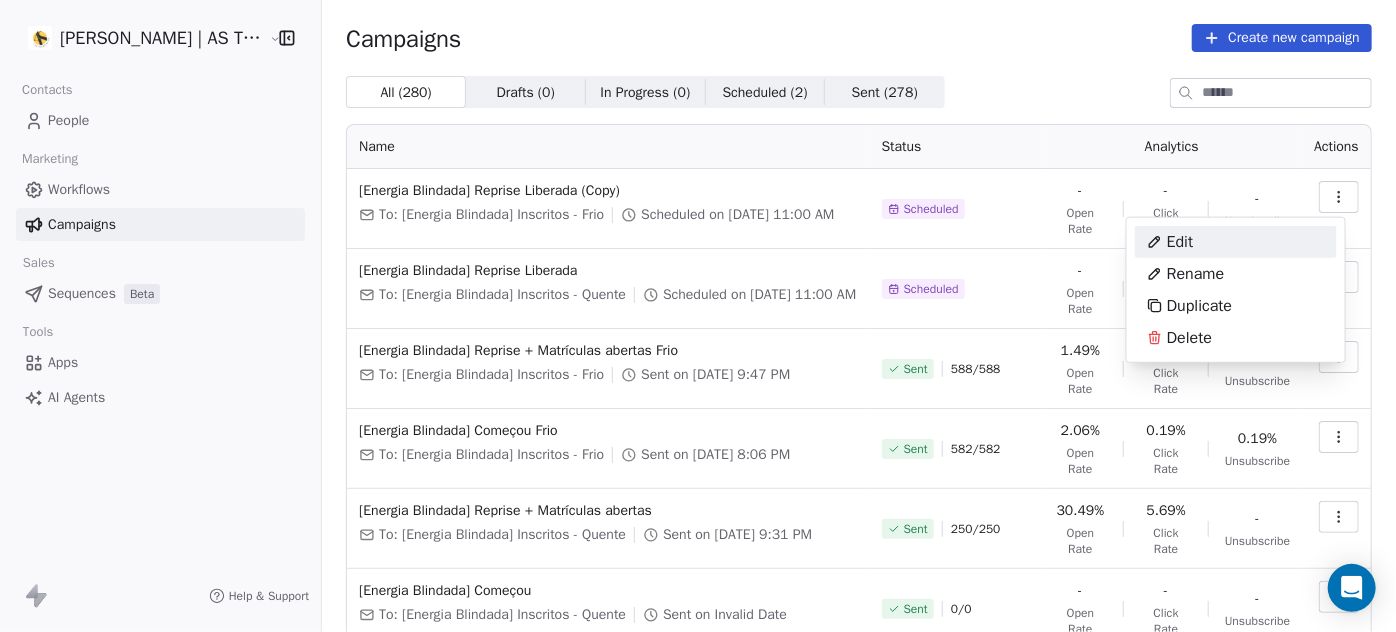 click on "Edit" at bounding box center [1236, 242] 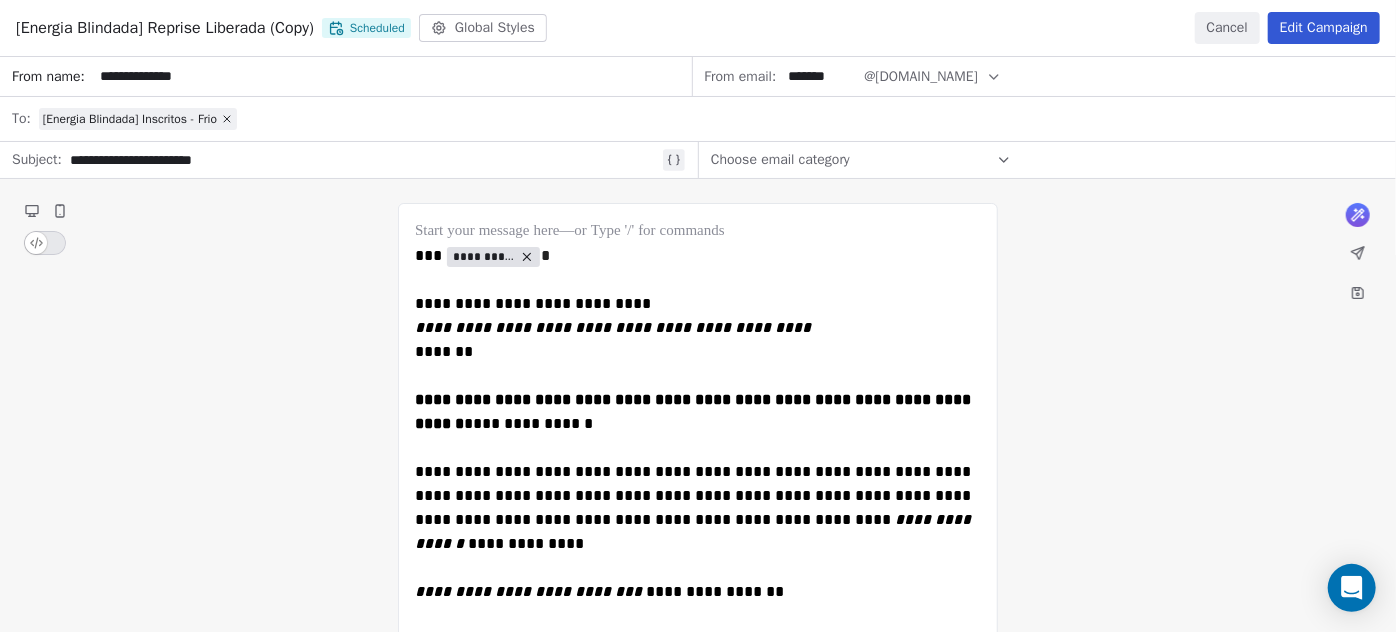 click on "Edit Campaign" at bounding box center [1324, 28] 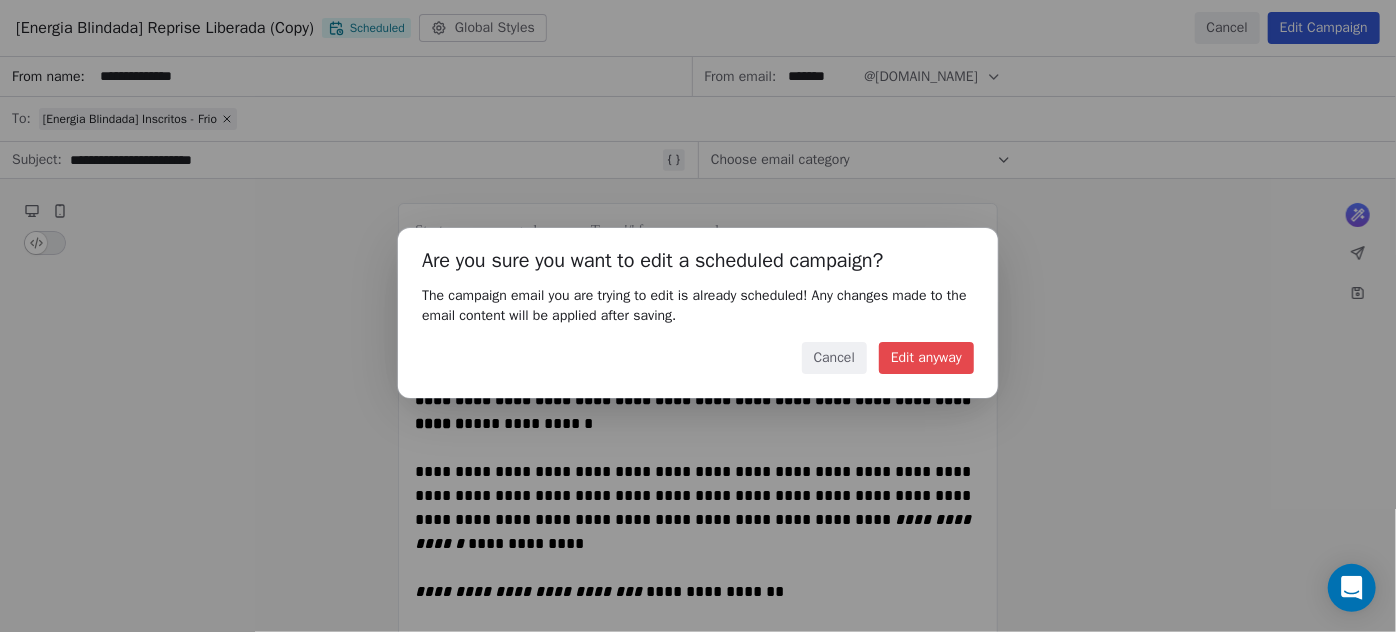 click on "Edit anyway" at bounding box center [926, 358] 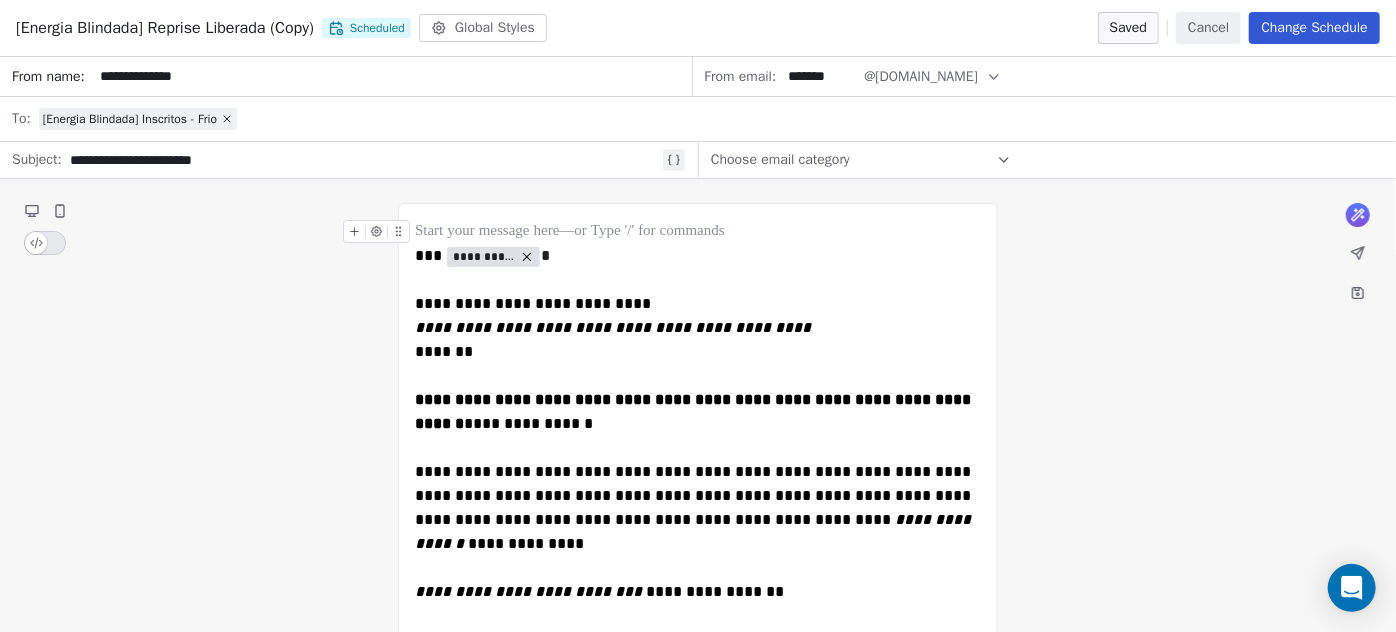 click on "Change Schedule" at bounding box center [1314, 28] 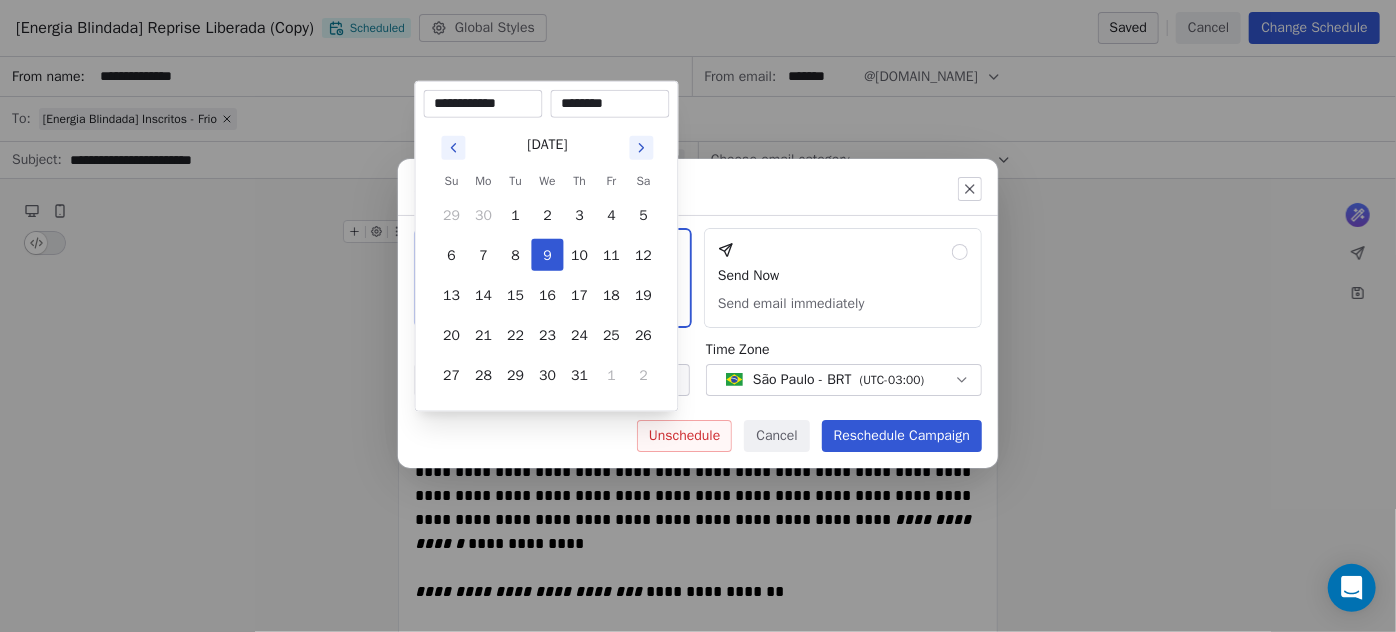 click on "Amanda Schultz | AS Treinamentos Contacts People Marketing Workflows Campaigns Sales Sequences Beta Tools Apps AI Agents Help & Support Campaigns  Create new campaign All ( 280 ) All ( 280 ) Drafts ( 0 ) Drafts ( 0 ) In Progress ( 0 ) In Progress ( 0 ) Scheduled ( 2 ) Scheduled ( 2 ) Sent ( 278 ) Sent ( 278 ) Name Status Analytics Actions [Energia Blindada] Reprise Liberada (Copy) To: [Energia Blindada] Inscritos - Frio  Scheduled on Jul 9, 2025, 11:00 AM Scheduled - Open Rate - Click Rate - Unsubscribe [Energia Blindada] Reprise Liberada To: [Energia Blindada] Inscritos - Quente  Scheduled on Jul 9, 2025, 11:00 AM Scheduled - Open Rate - Click Rate - Unsubscribe [Energia Blindada] Reprise + Matrículas abertas Frio To: [Energia Blindada] Inscritos - Frio  Sent on Jul 8, 2025, 9:47 PM Sent 588 / 588 1.49% Open Rate 0.19% Click Rate - Unsubscribe [Energia Blindada] Começou Frio To: [Energia Blindada] Inscritos - Frio  Sent on Jul 8, 2025, 8:06 PM Sent 582 / 582 2.06% Open Rate 0.19% Click Rate 0.19% Sent /" at bounding box center [698, 316] 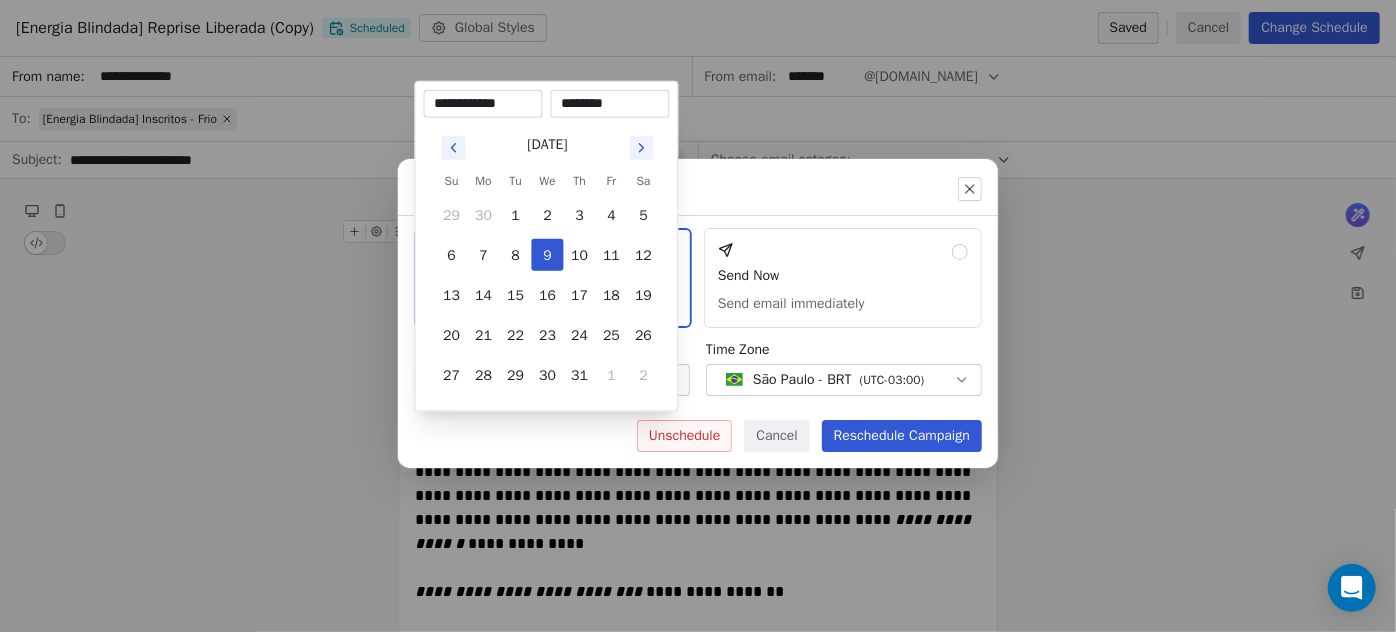 click on "********" at bounding box center [610, 104] 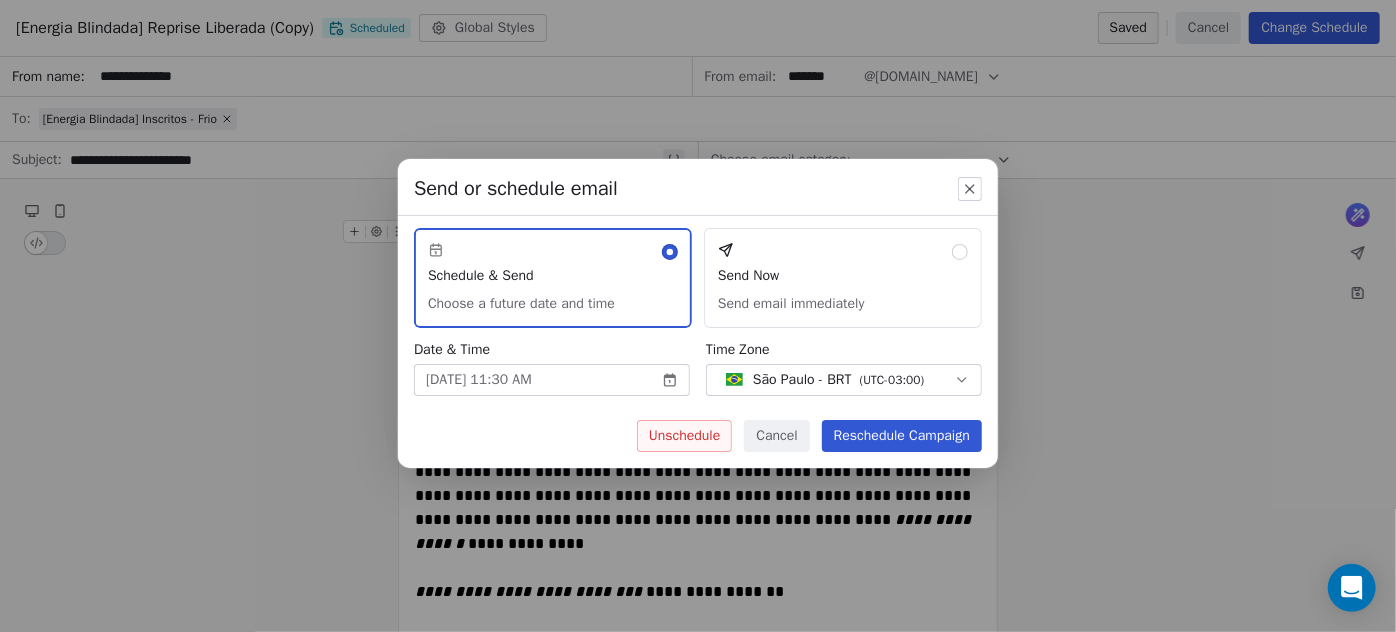 click on "Unschedule Cancel Reschedule Campaign" at bounding box center (698, 444) 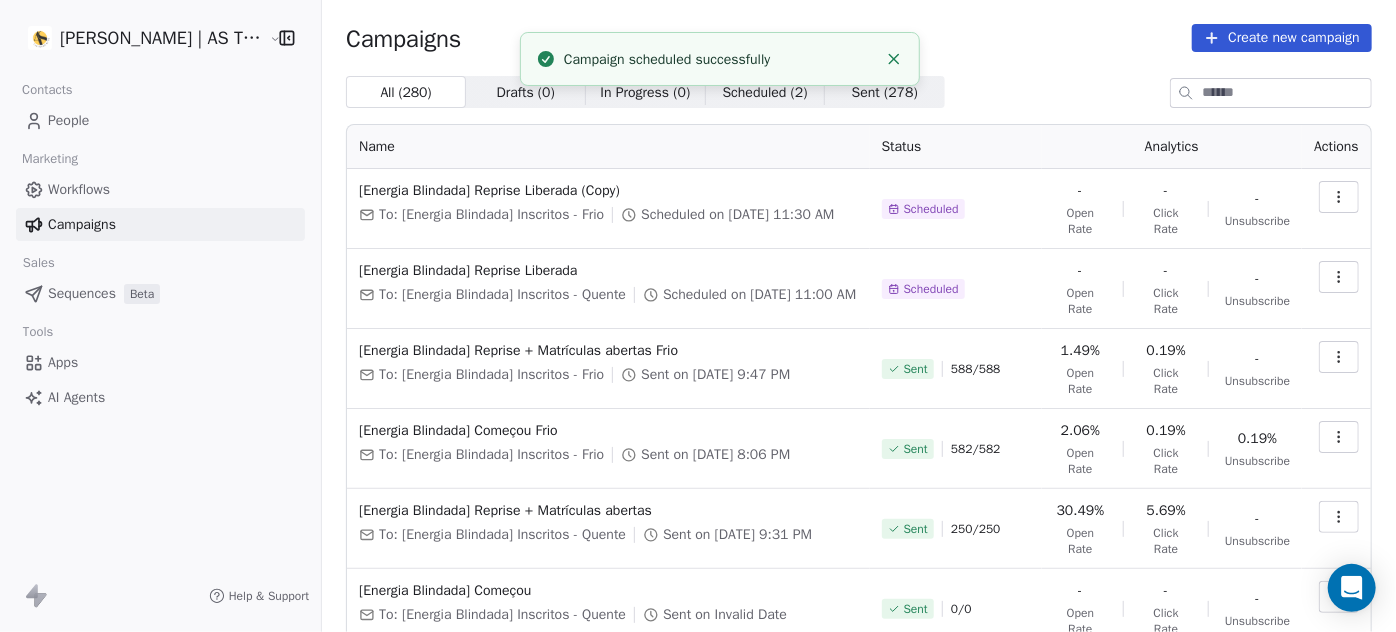 click 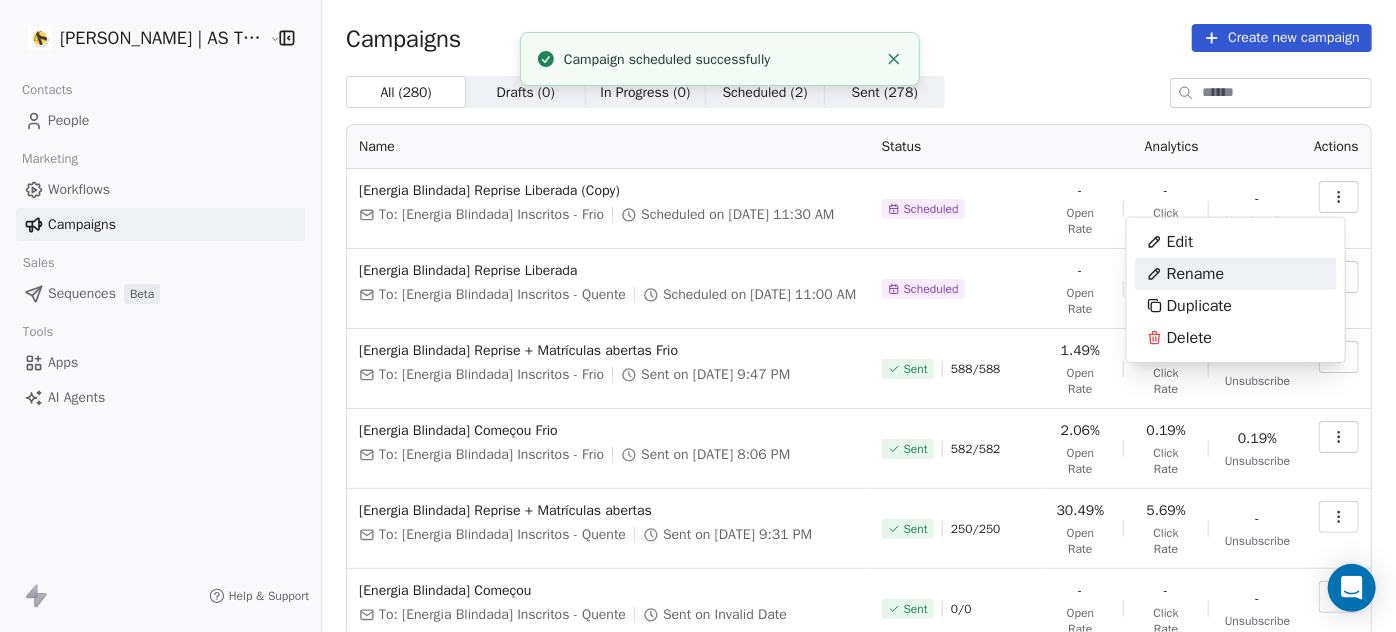 drag, startPoint x: 1201, startPoint y: 304, endPoint x: 1226, endPoint y: 279, distance: 35.35534 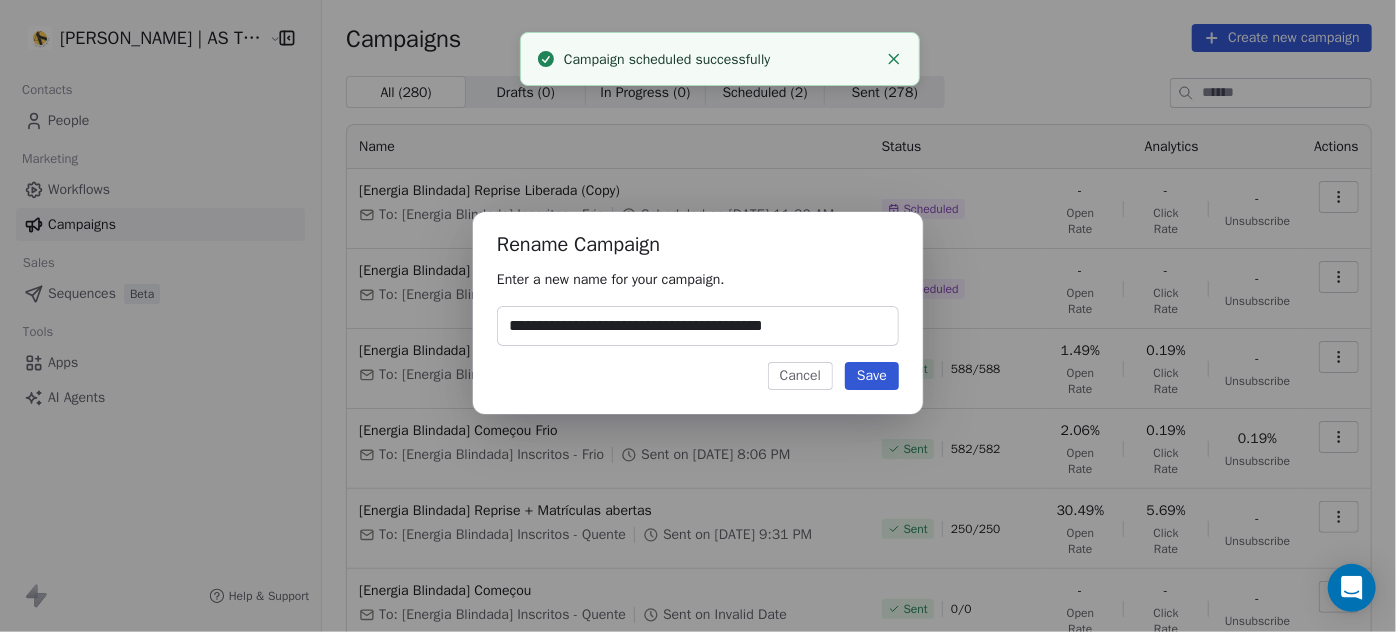 click on "**********" at bounding box center [698, 326] 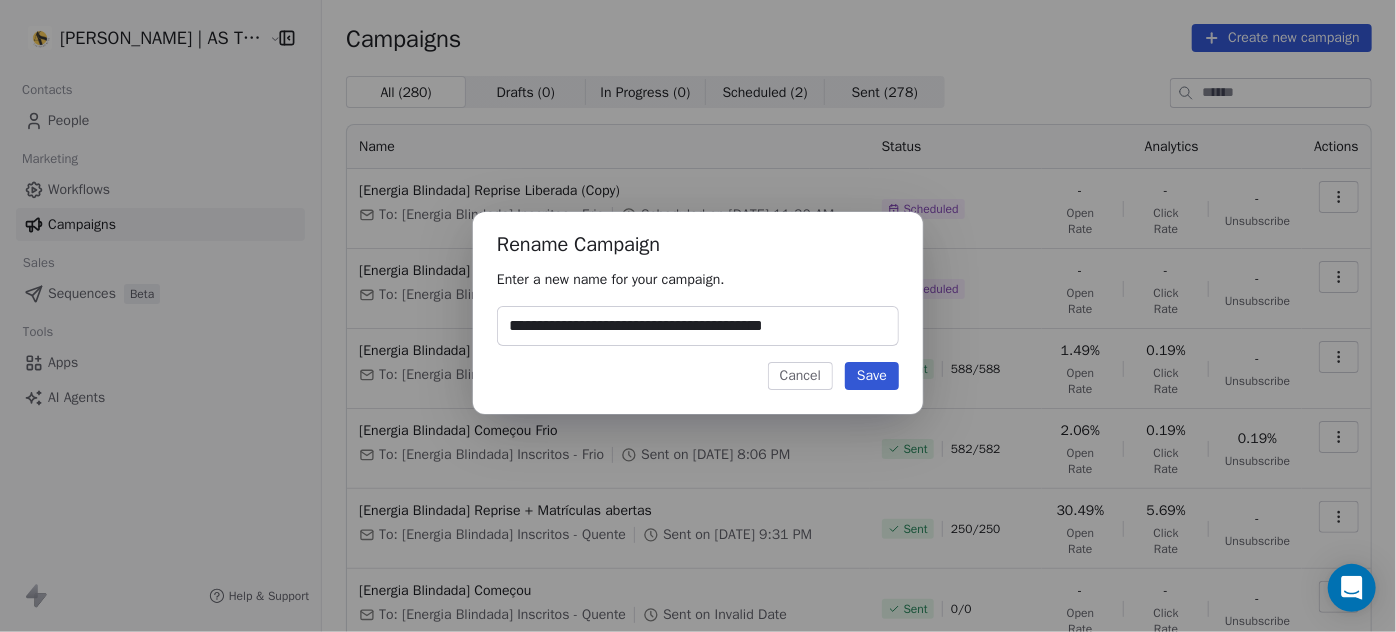 click on "**********" at bounding box center (698, 326) 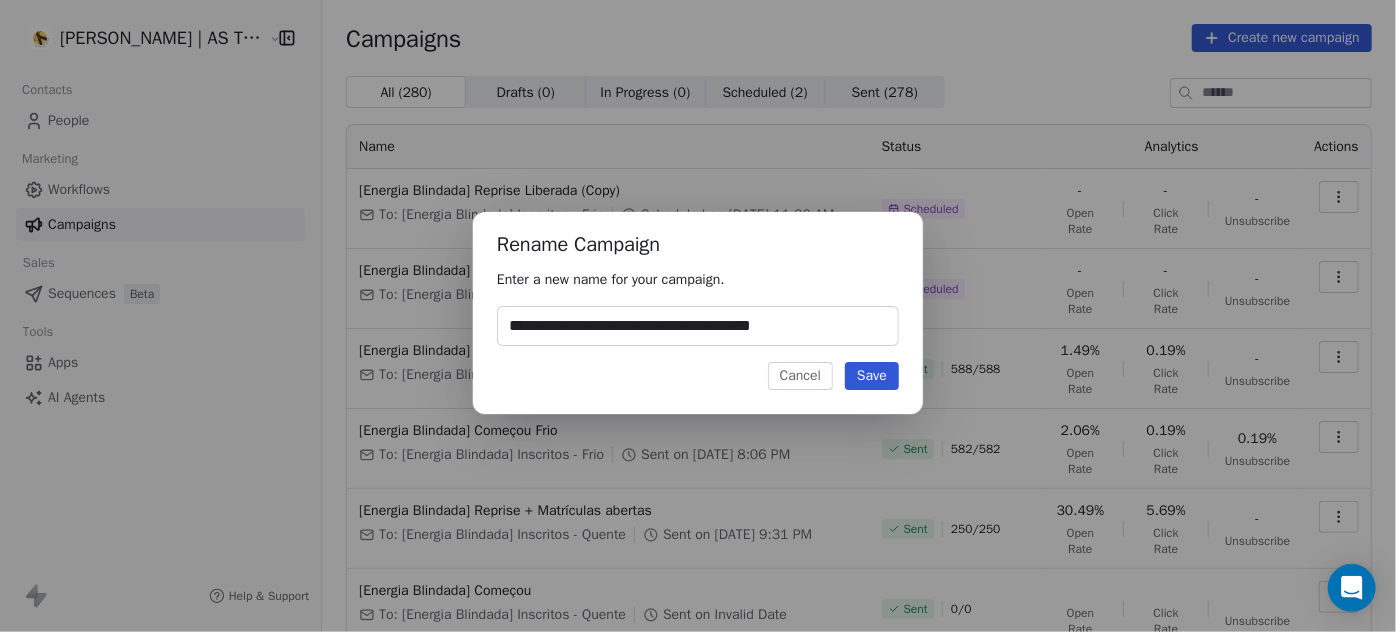 type on "**********" 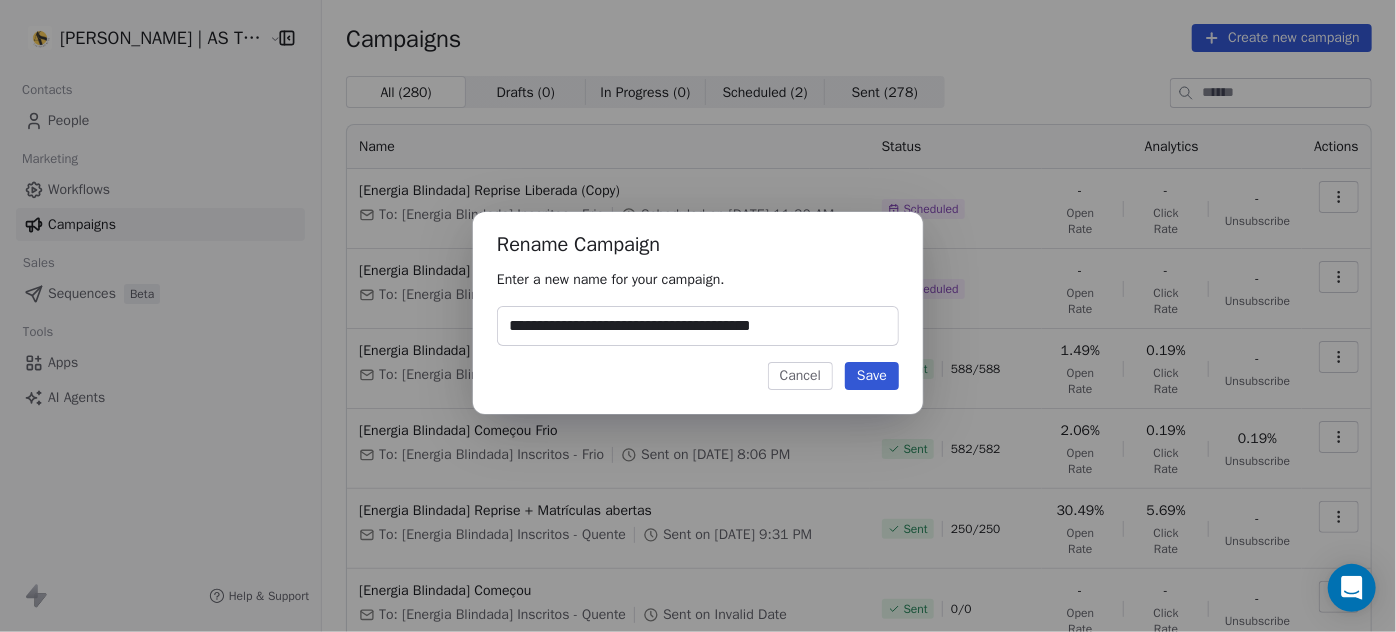 click on "Save" at bounding box center (872, 376) 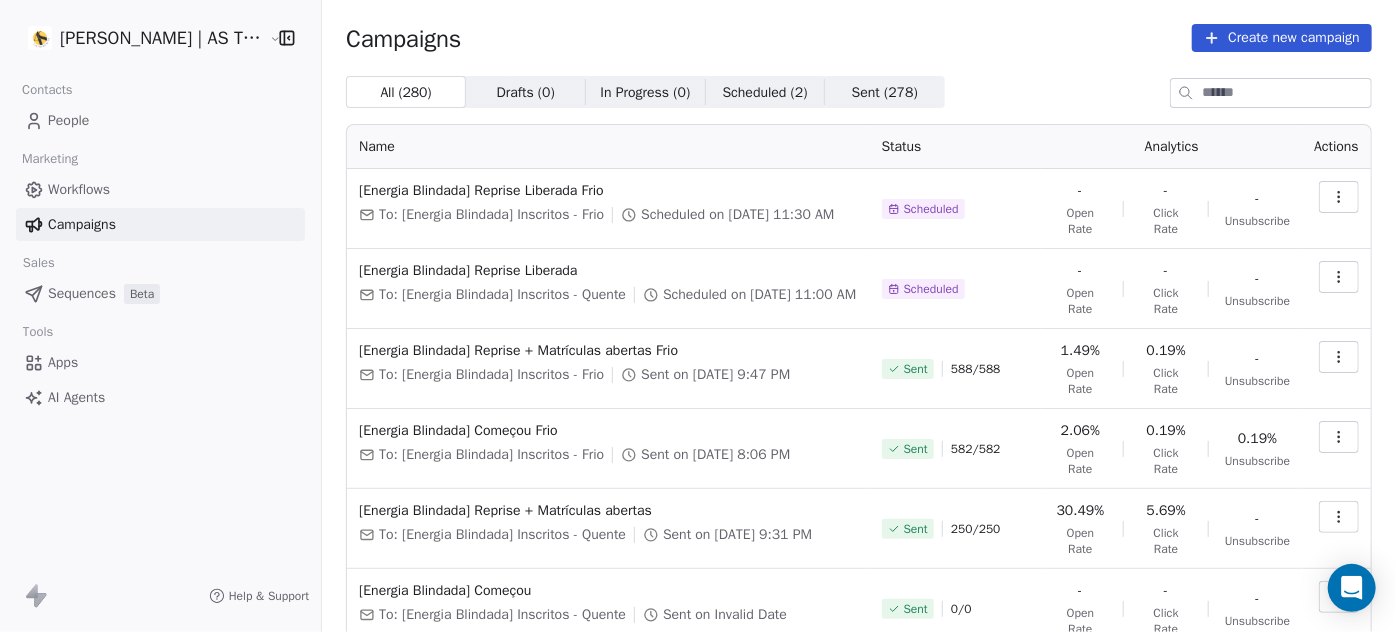 click on "Scheduled ( 2 )" at bounding box center (765, 92) 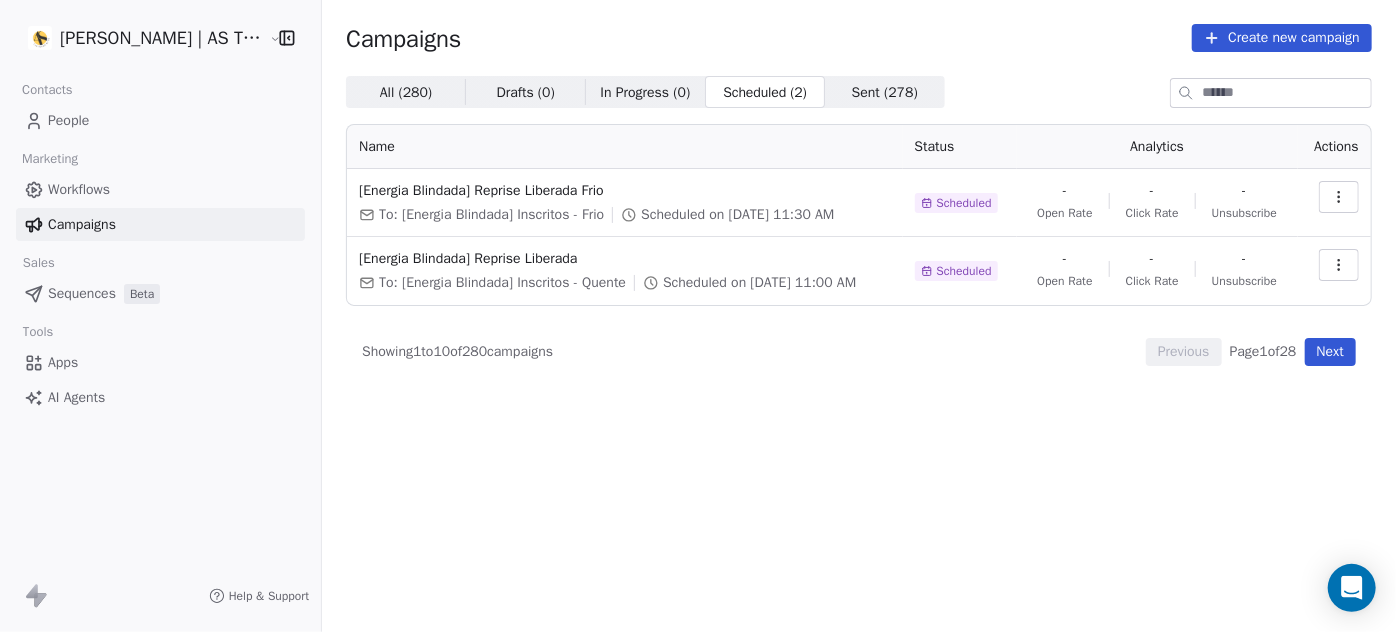 click on "All ( 280 )" at bounding box center (406, 92) 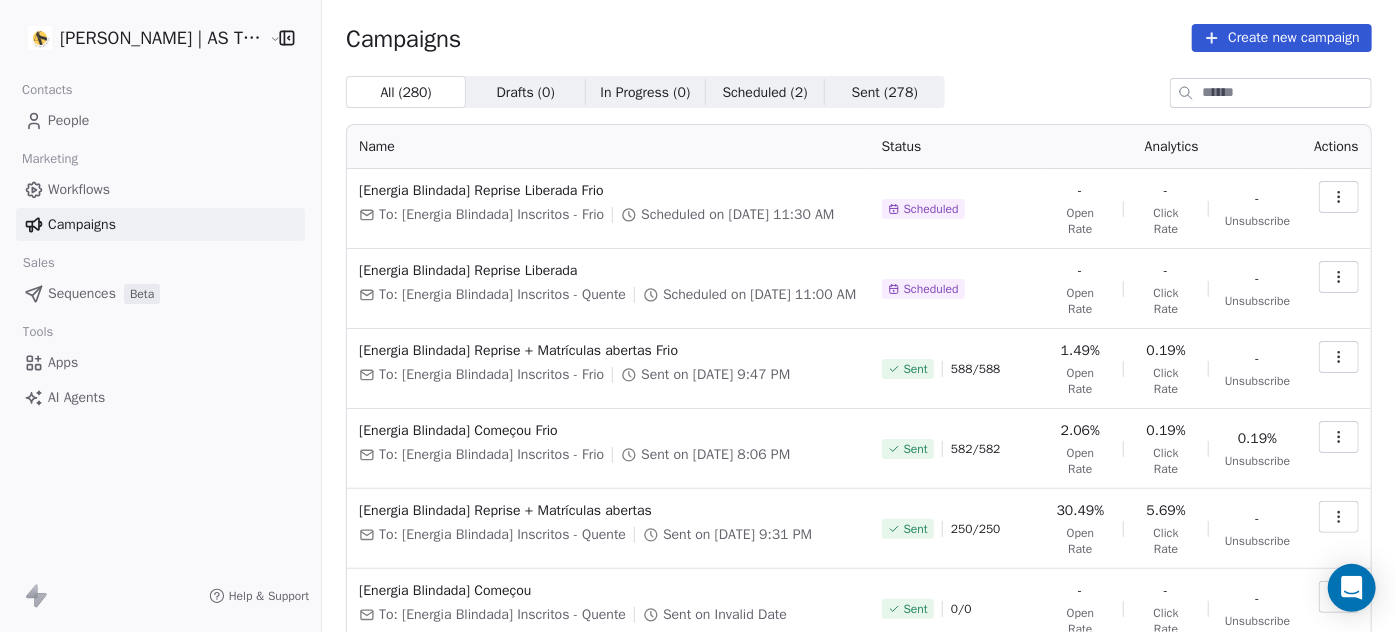 scroll, scrollTop: 454, scrollLeft: 0, axis: vertical 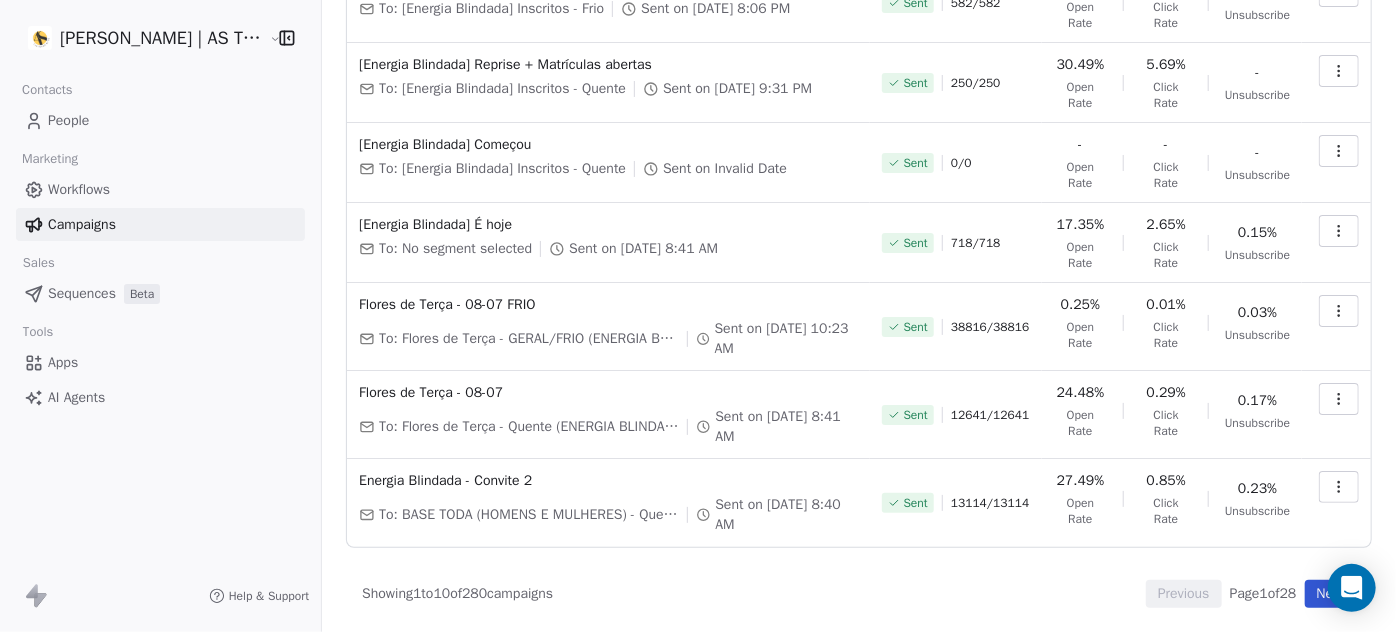 click at bounding box center [1339, 231] 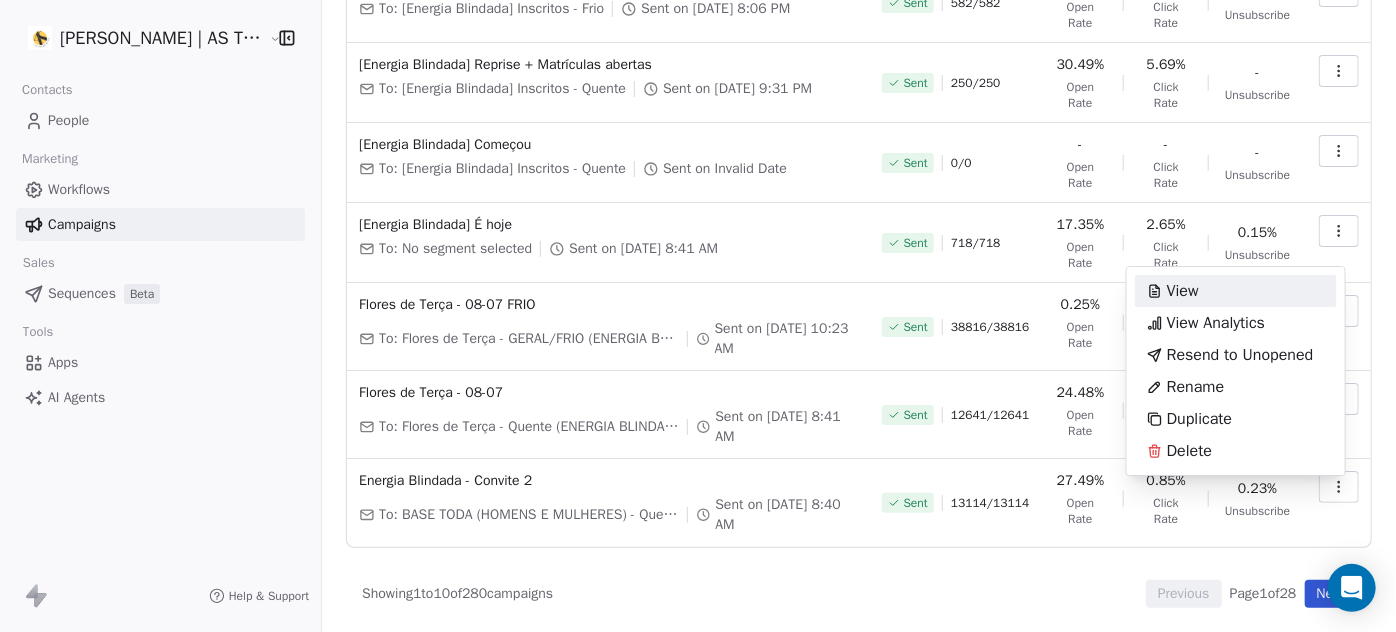 click on "Amanda Schultz | AS Treinamentos Contacts People Marketing Workflows Campaigns Sales Sequences Beta Tools Apps AI Agents Help & Support Campaigns  Create new campaign All ( 280 ) All ( 280 ) Drafts ( 0 ) Drafts ( 0 ) In Progress ( 0 ) In Progress ( 0 ) Scheduled ( 2 ) Scheduled ( 2 ) Sent ( 278 ) Sent ( 278 ) Name Status Analytics Actions [Energia Blindada] Reprise Liberada Frio To: [Energia Blindada] Inscritos - Frio  Scheduled on Jul 9, 2025, 11:30 AM Scheduled - Open Rate - Click Rate - Unsubscribe [Energia Blindada] Reprise Liberada To: [Energia Blindada] Inscritos - Quente  Scheduled on Jul 9, 2025, 11:00 AM Scheduled - Open Rate - Click Rate - Unsubscribe [Energia Blindada] Reprise + Matrículas abertas Frio To: [Energia Blindada] Inscritos - Frio  Sent on Jul 8, 2025, 9:47 PM Sent 588 / 588 1.49% Open Rate 0.19% Click Rate - Unsubscribe [Energia Blindada] Começou Frio To: [Energia Blindada] Inscritos - Frio  Sent on Jul 8, 2025, 8:06 PM Sent 582 / 582 2.06% Open Rate 0.19% Click Rate 0.19% Sent 250" at bounding box center [698, 316] 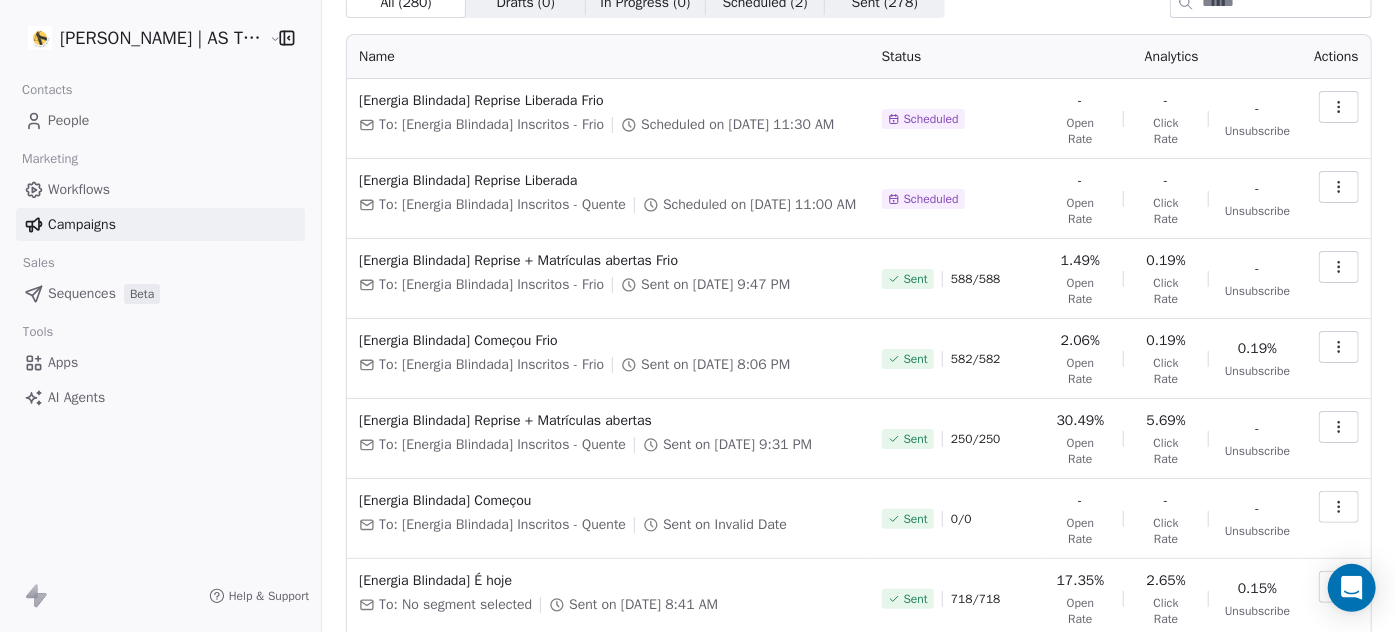 scroll, scrollTop: 0, scrollLeft: 0, axis: both 